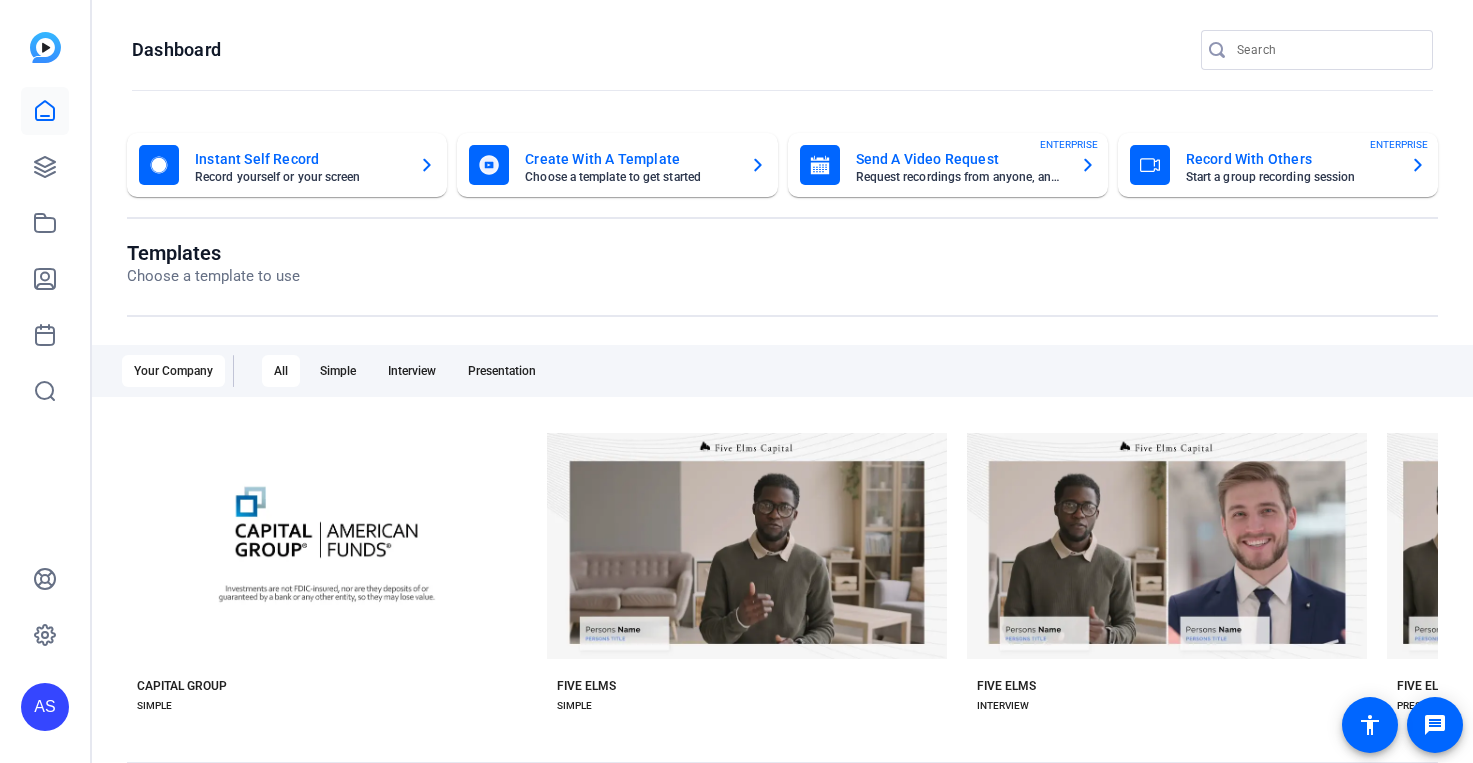 scroll, scrollTop: 0, scrollLeft: 0, axis: both 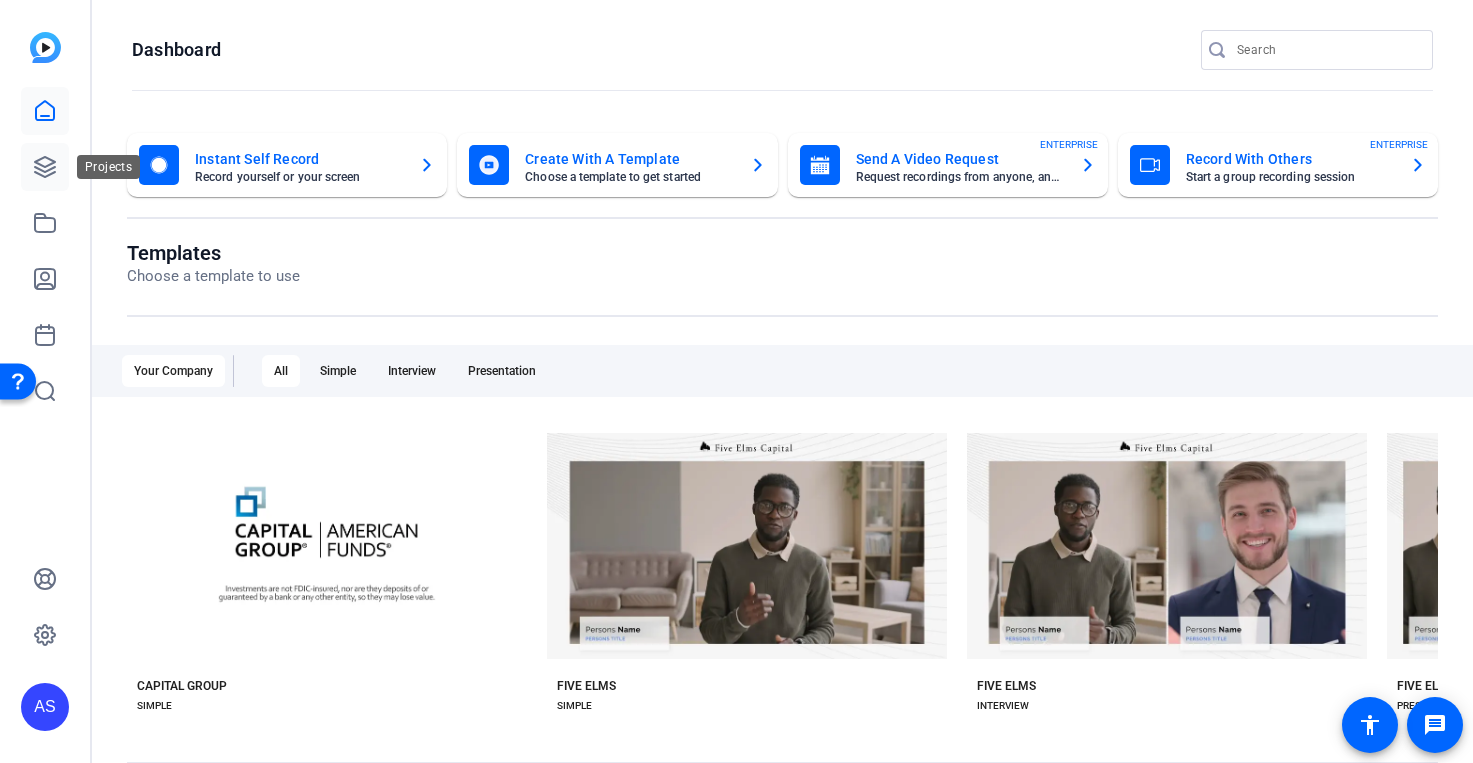 click 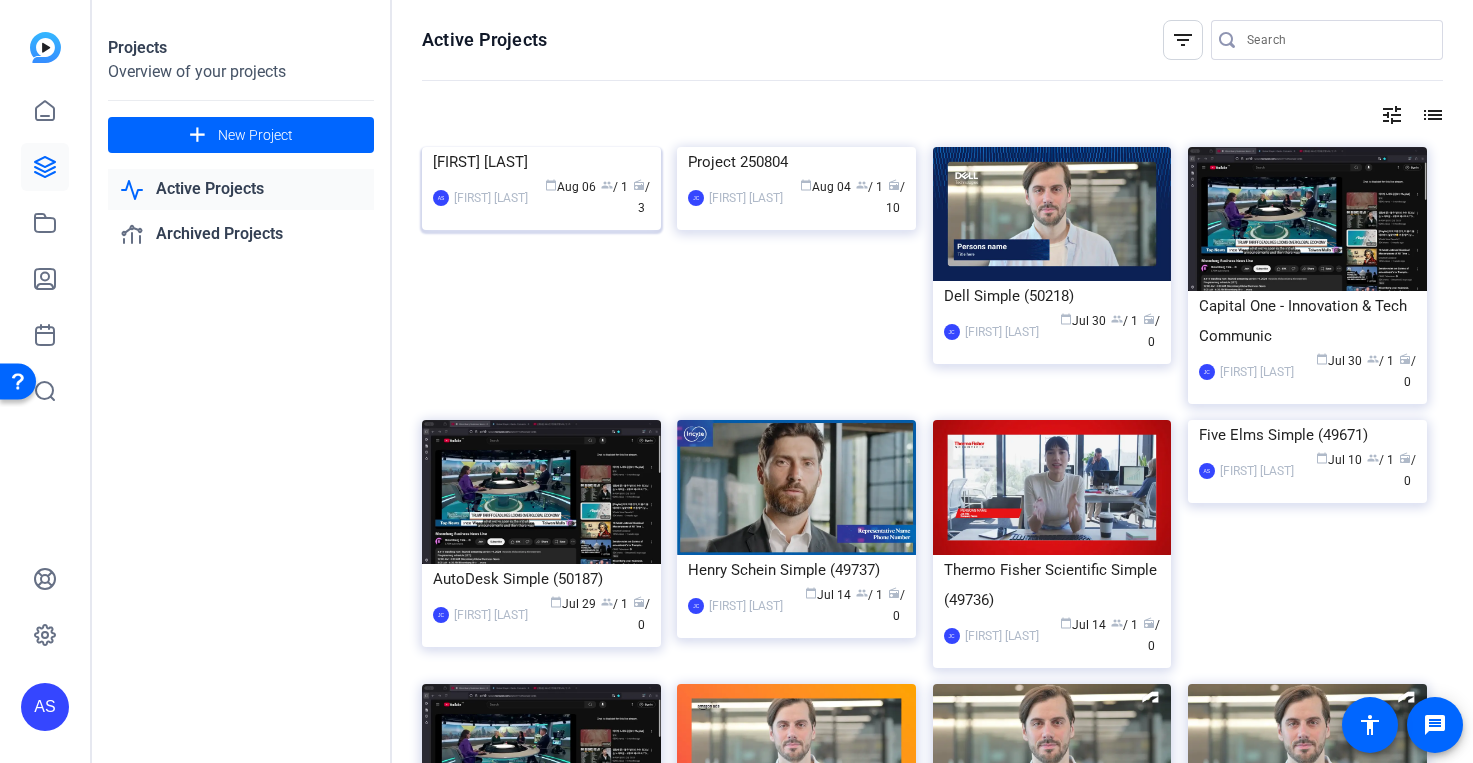 click on "[INITIALS] [NAME] calendar_today  [MONTH] [DAY]  group  / 1  radio  / 3" 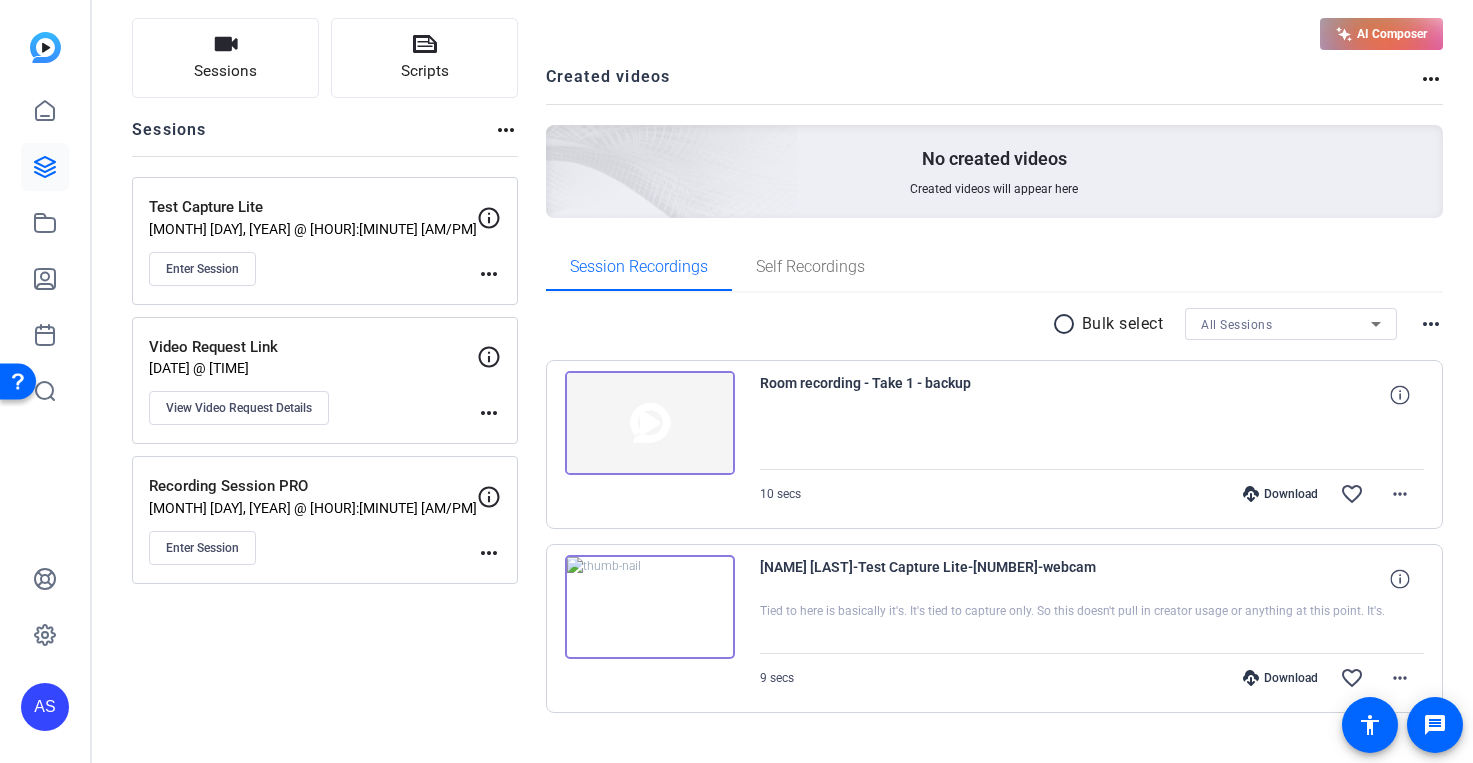 scroll, scrollTop: 128, scrollLeft: 0, axis: vertical 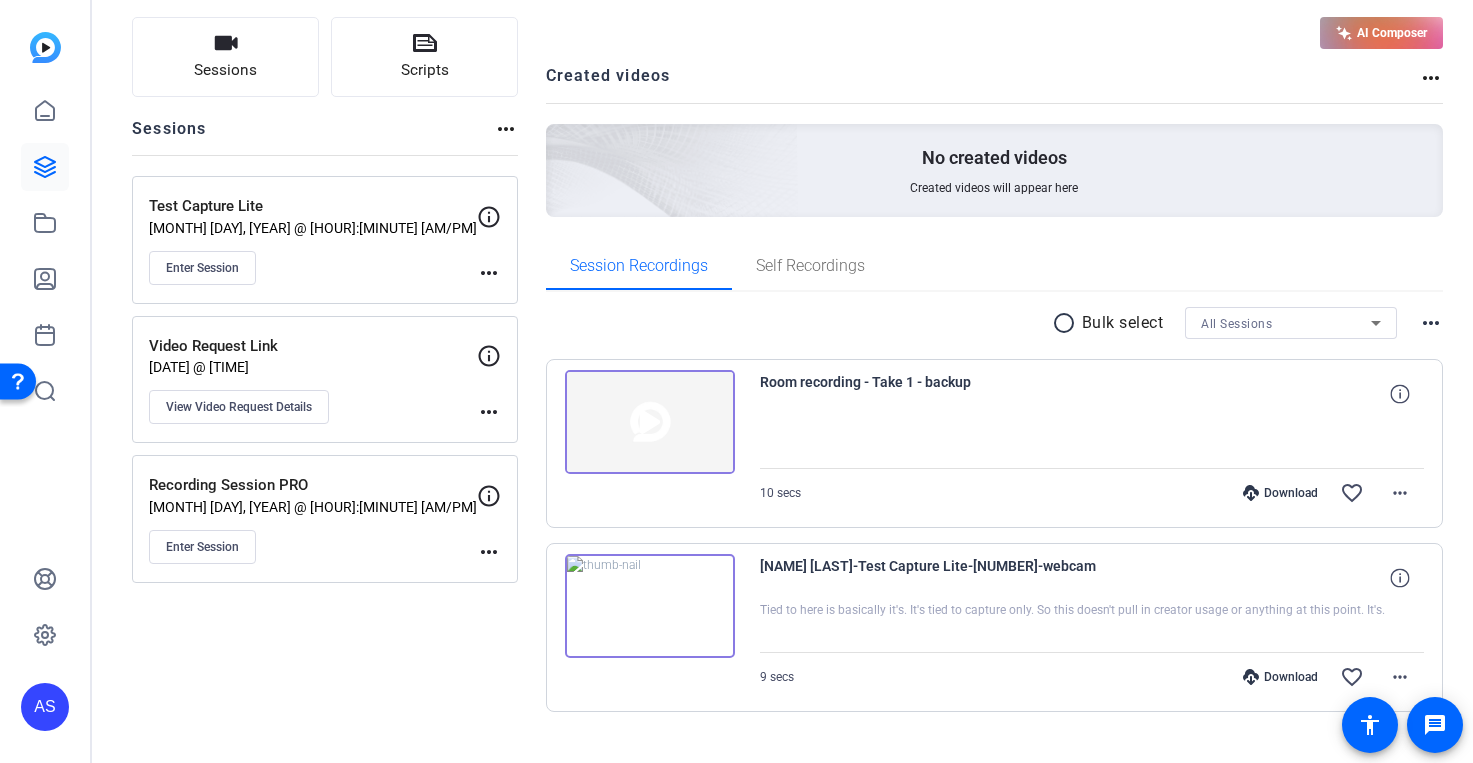 click on "AI Composer" 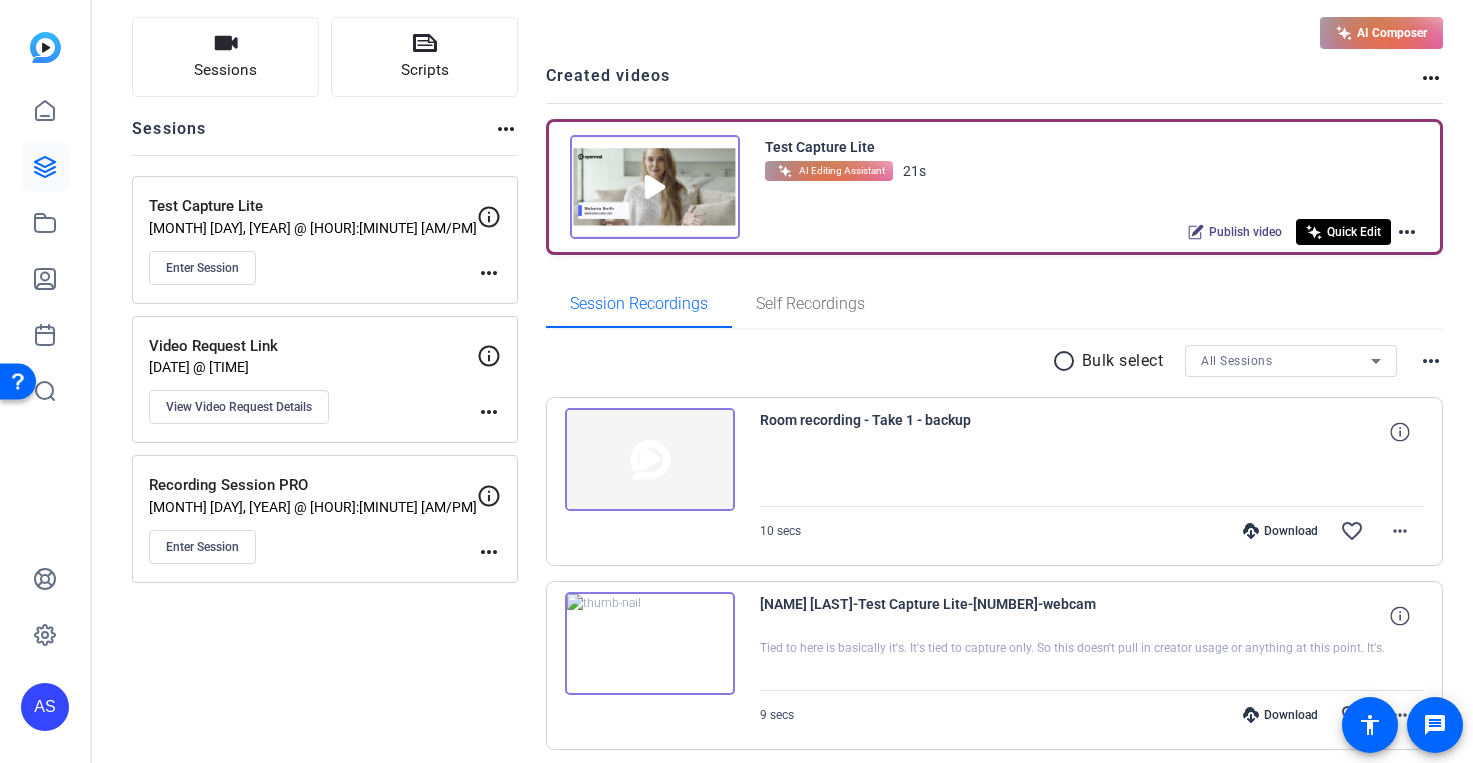 click on "more_horiz" 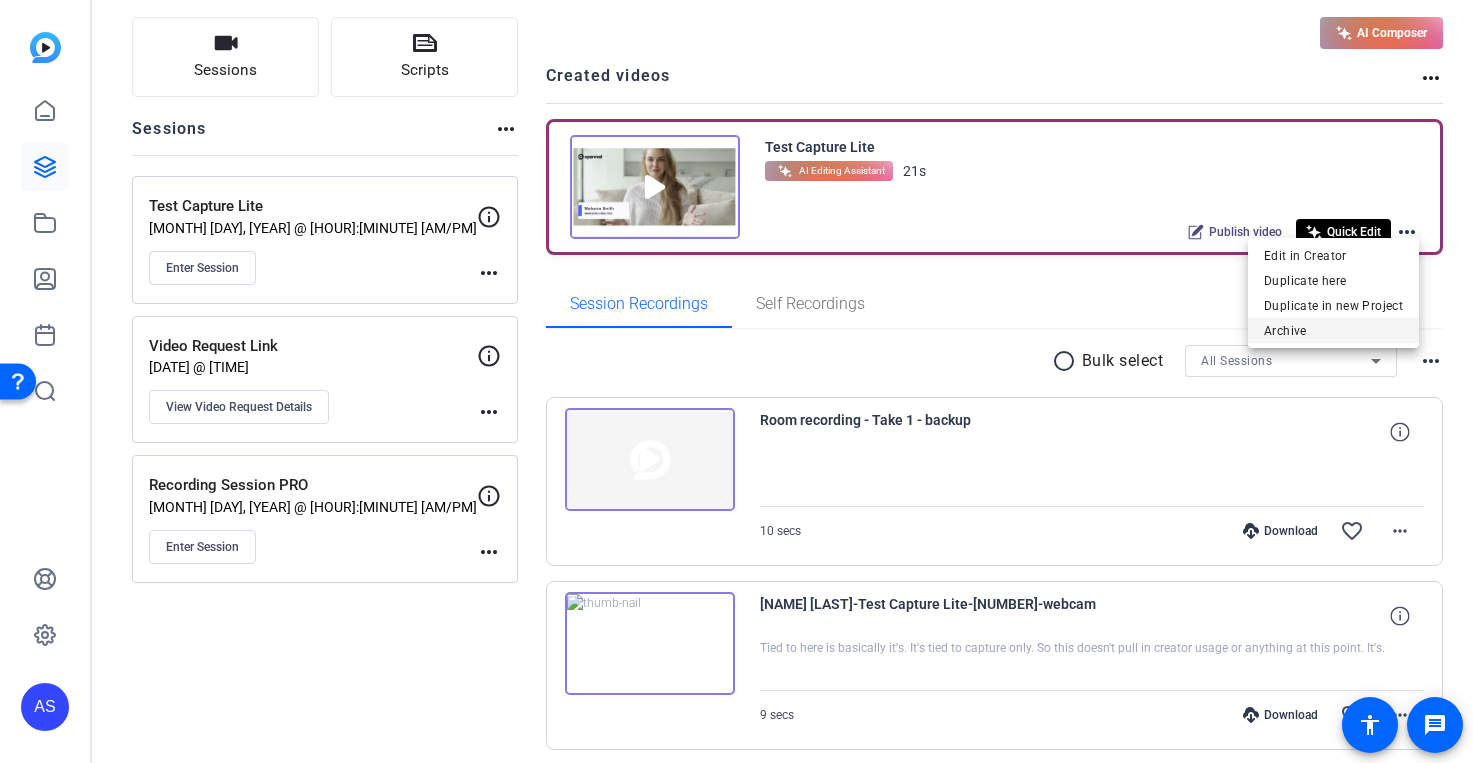 click on "Archive" at bounding box center [1333, 331] 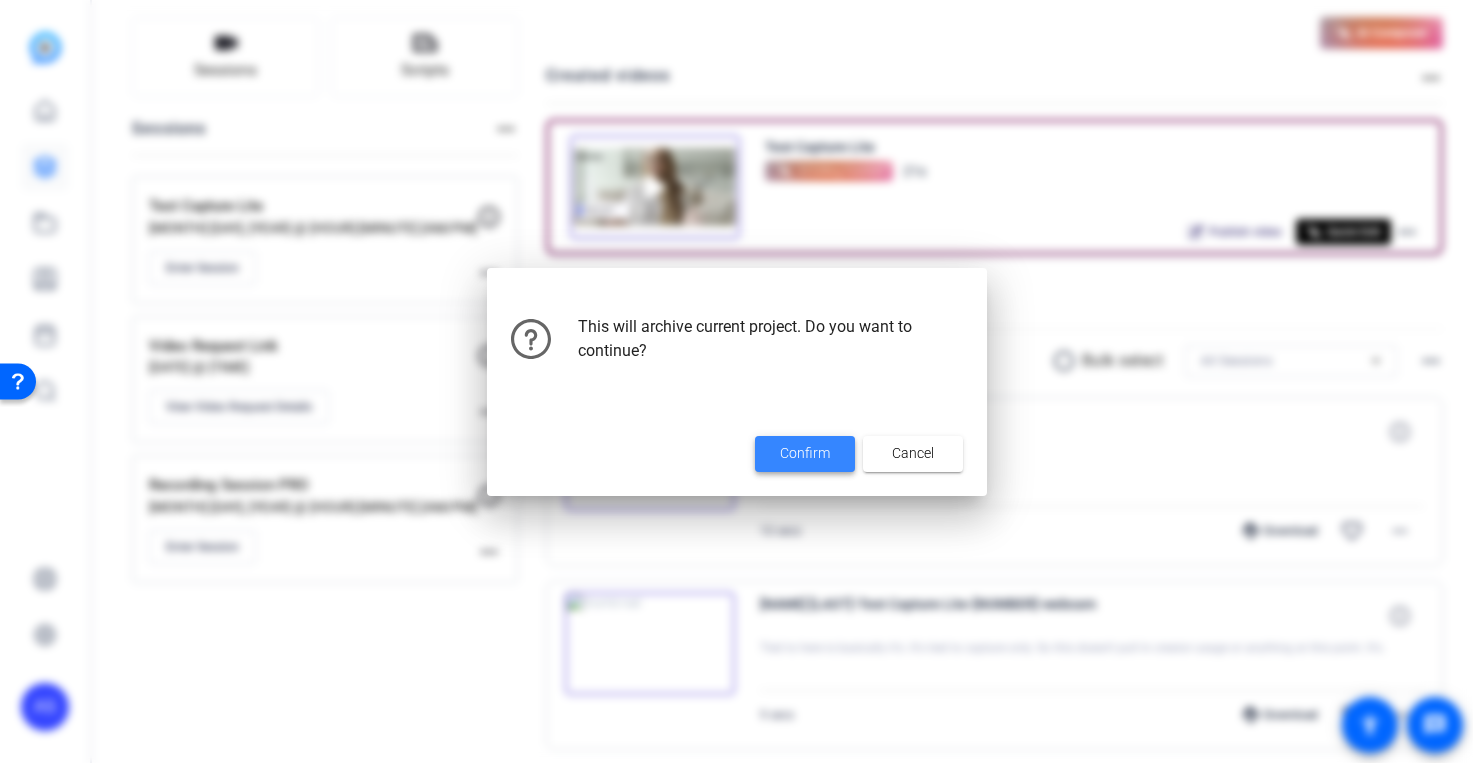 click at bounding box center [805, 454] 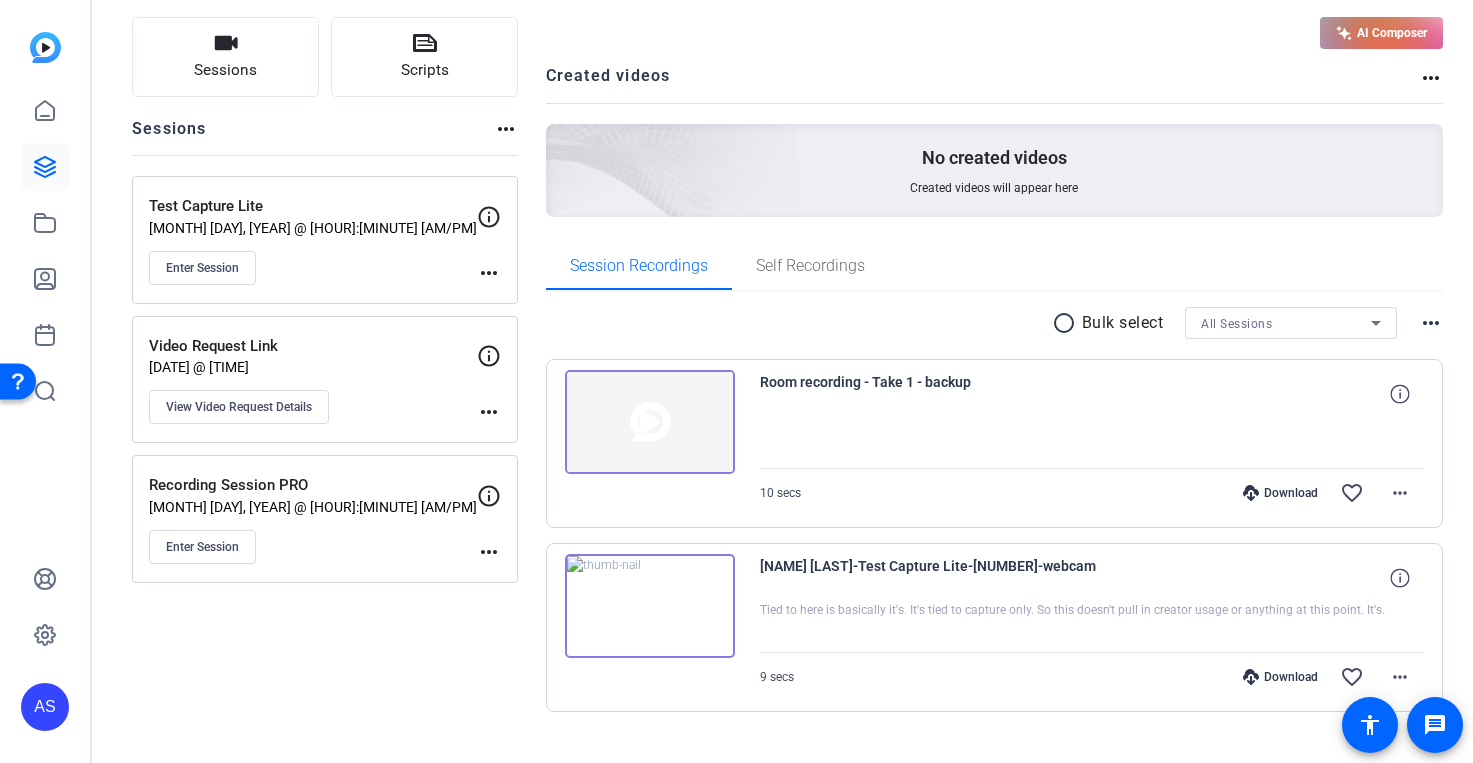 scroll, scrollTop: 0, scrollLeft: 0, axis: both 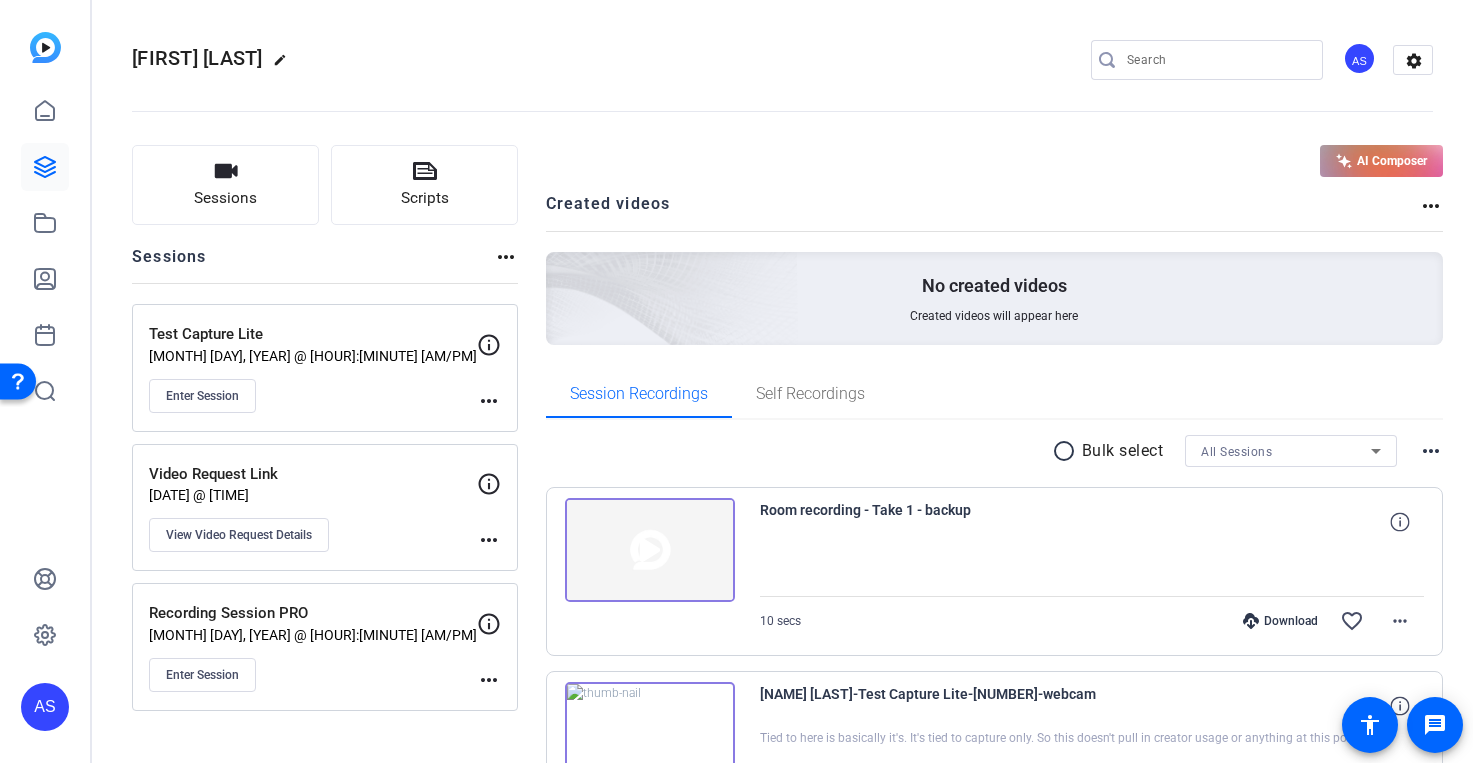 click on "AI Composer" 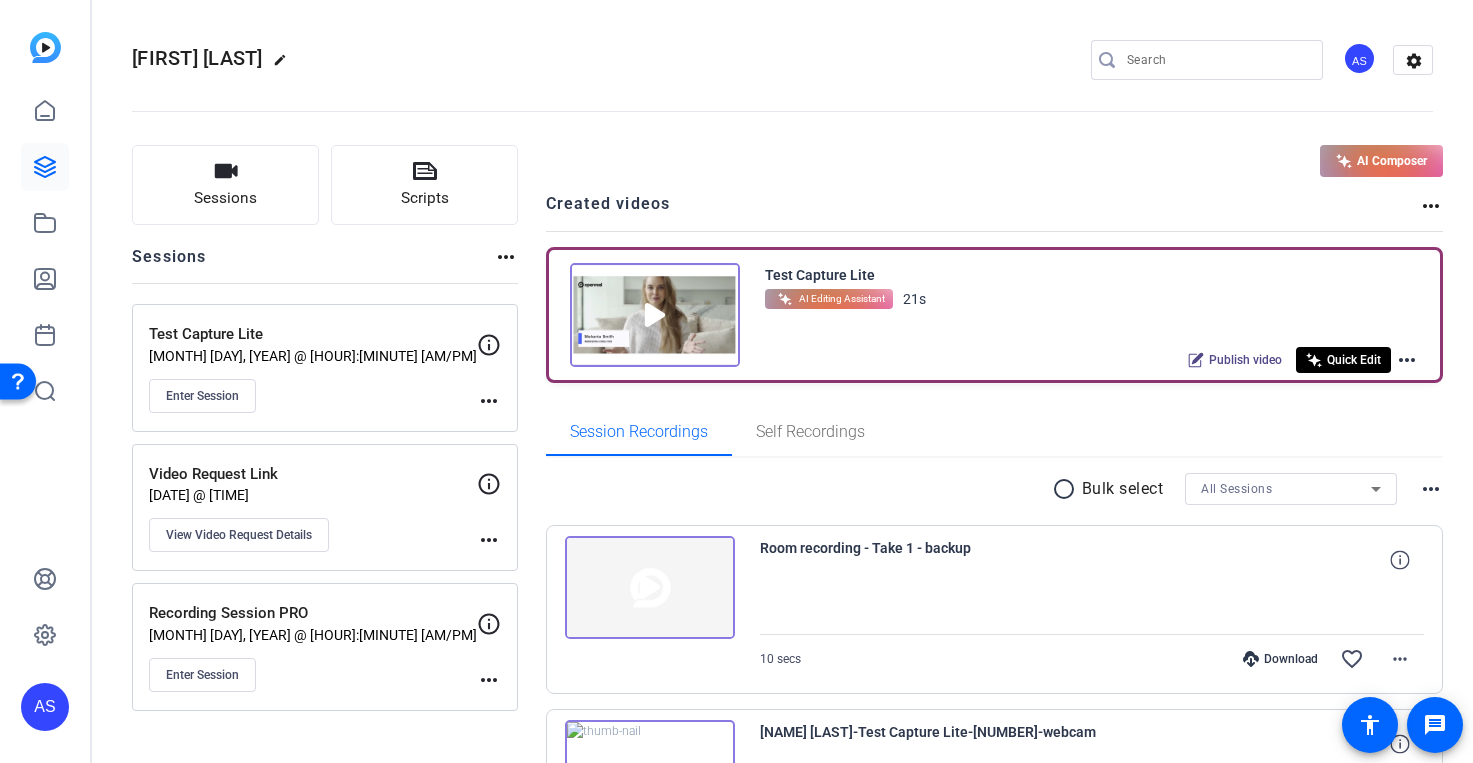 click 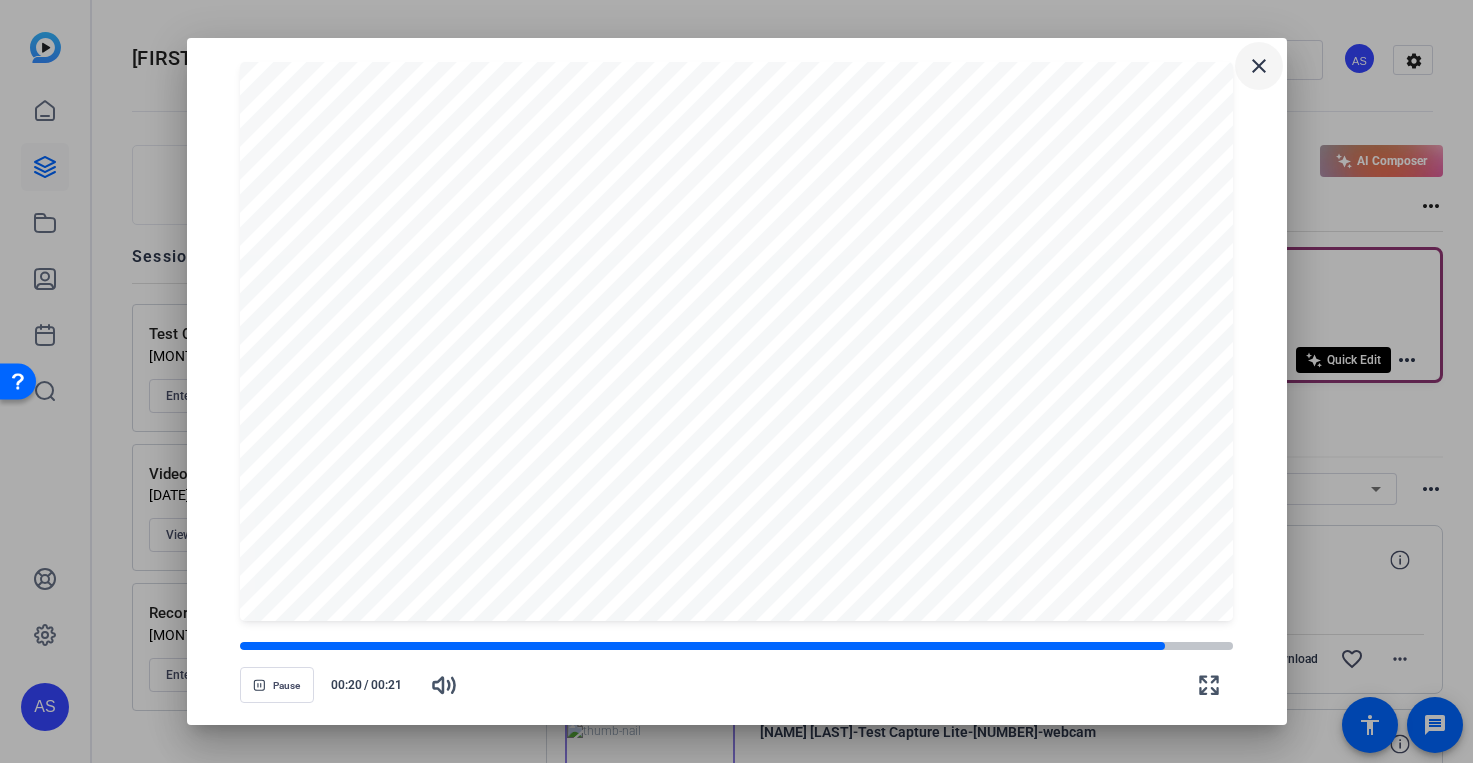 click on "close" at bounding box center (1259, 66) 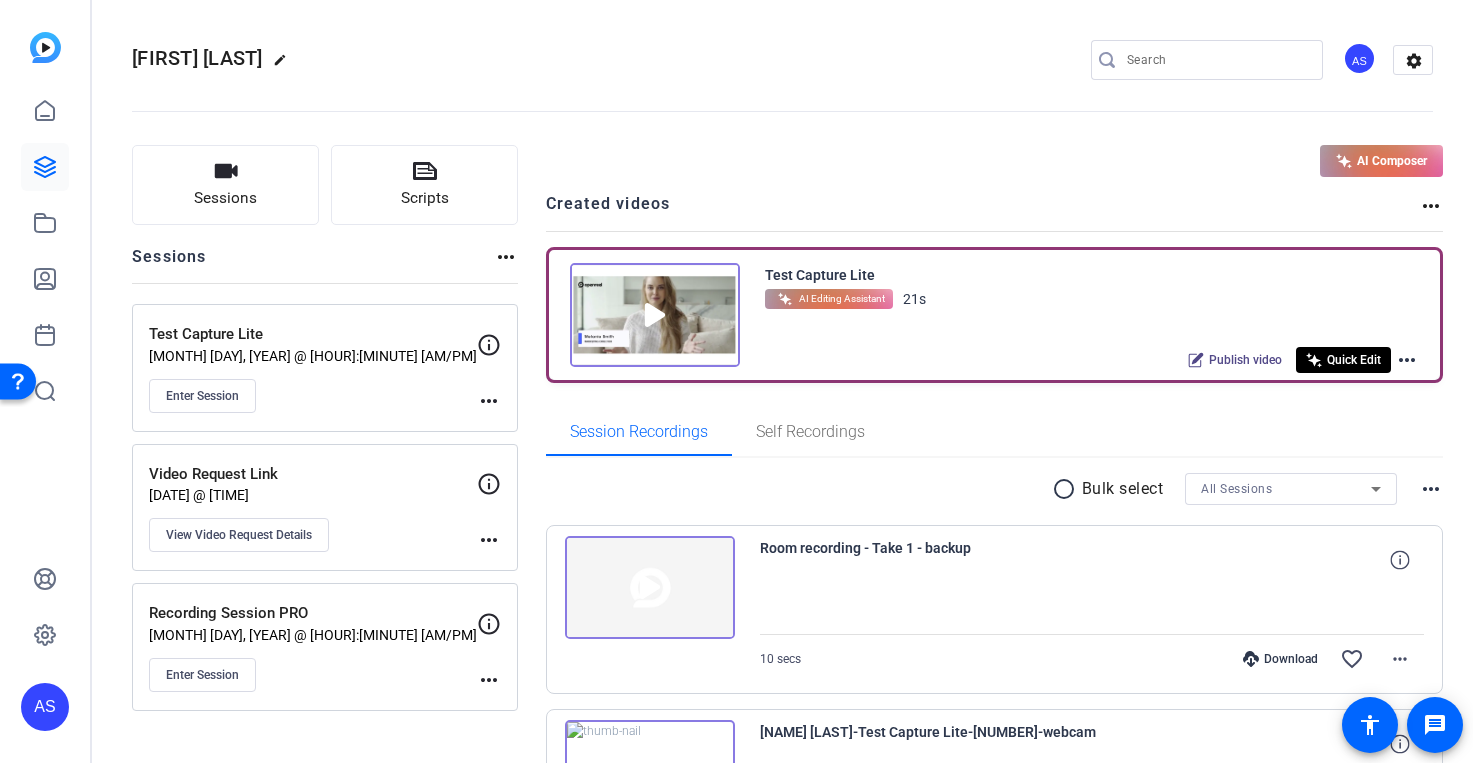 scroll, scrollTop: 203, scrollLeft: 0, axis: vertical 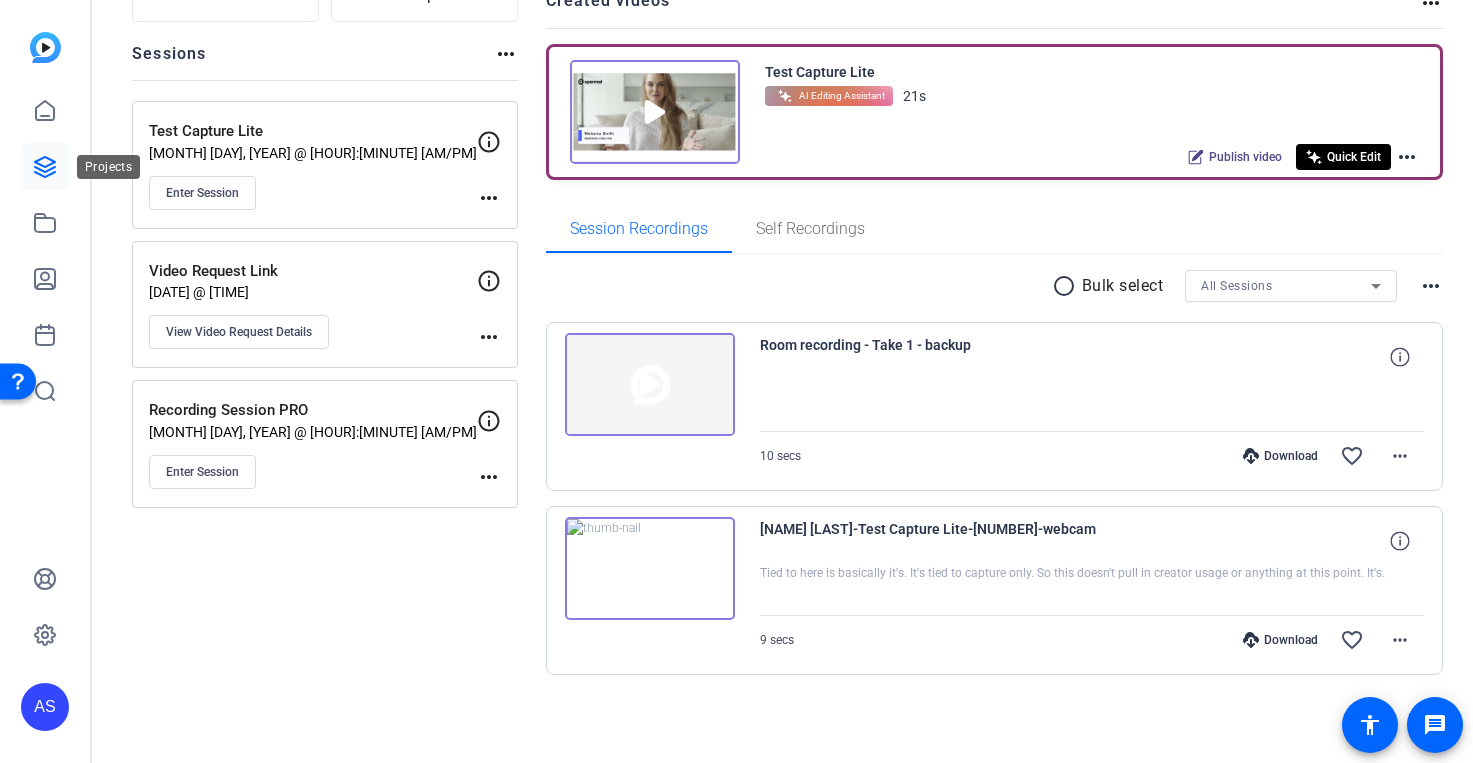 click 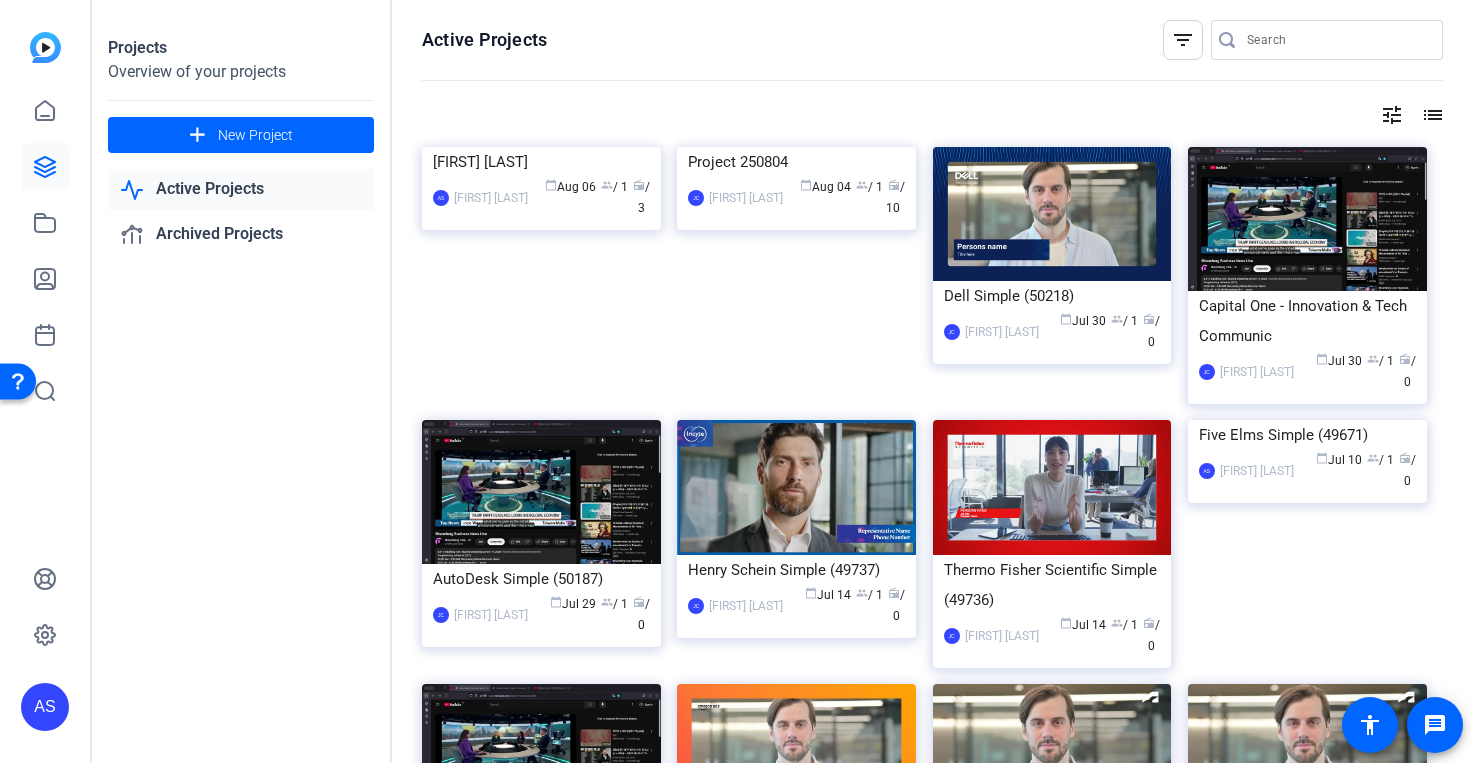click on "calendar_today  [MONTH] [DAY]" 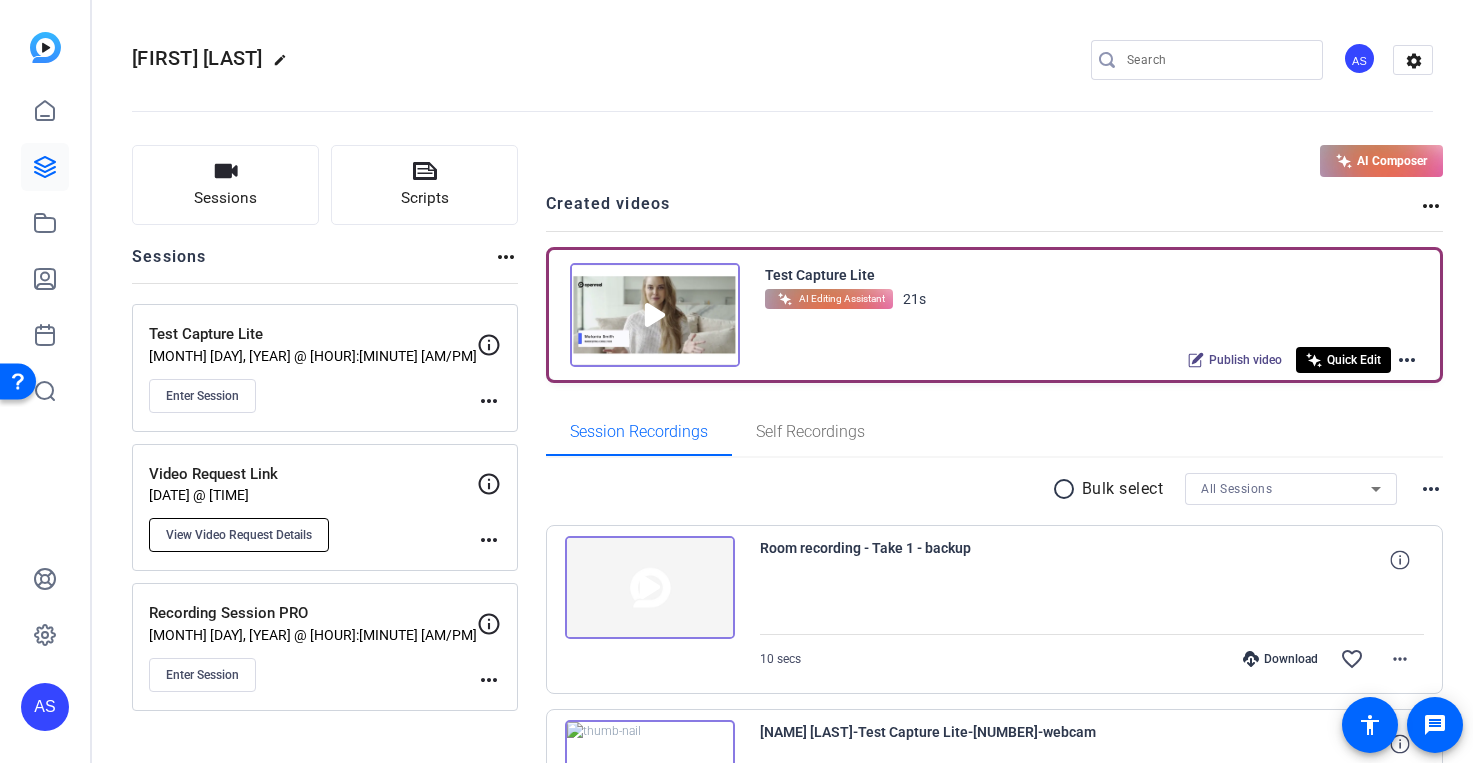 click on "View Video Request Details" 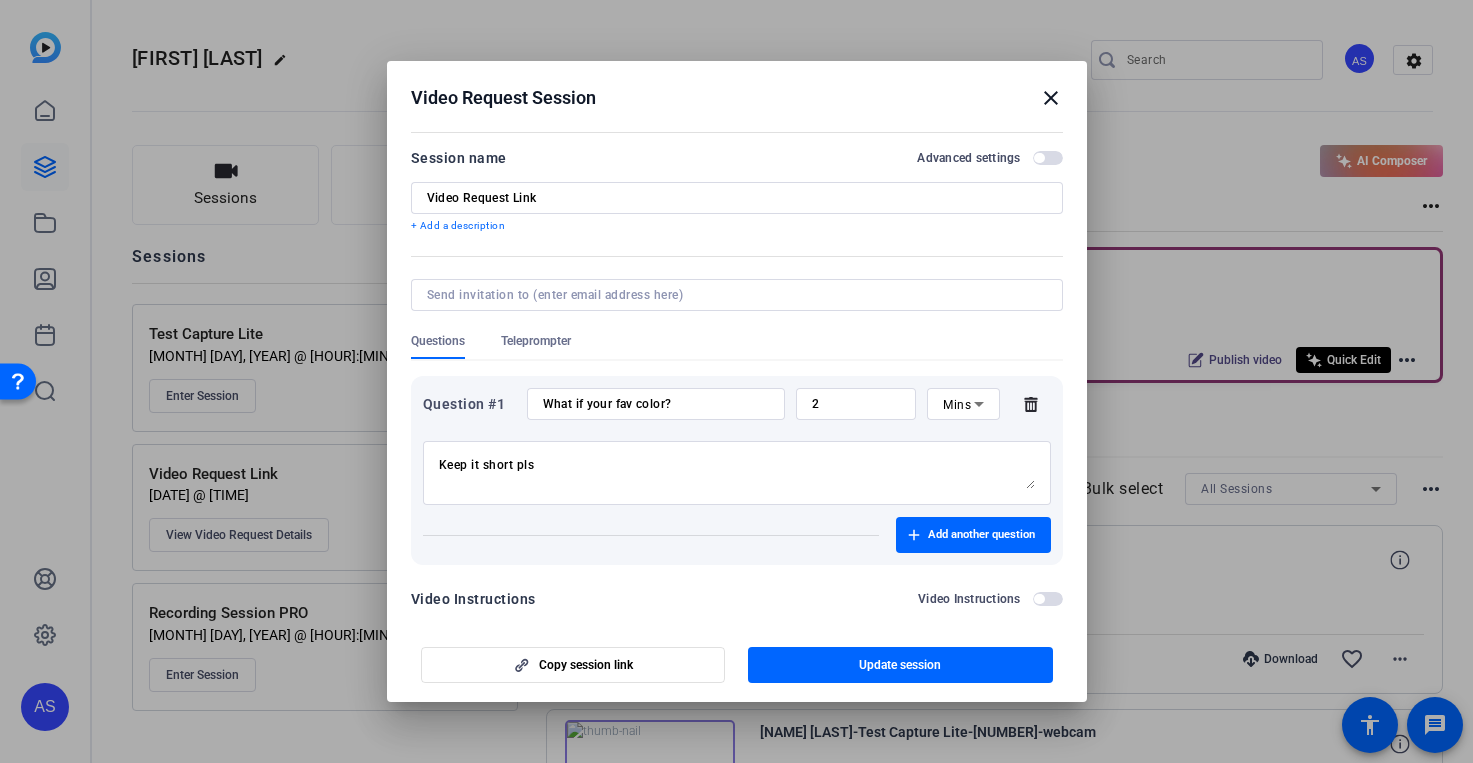 click on "close" at bounding box center [1051, 98] 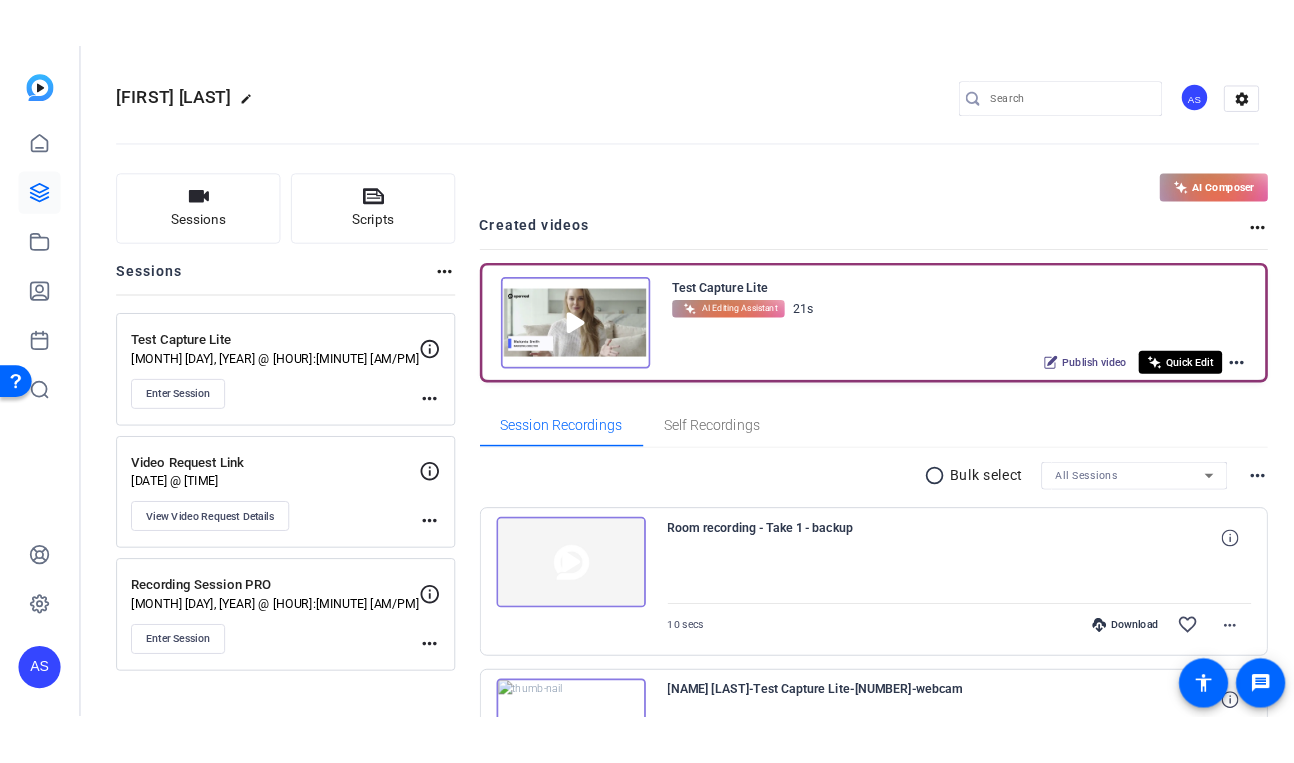 scroll, scrollTop: 33, scrollLeft: 0, axis: vertical 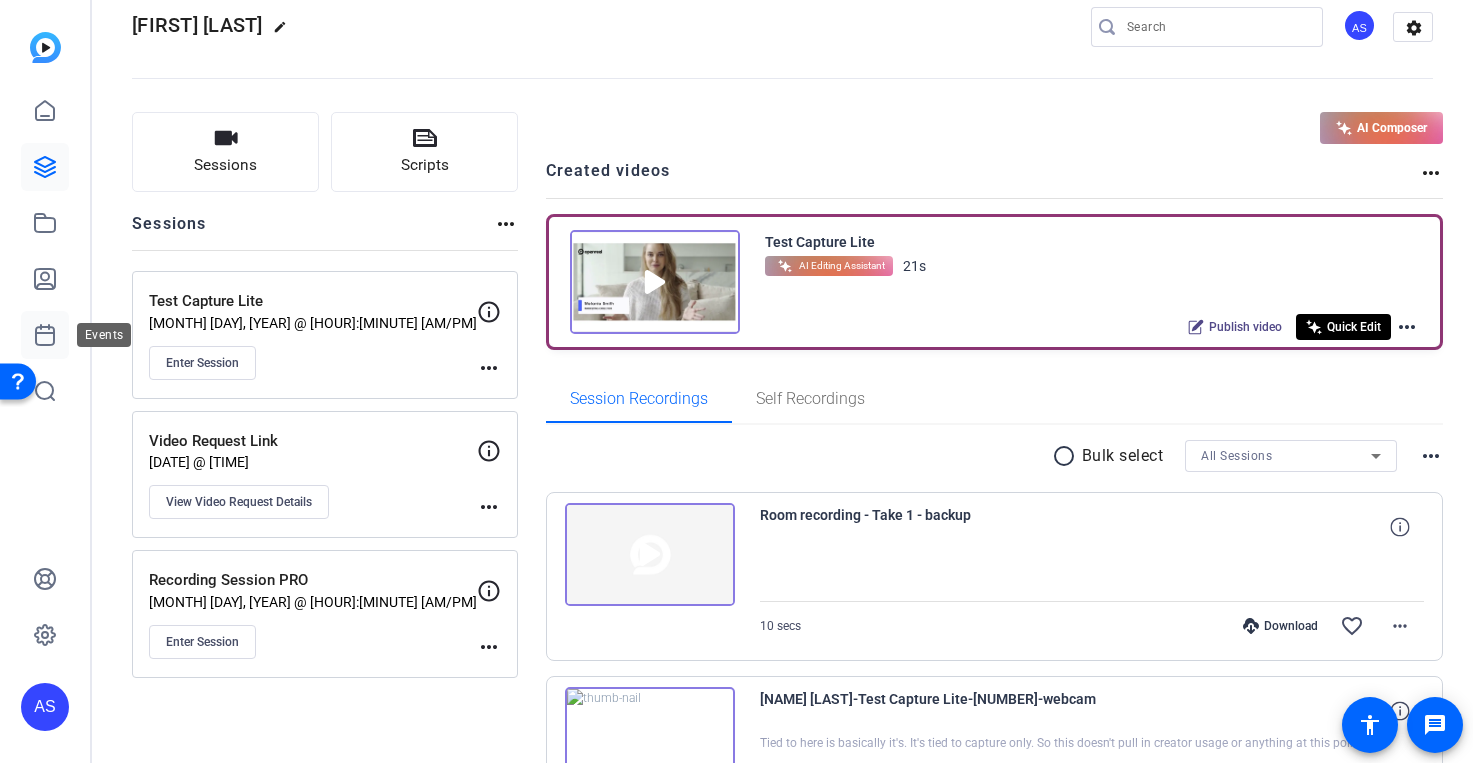 click 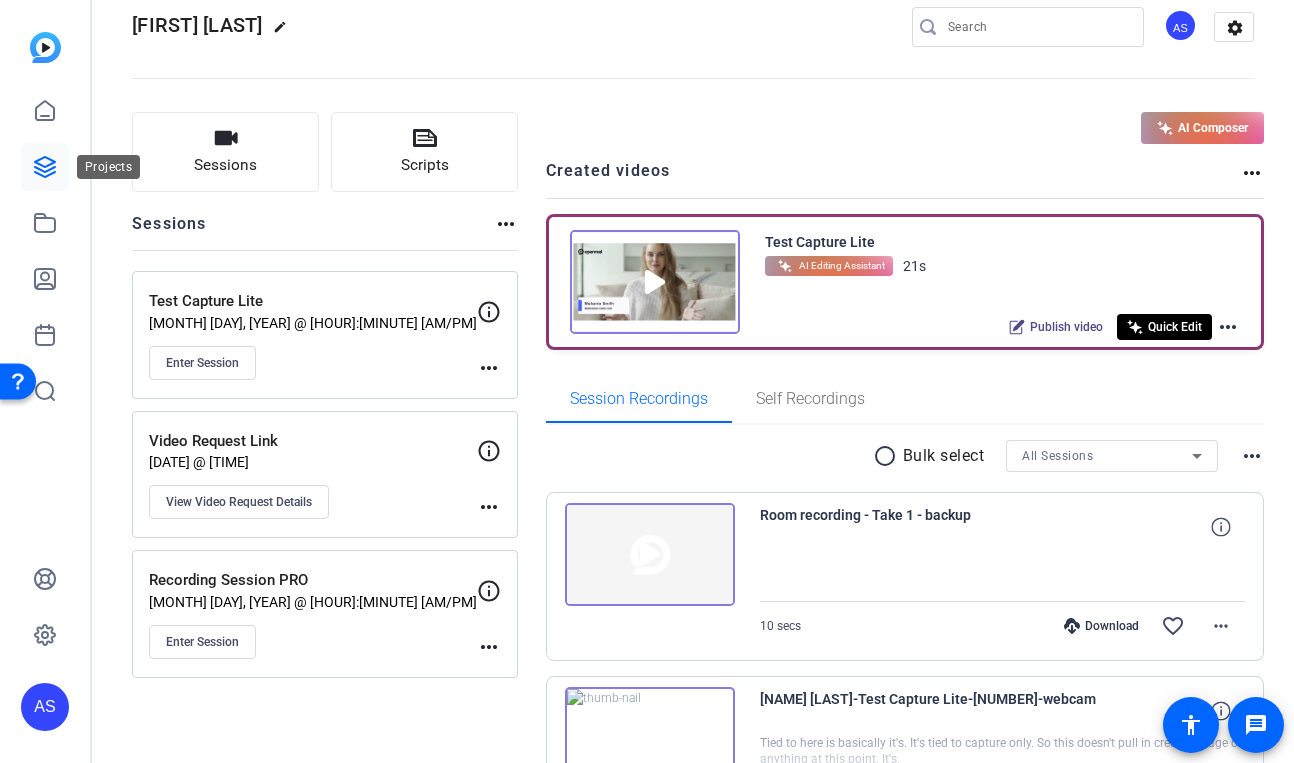 click 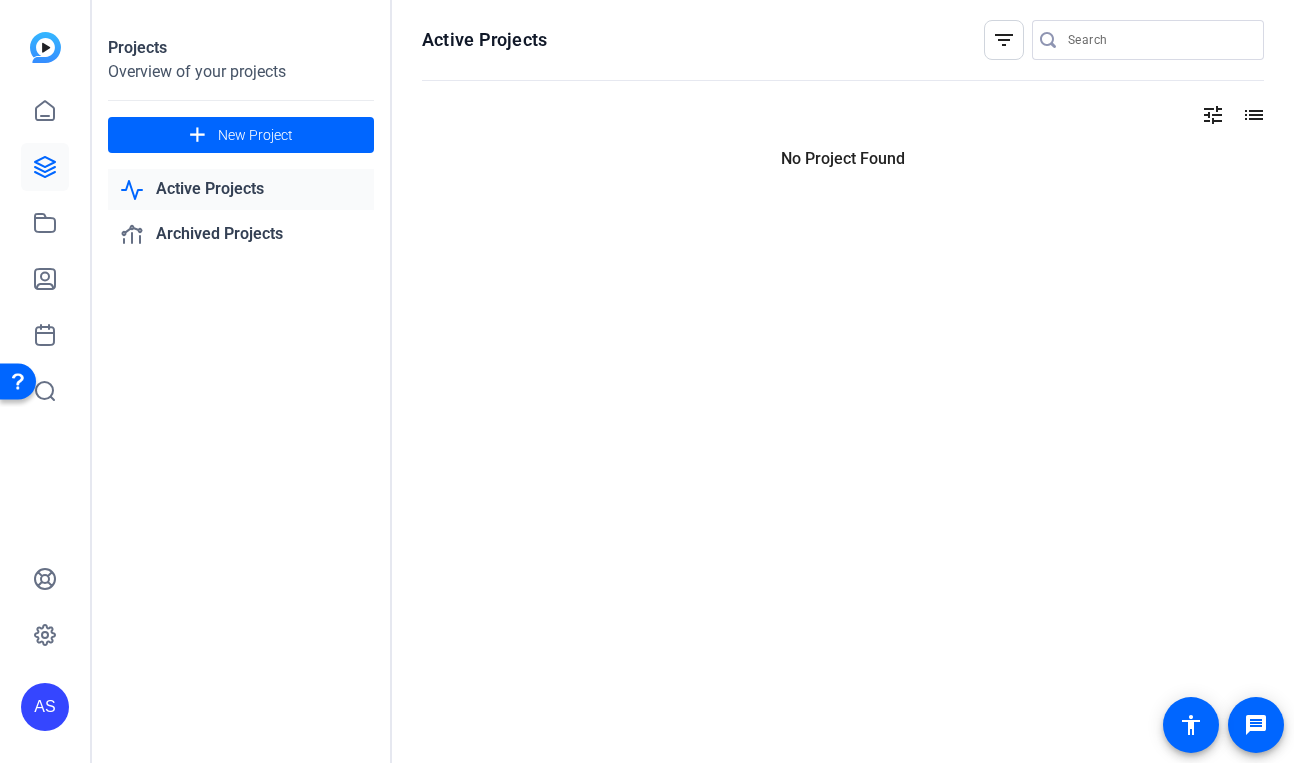 scroll, scrollTop: 0, scrollLeft: 0, axis: both 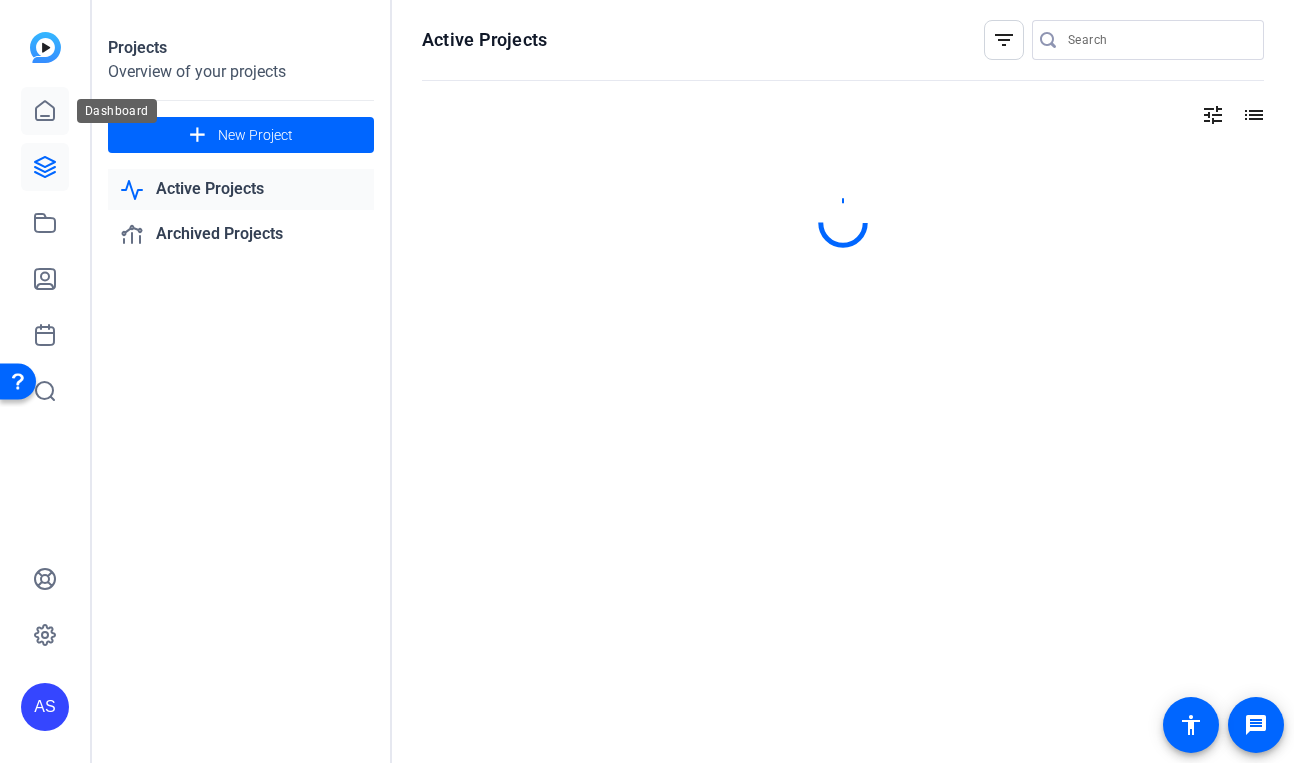 click 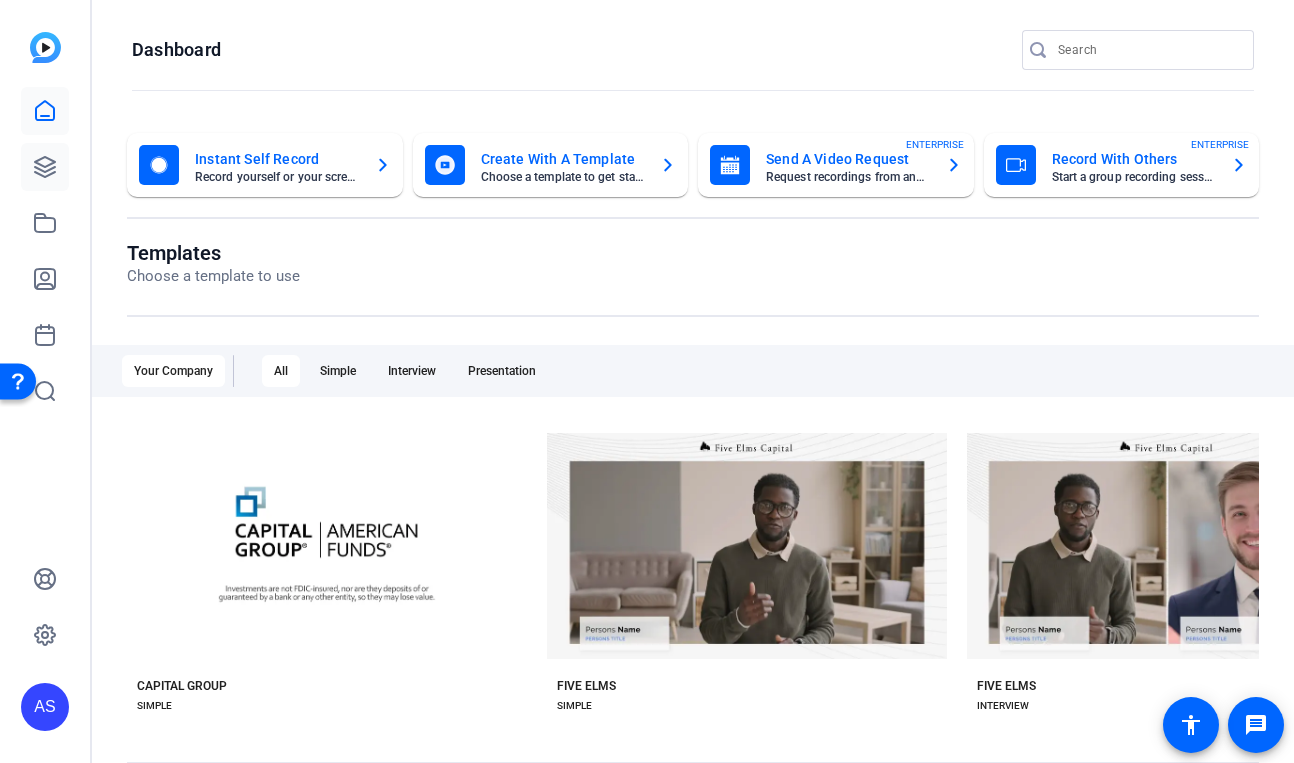 click 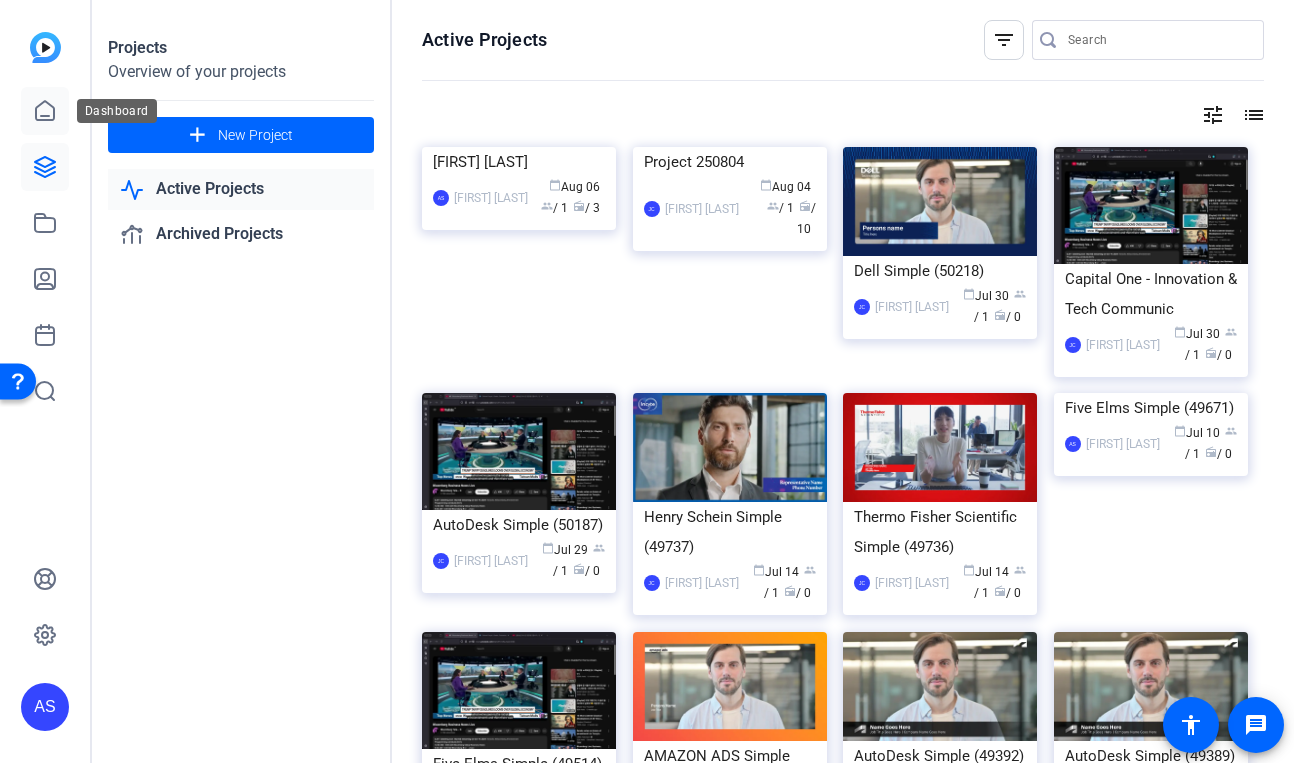 click 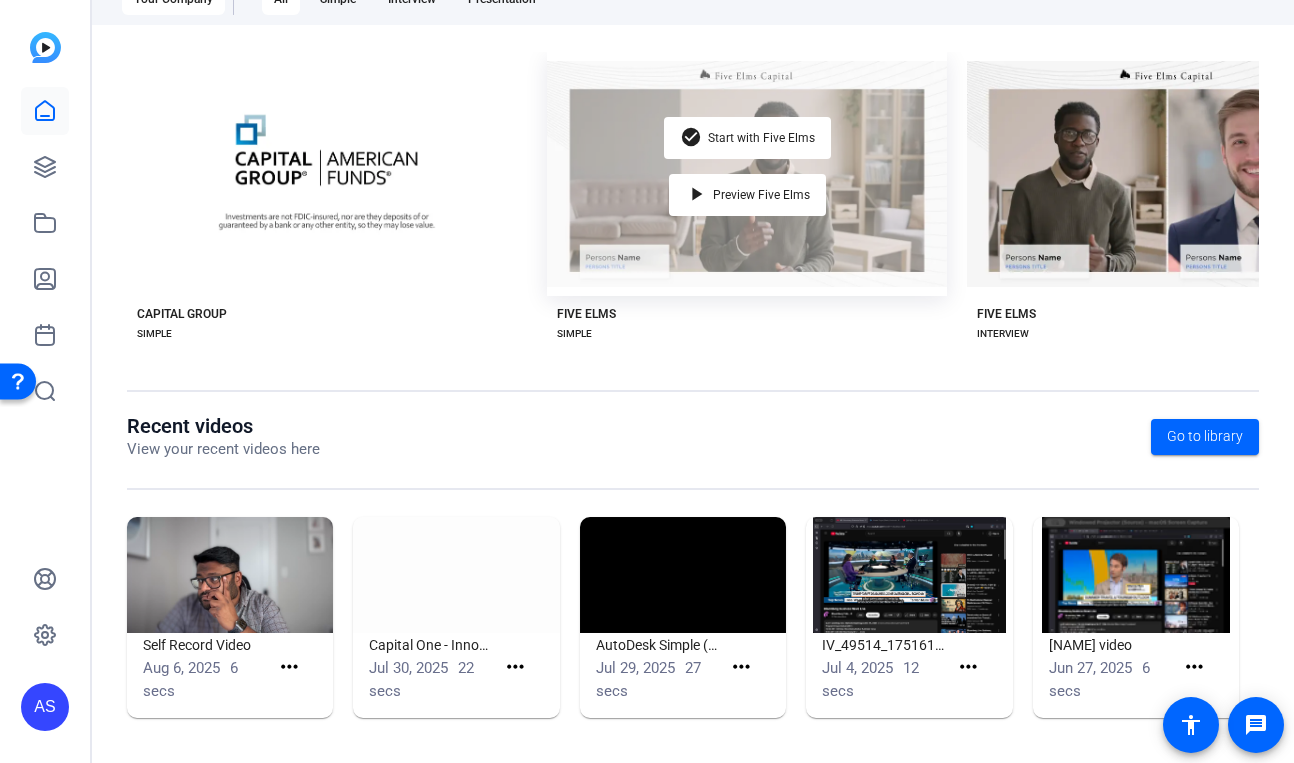 scroll, scrollTop: 0, scrollLeft: 0, axis: both 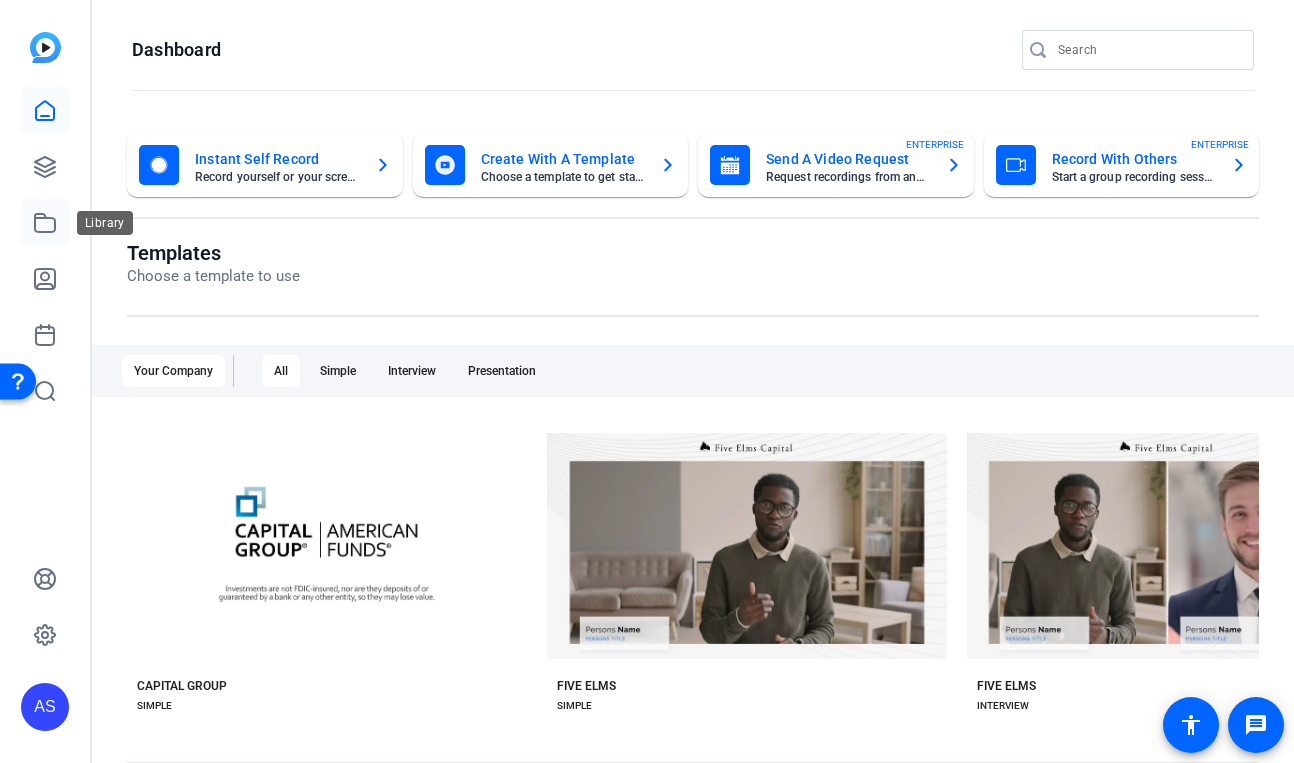 click 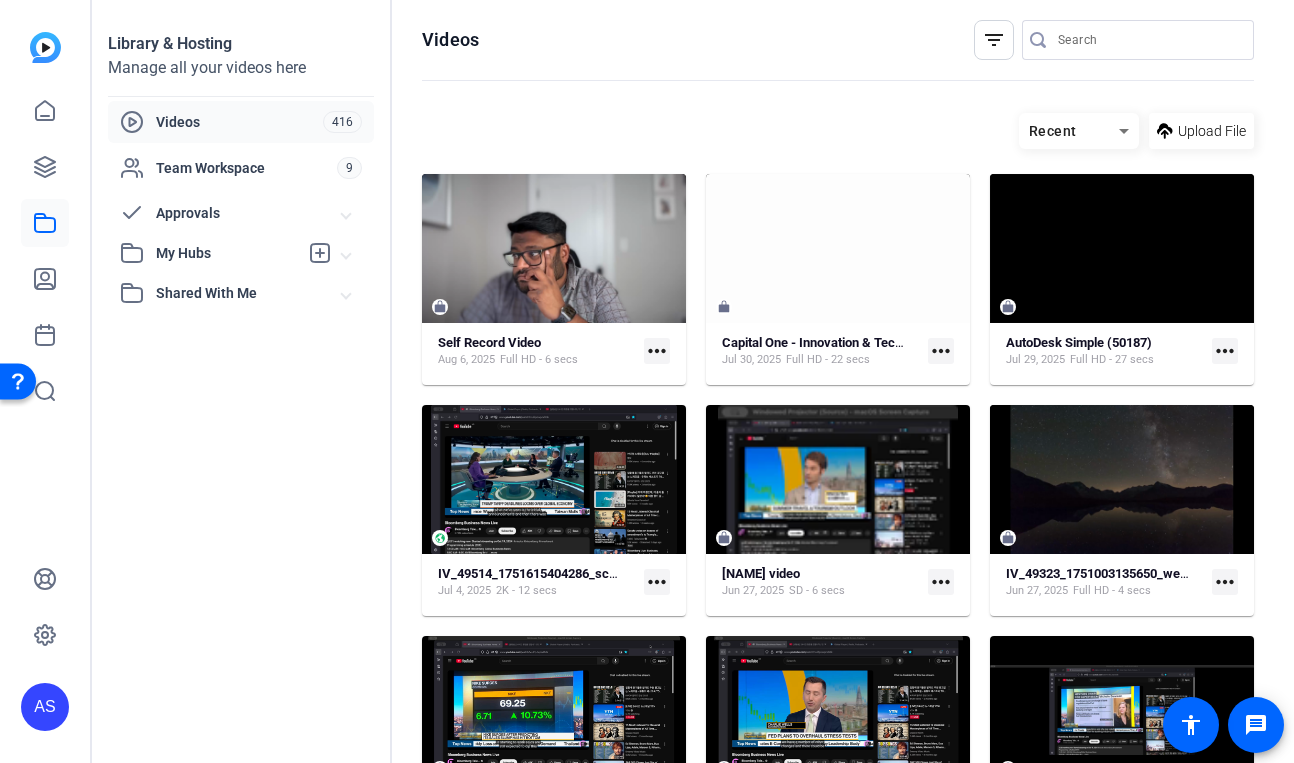 click on "Self Record Video  [DATE]  Full HD - 6 secs  more_horiz" 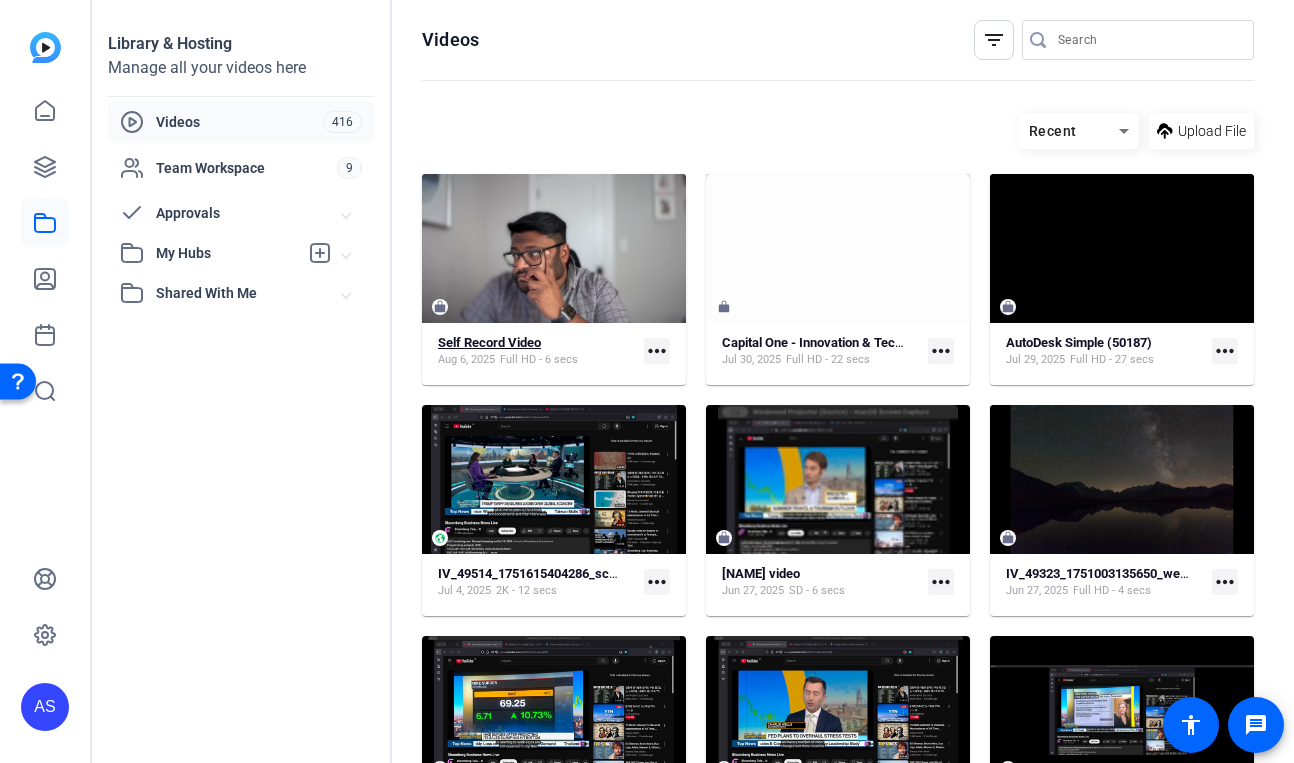 click on "Self Record Video" 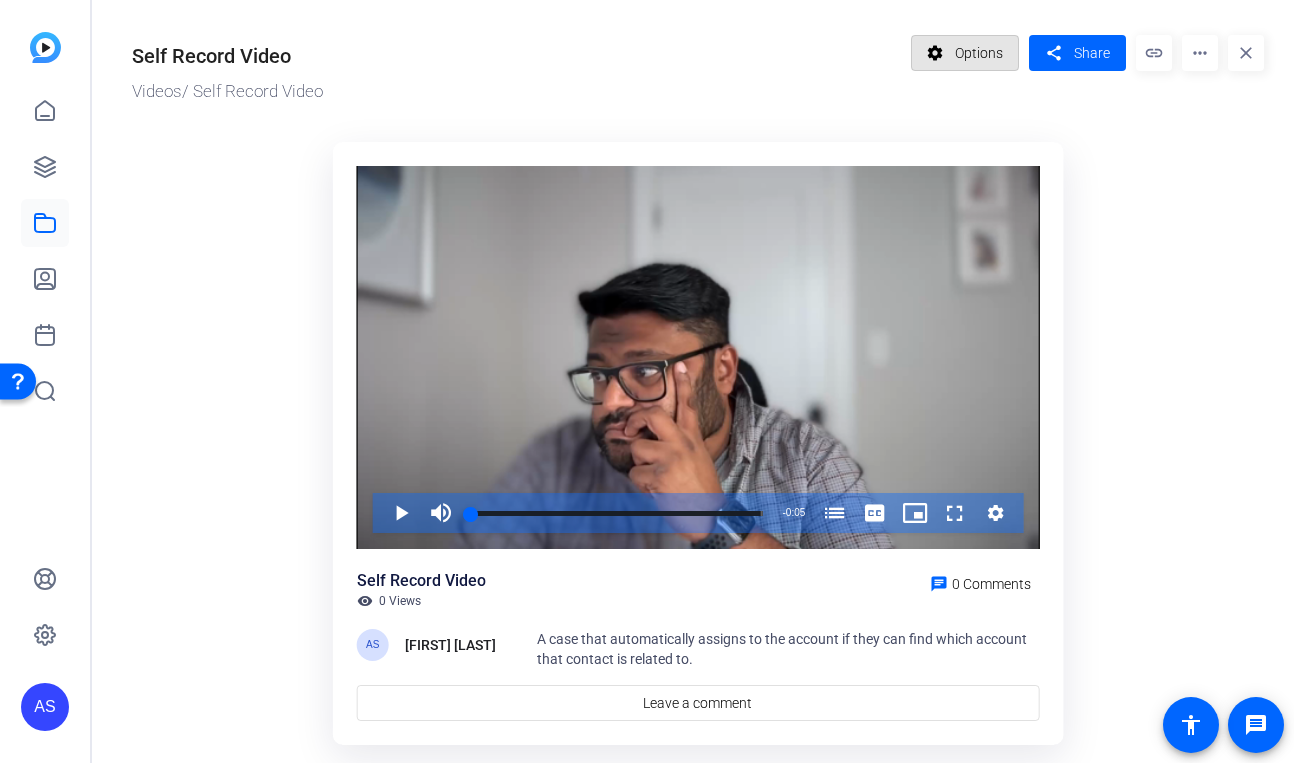 click on "Options" 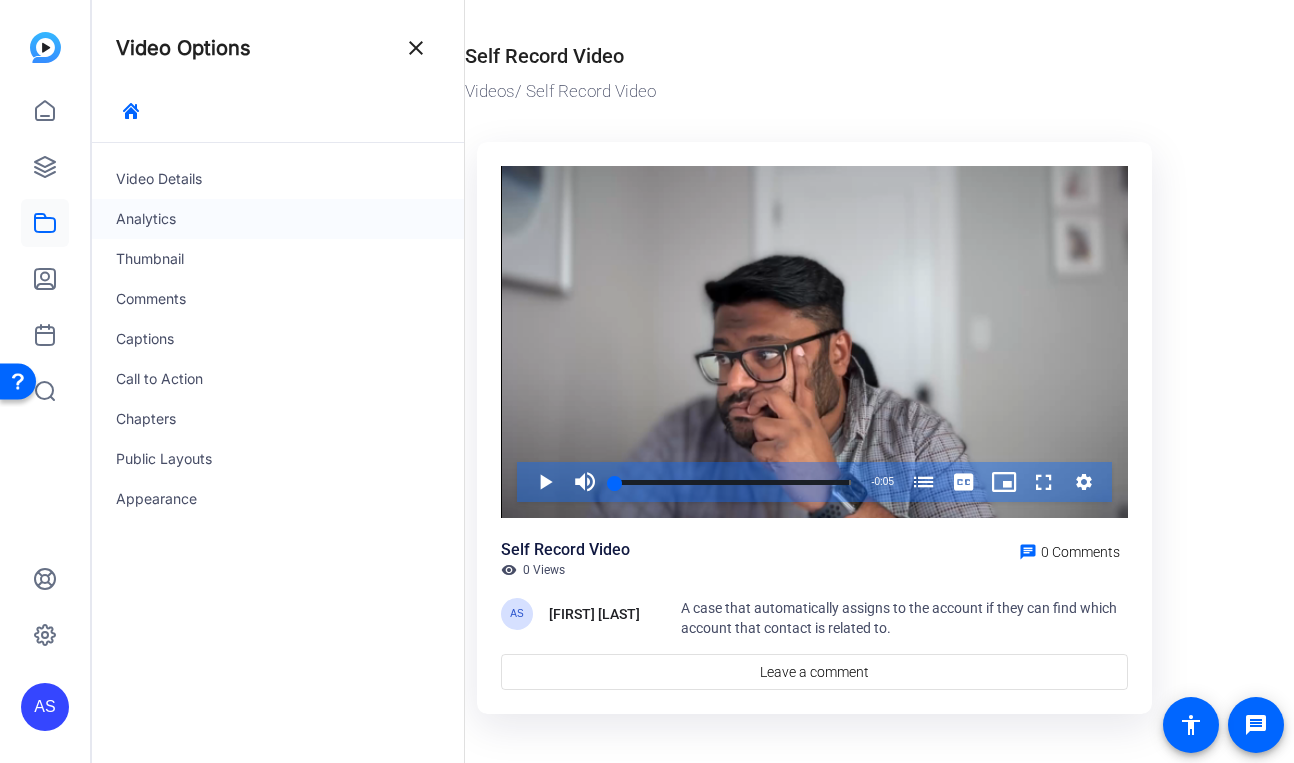 click on "Analytics" 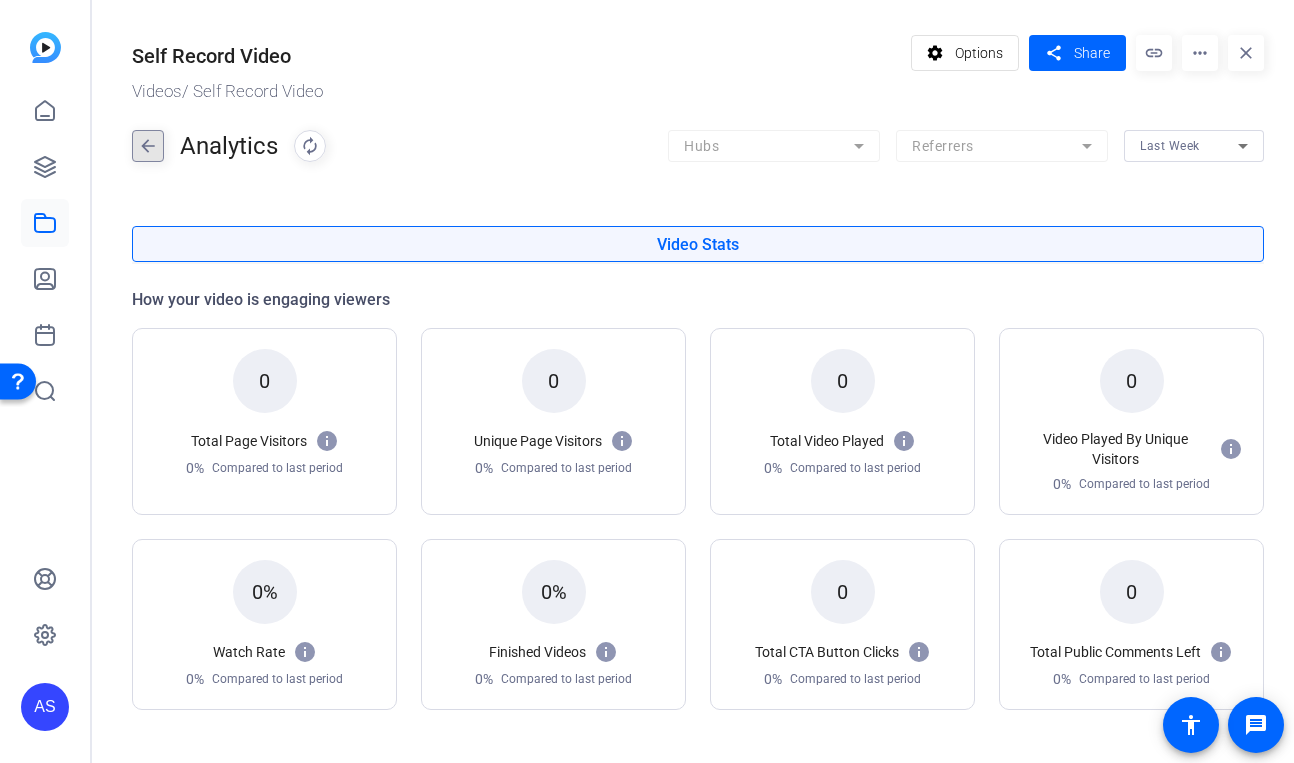 click on "arrow_back" 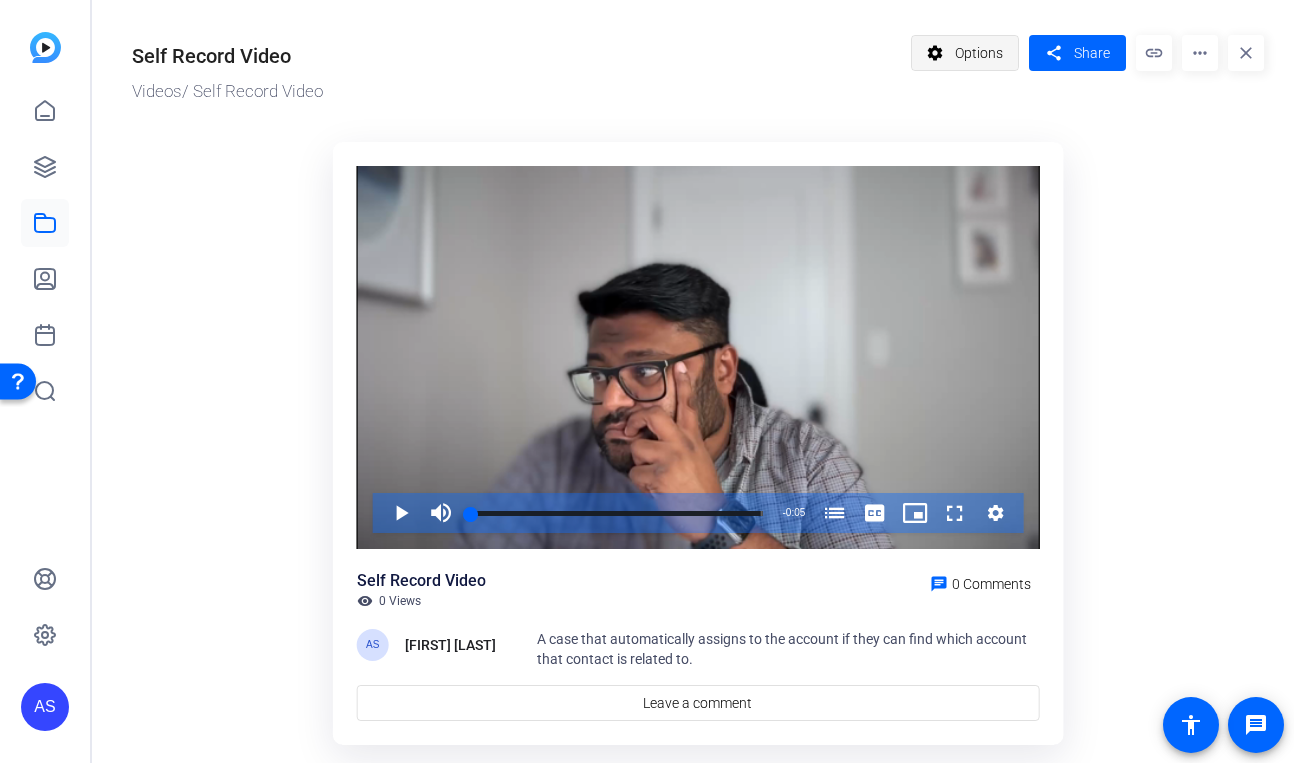 click on "Options" 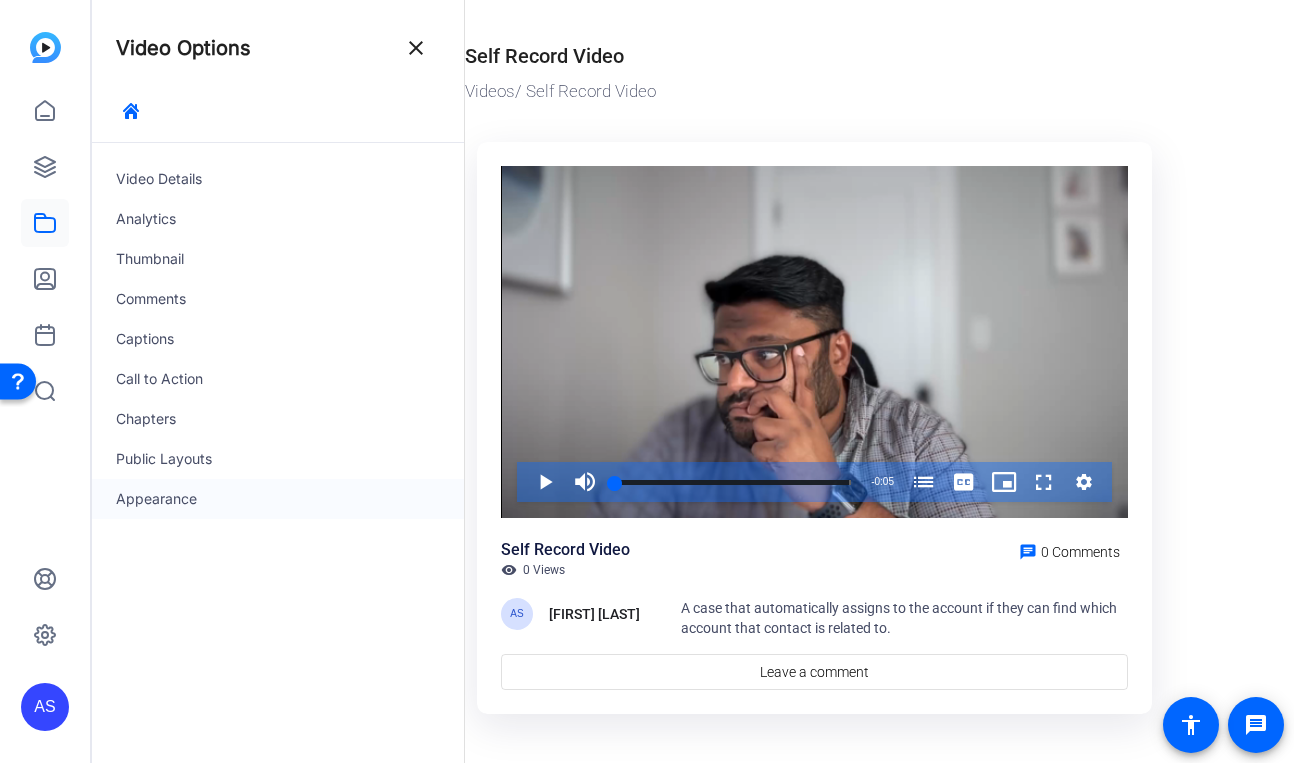 click on "Appearance" 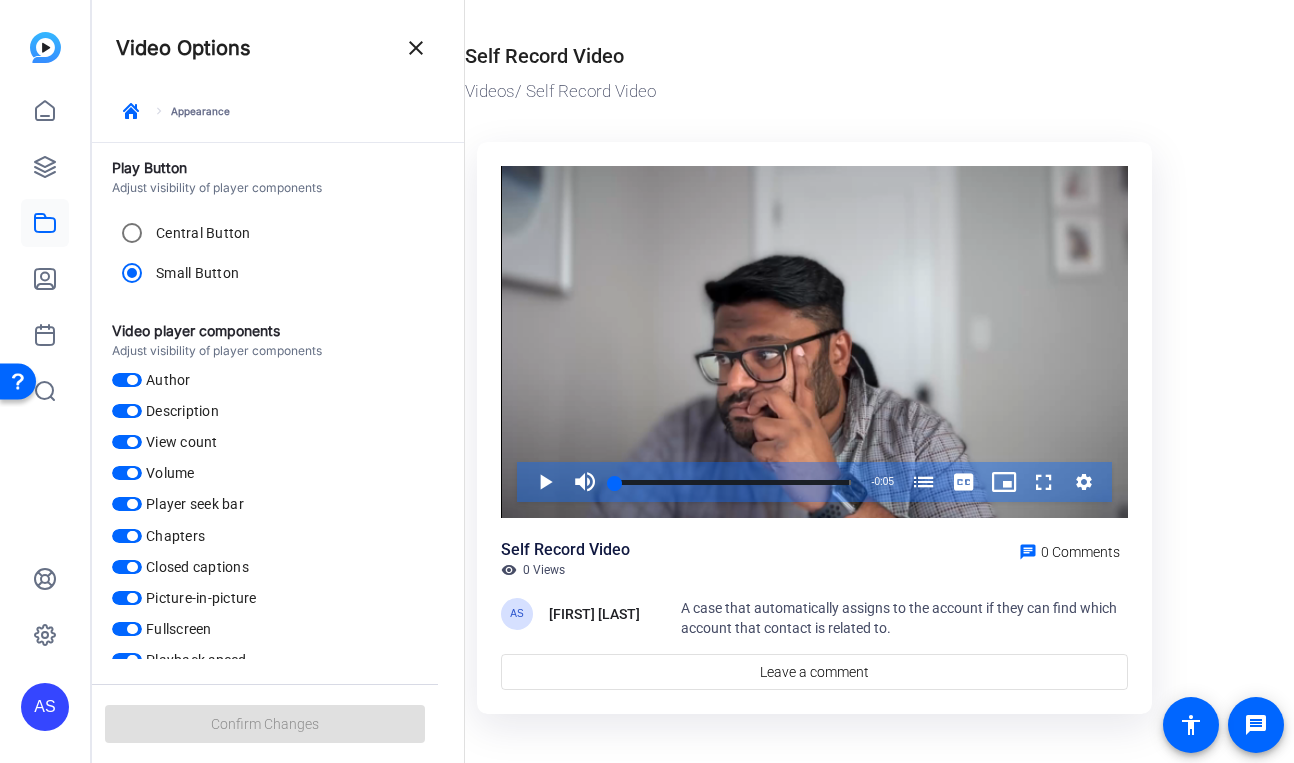 scroll, scrollTop: 0, scrollLeft: 0, axis: both 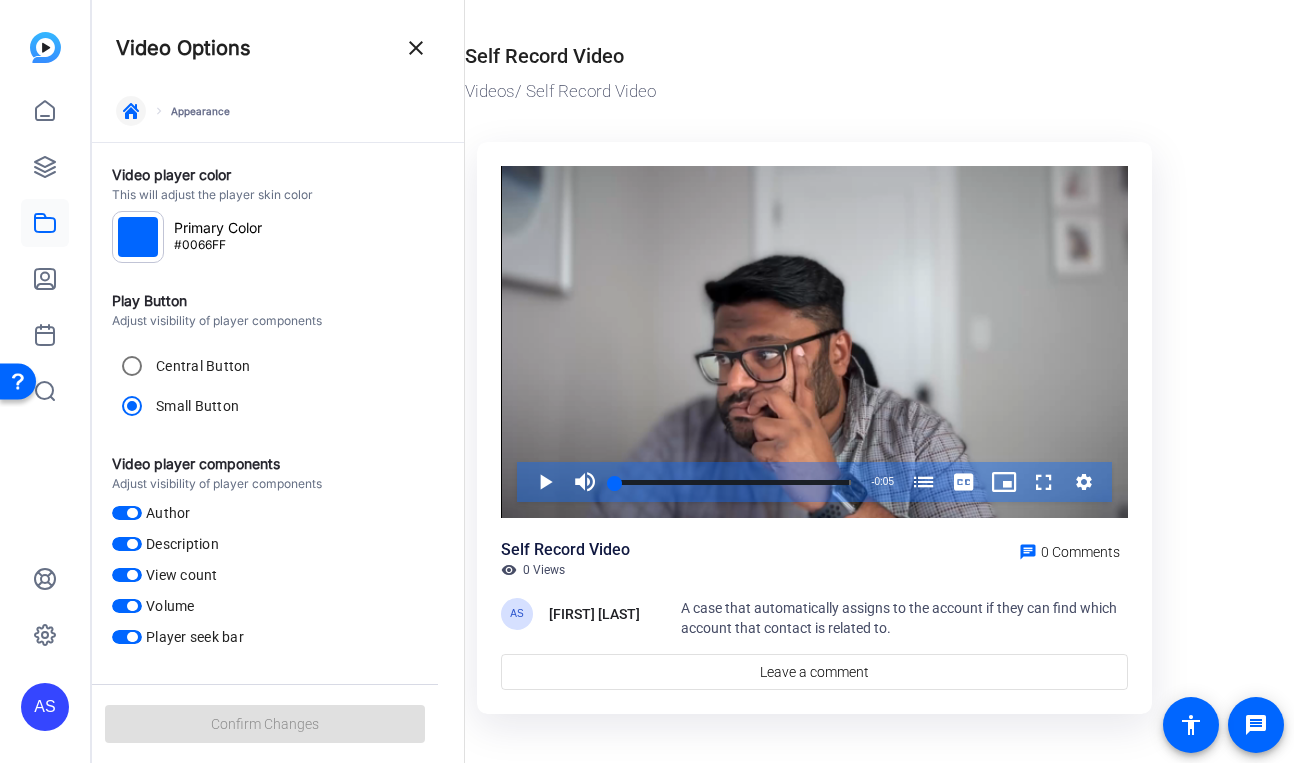 click 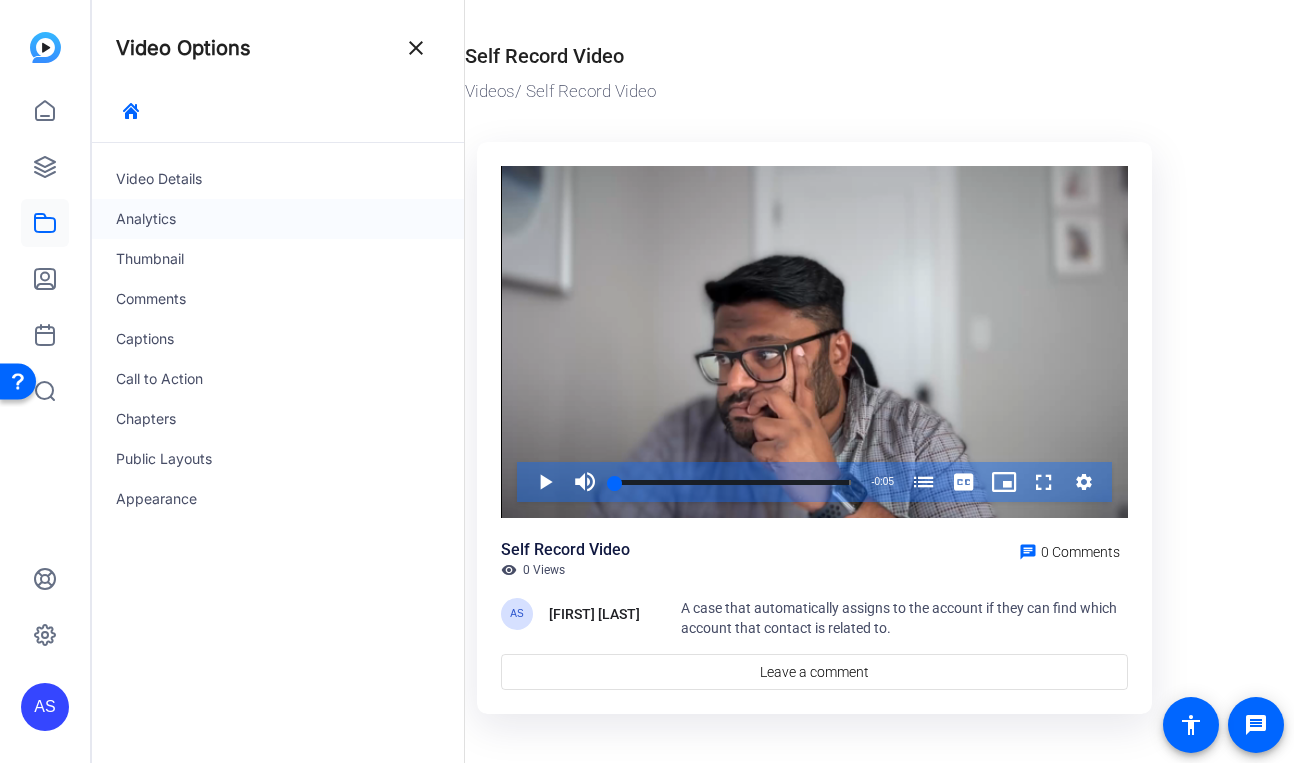 click on "Analytics" 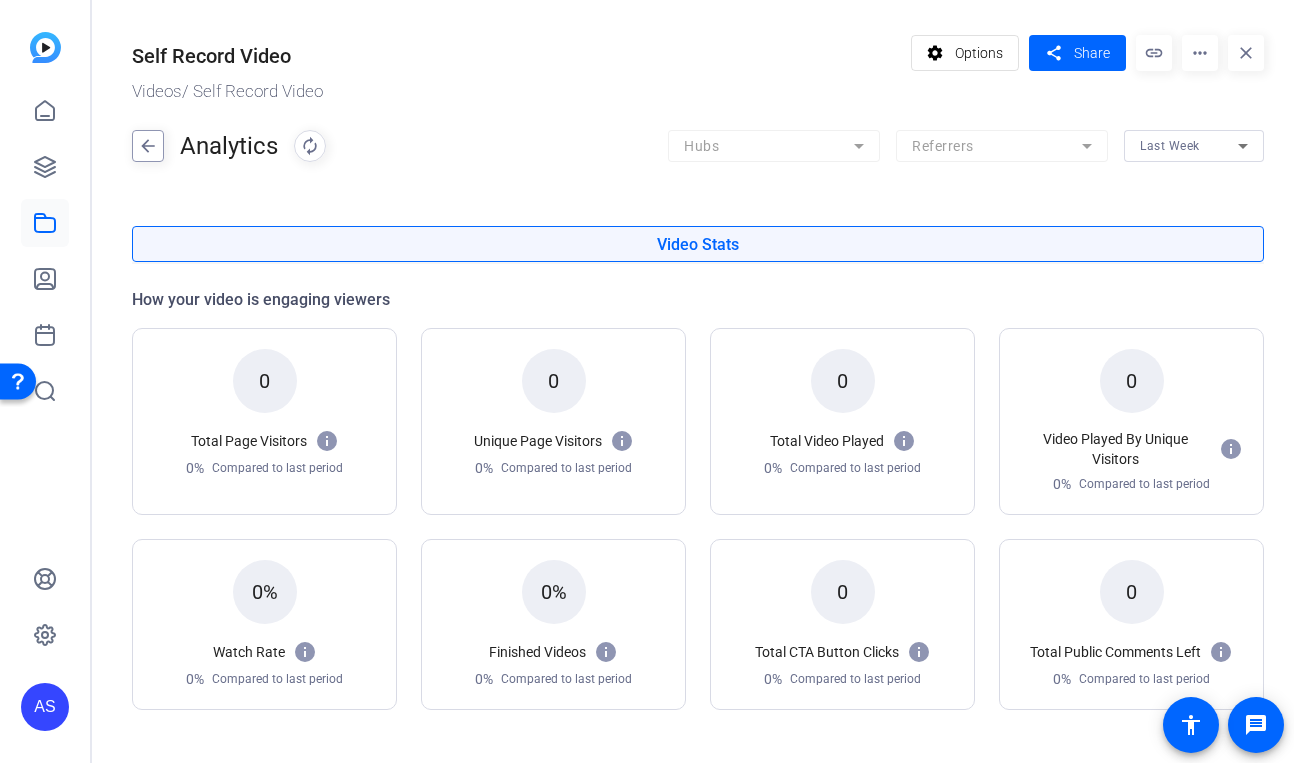 click on "arrow_back" 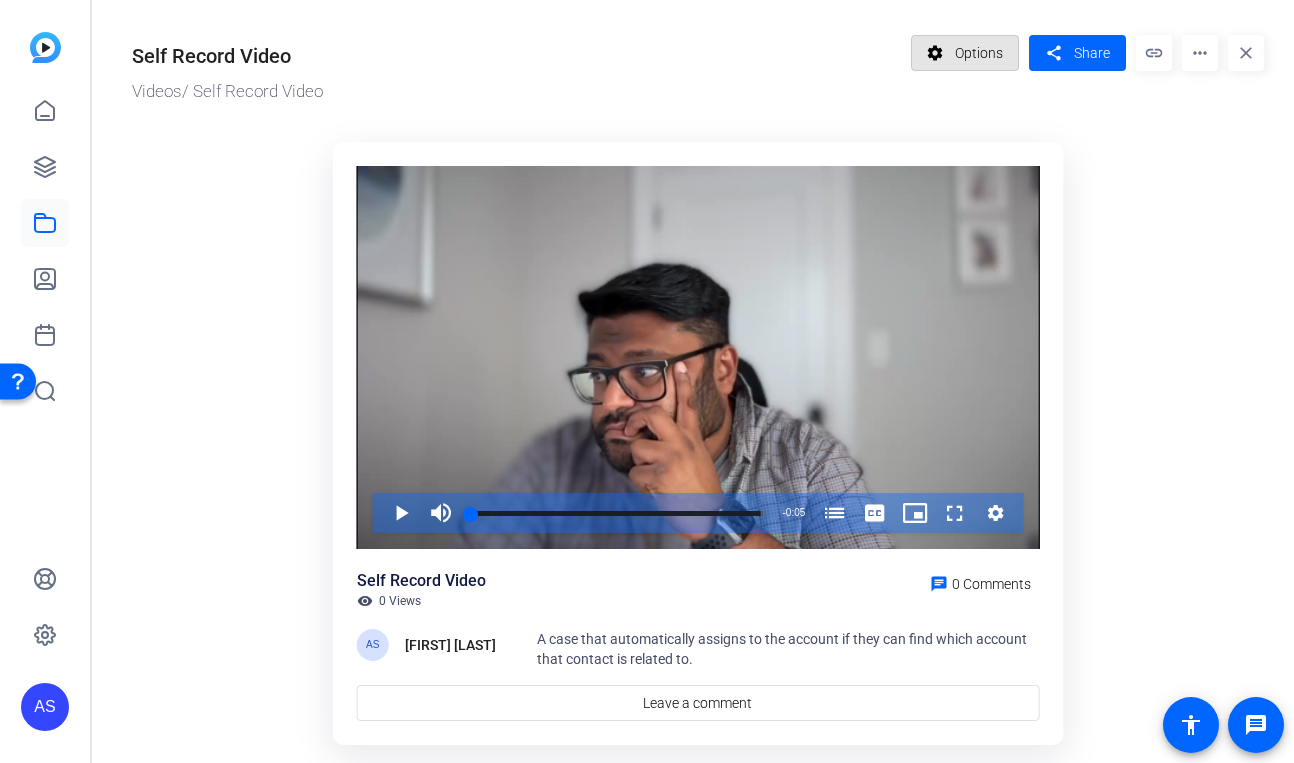 drag, startPoint x: 967, startPoint y: 58, endPoint x: 815, endPoint y: 101, distance: 157.96518 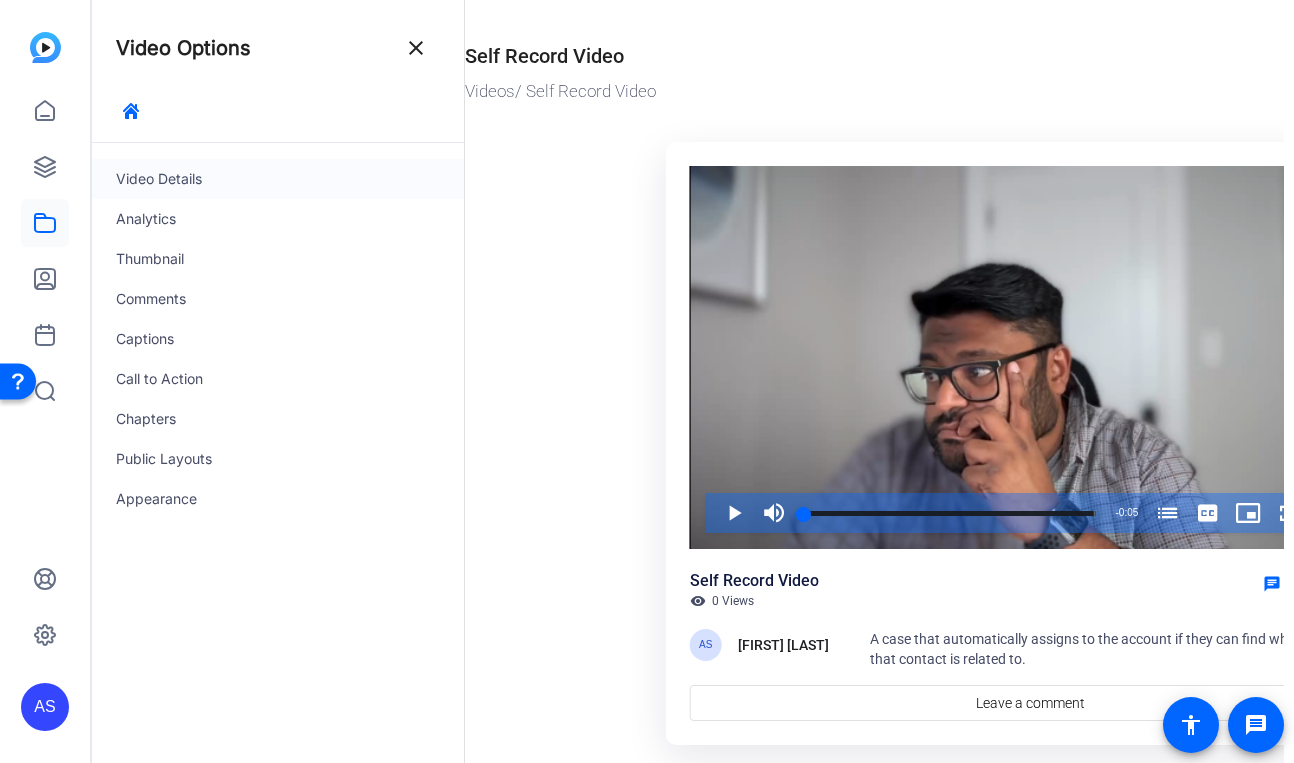 click on "Video Details" 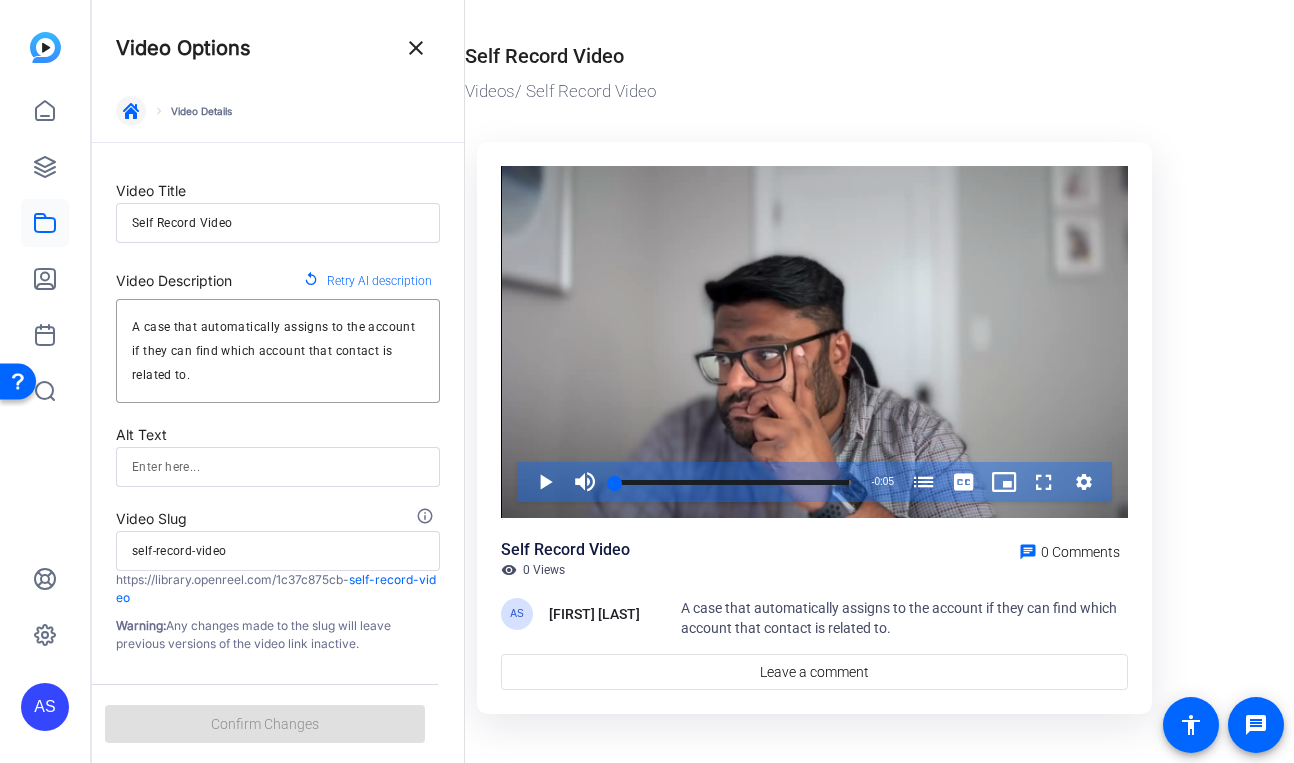 click 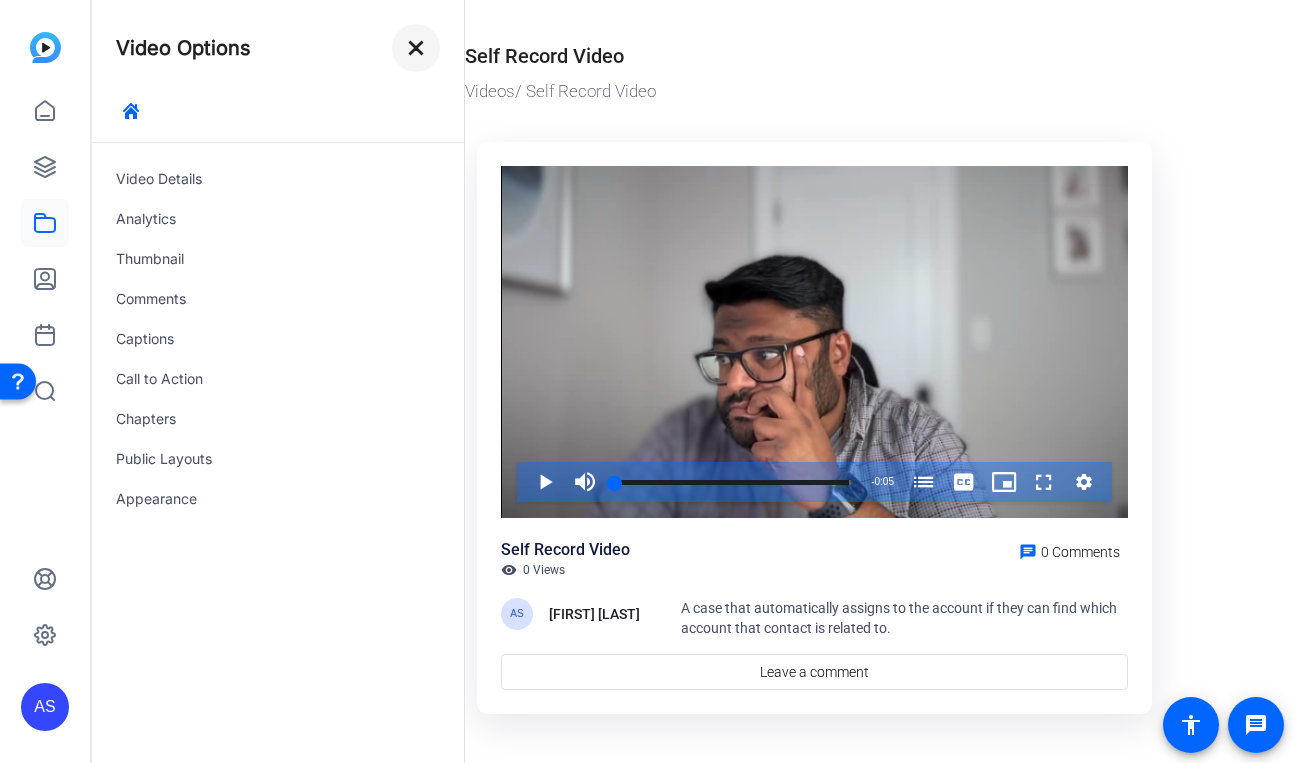 click on "close" 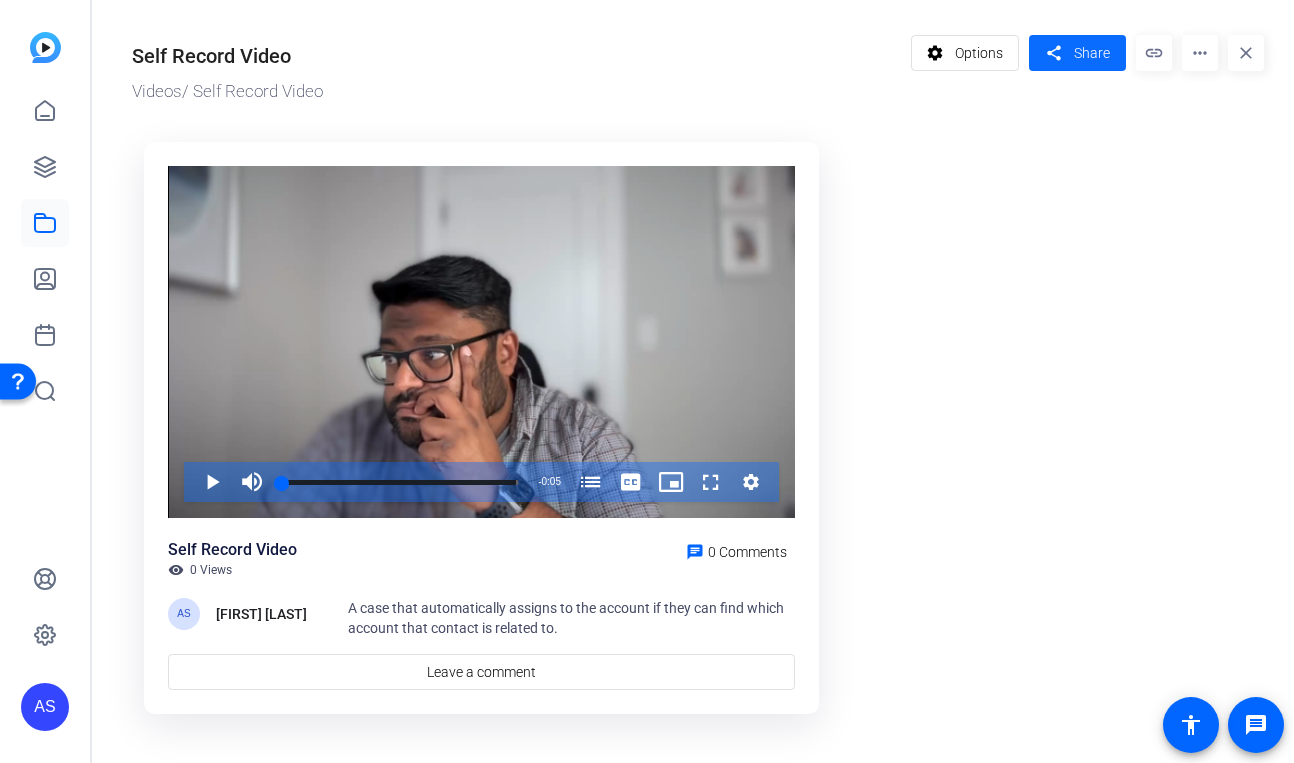 click on "Share" 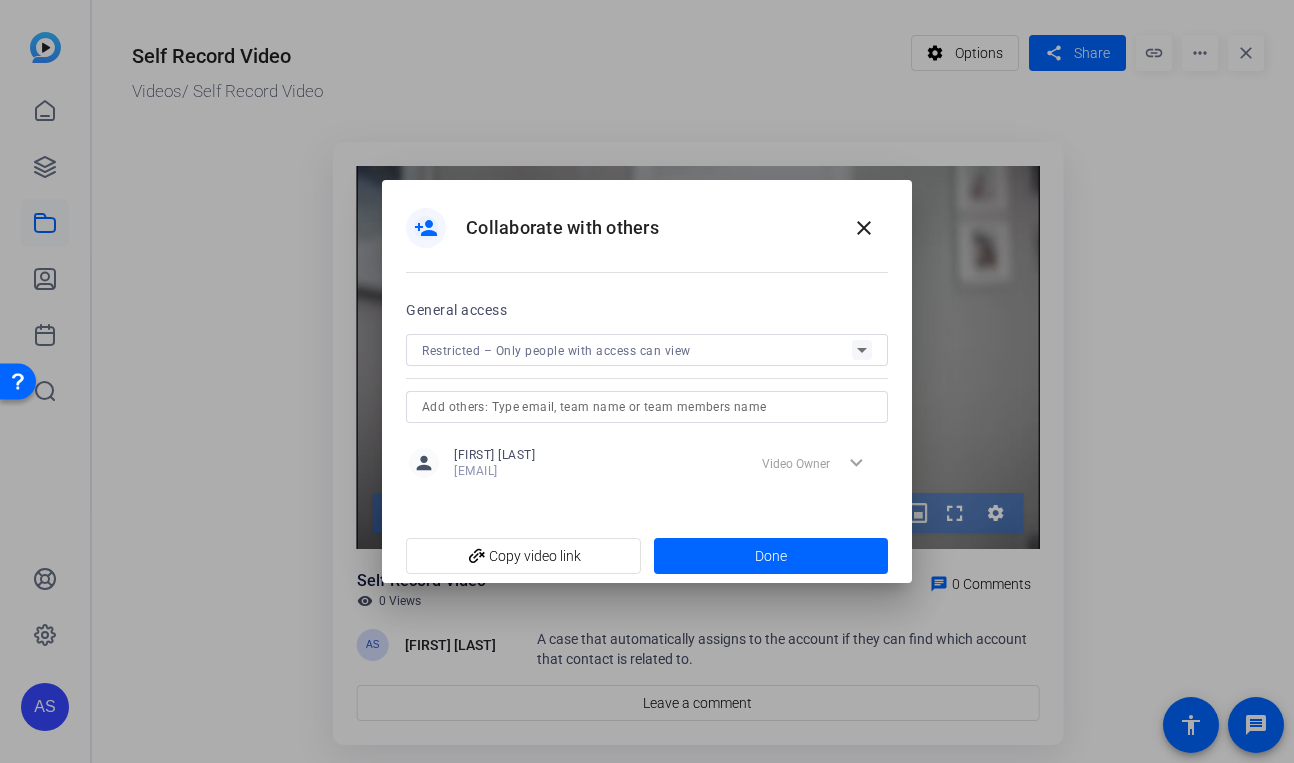 click at bounding box center [647, 377] 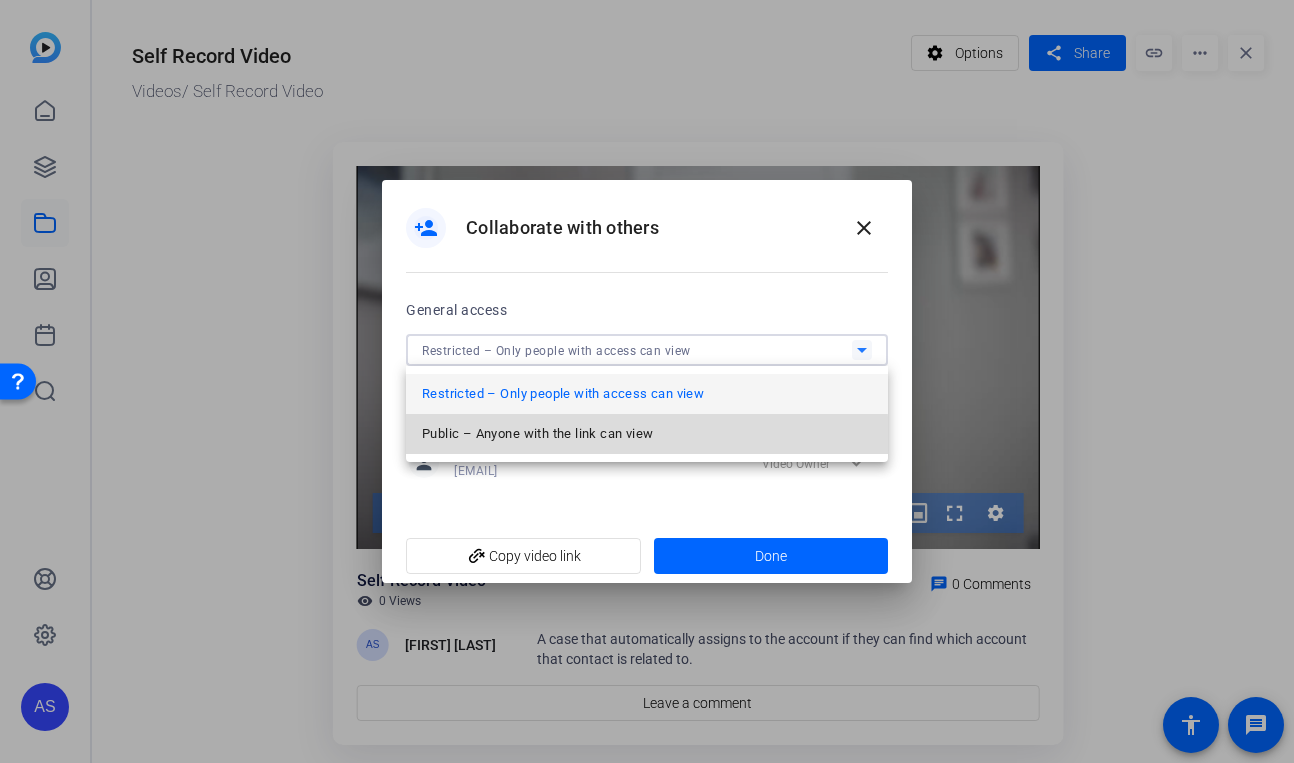 click on "Public – Anyone with the link can view" at bounding box center [537, 434] 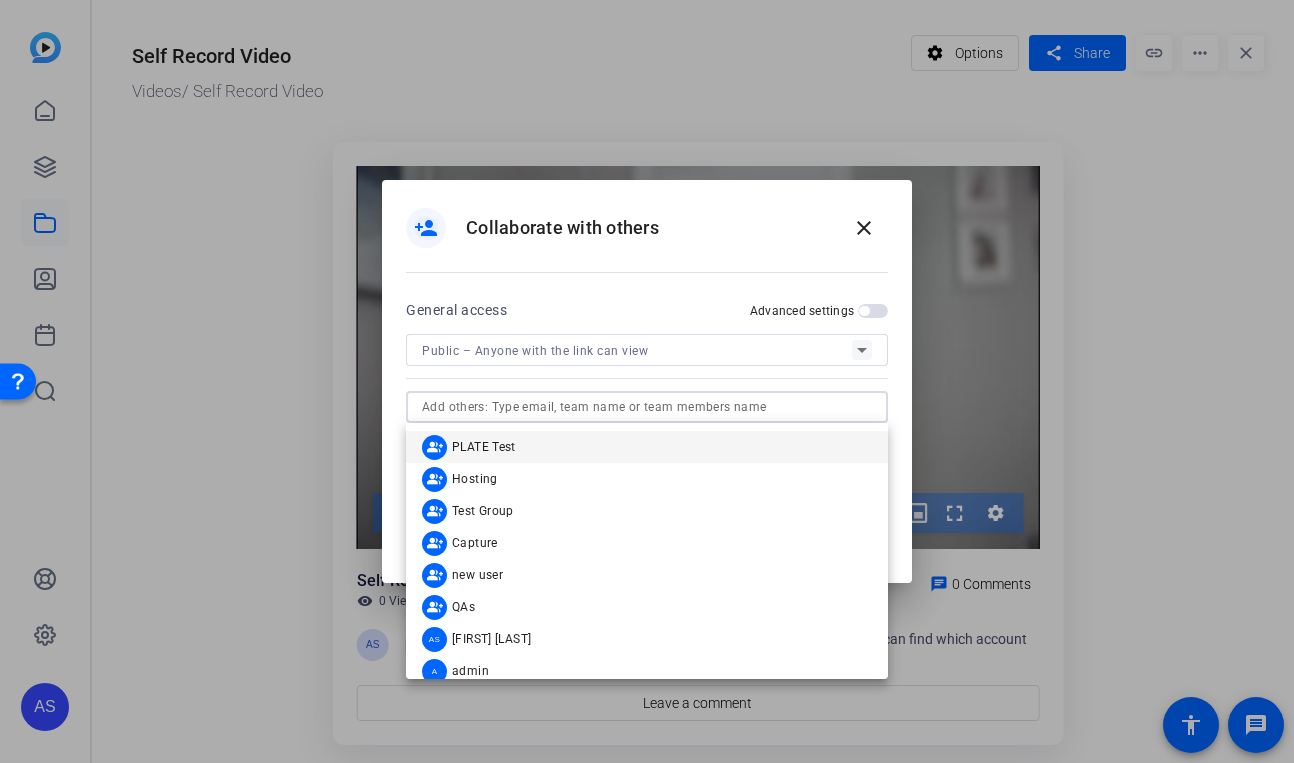 click at bounding box center [647, 407] 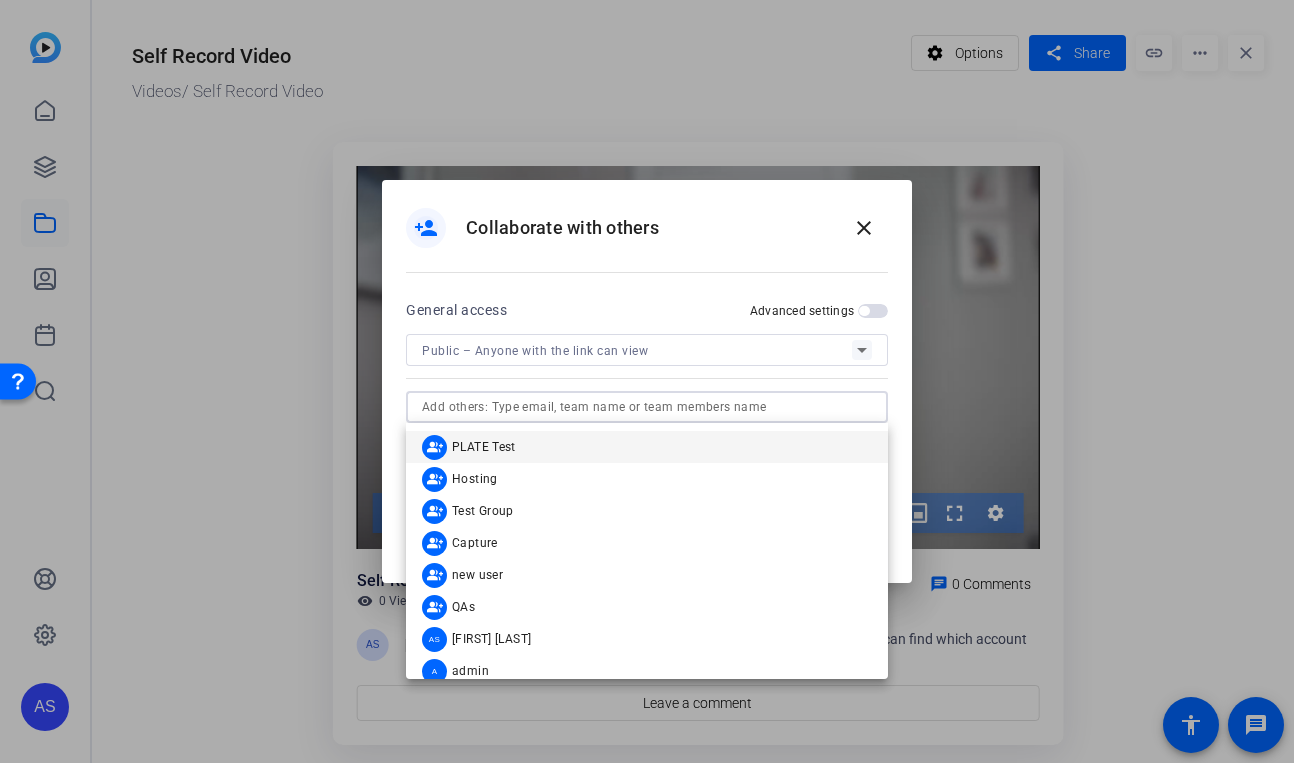 click at bounding box center [647, 381] 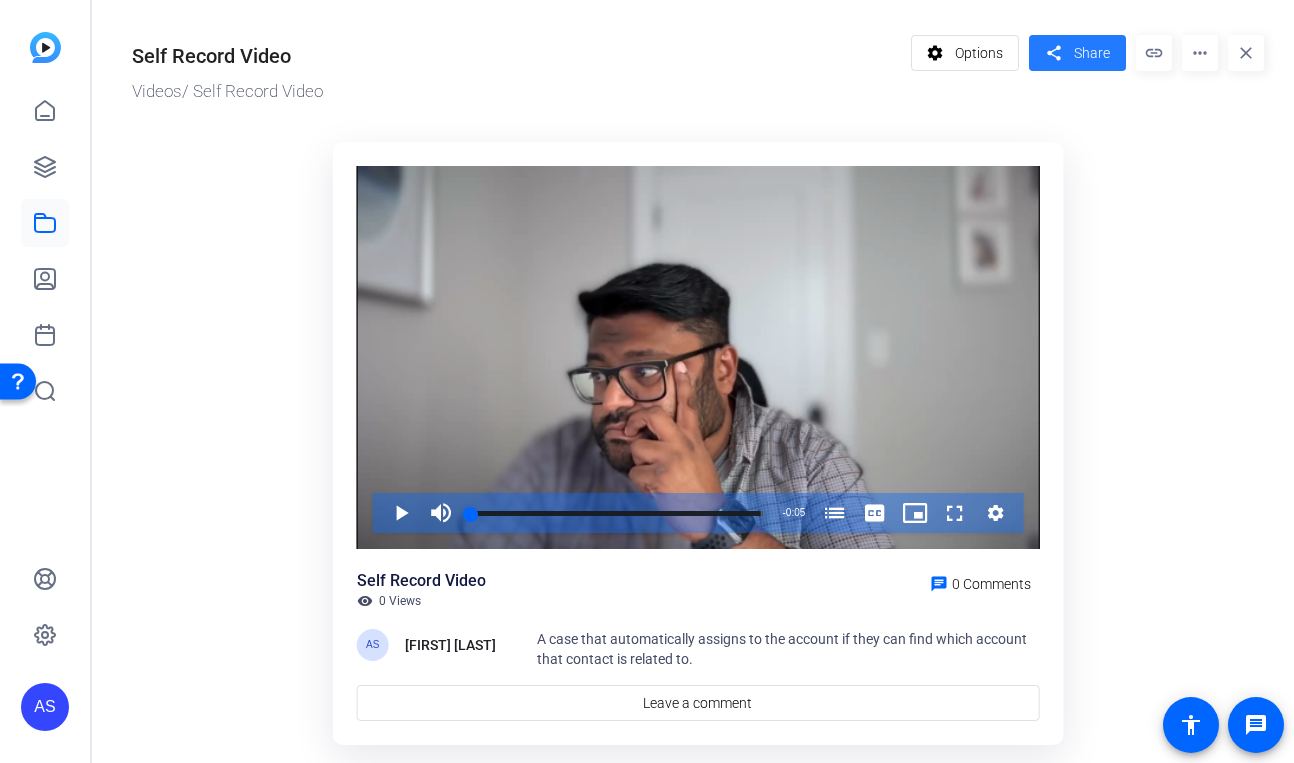 click 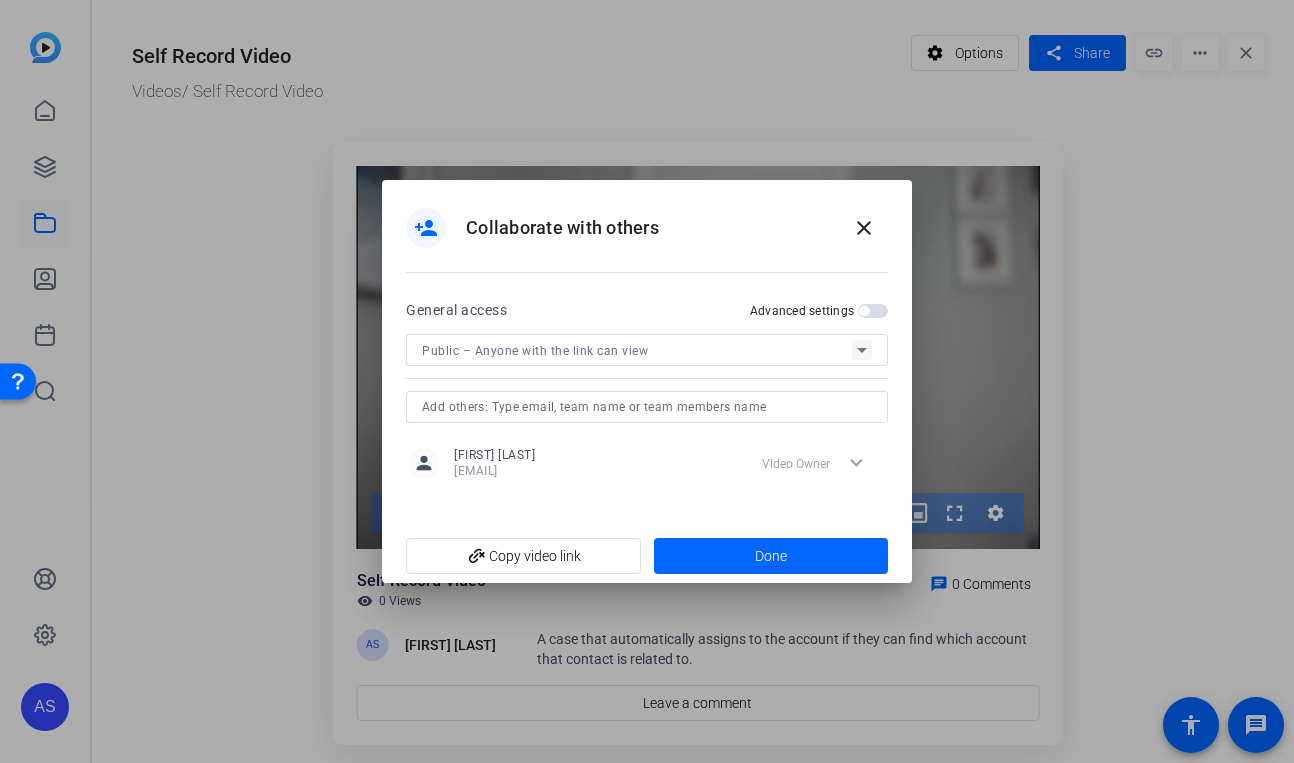 click on "Advanced settings" at bounding box center (873, 311) 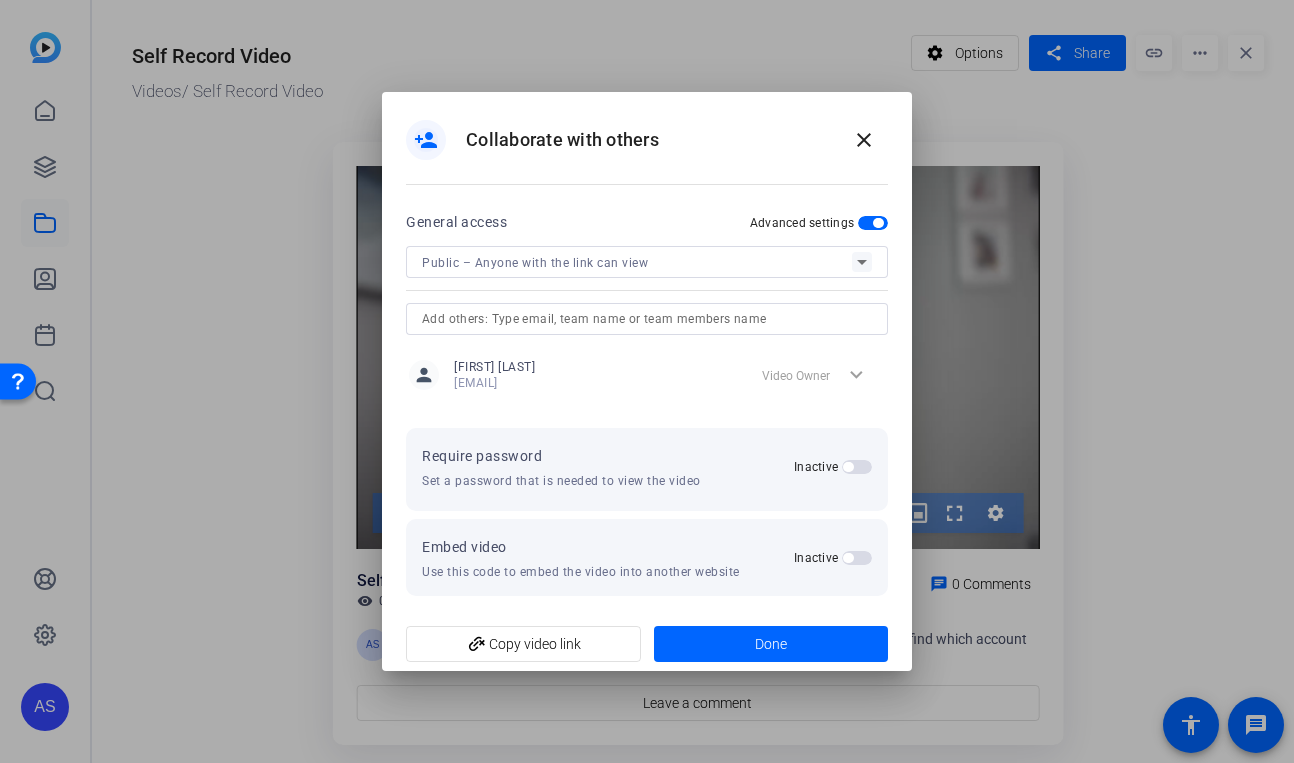 click at bounding box center (857, 558) 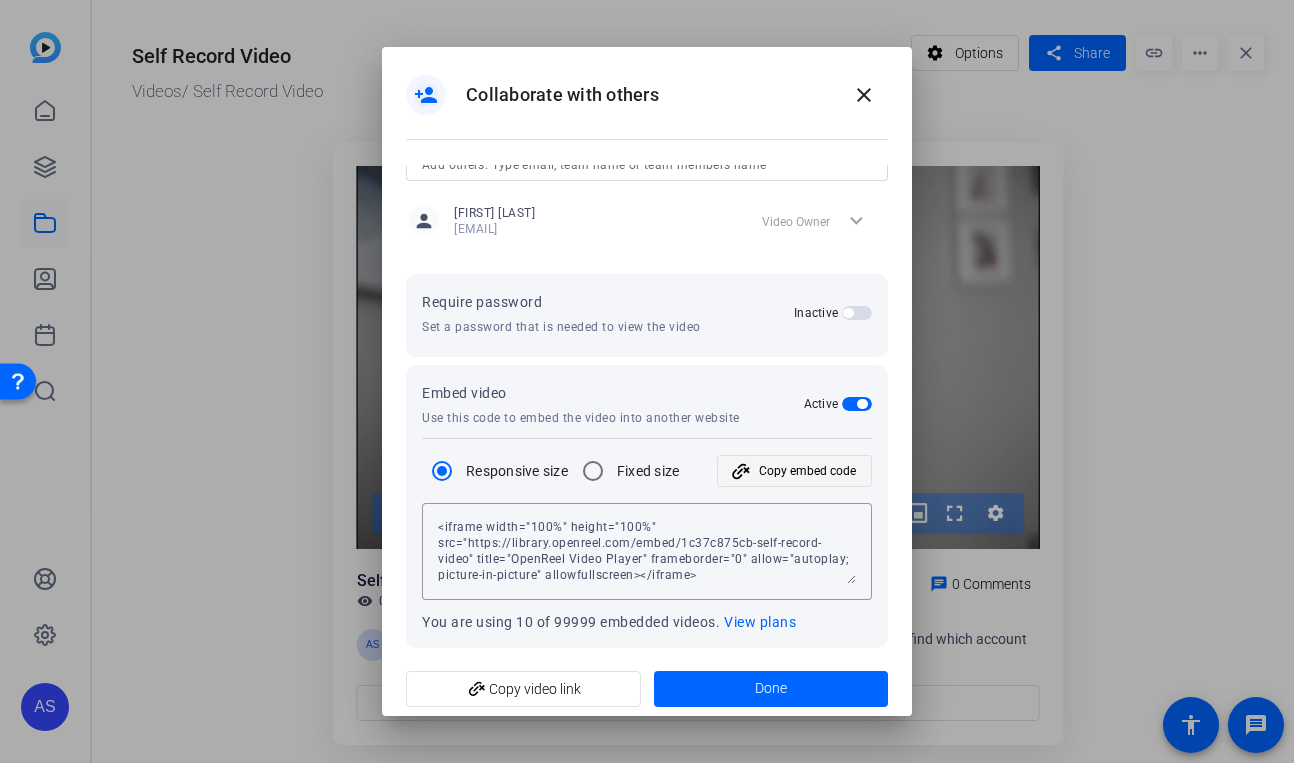 scroll, scrollTop: 116, scrollLeft: 0, axis: vertical 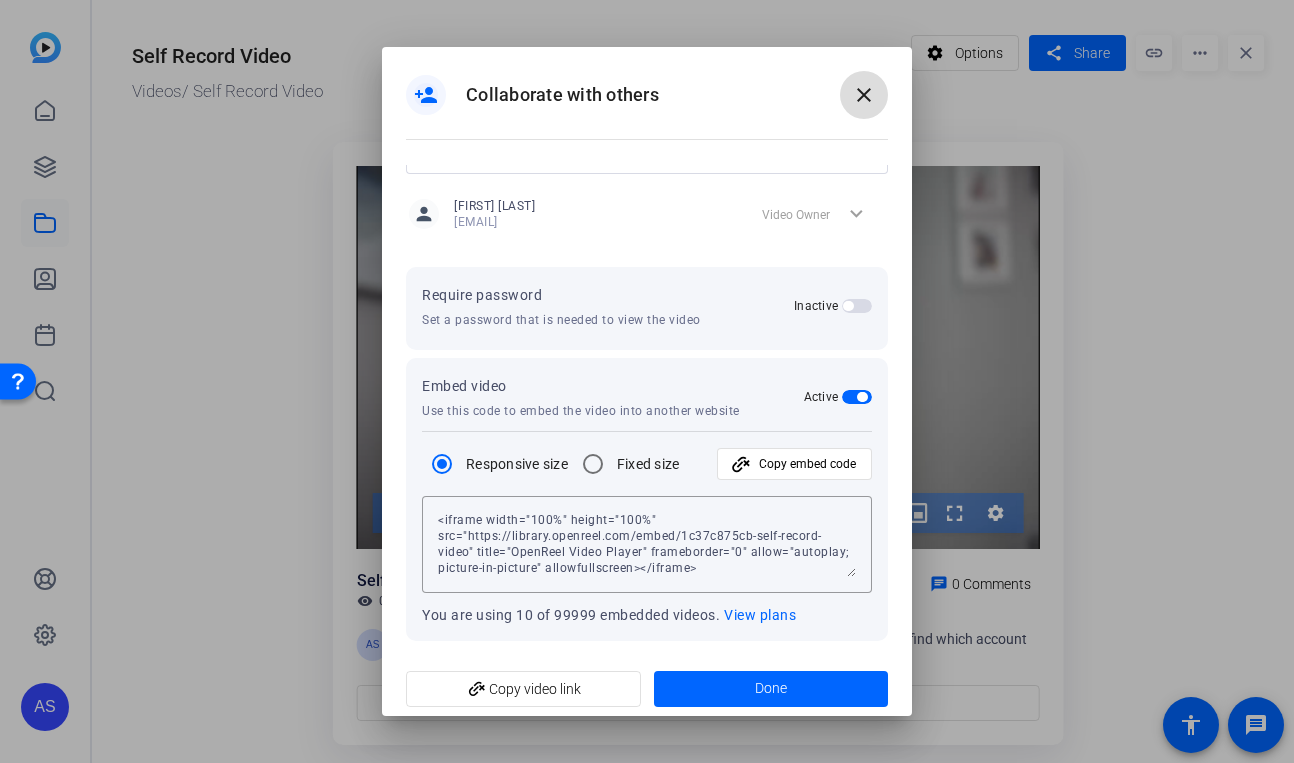 click at bounding box center [864, 95] 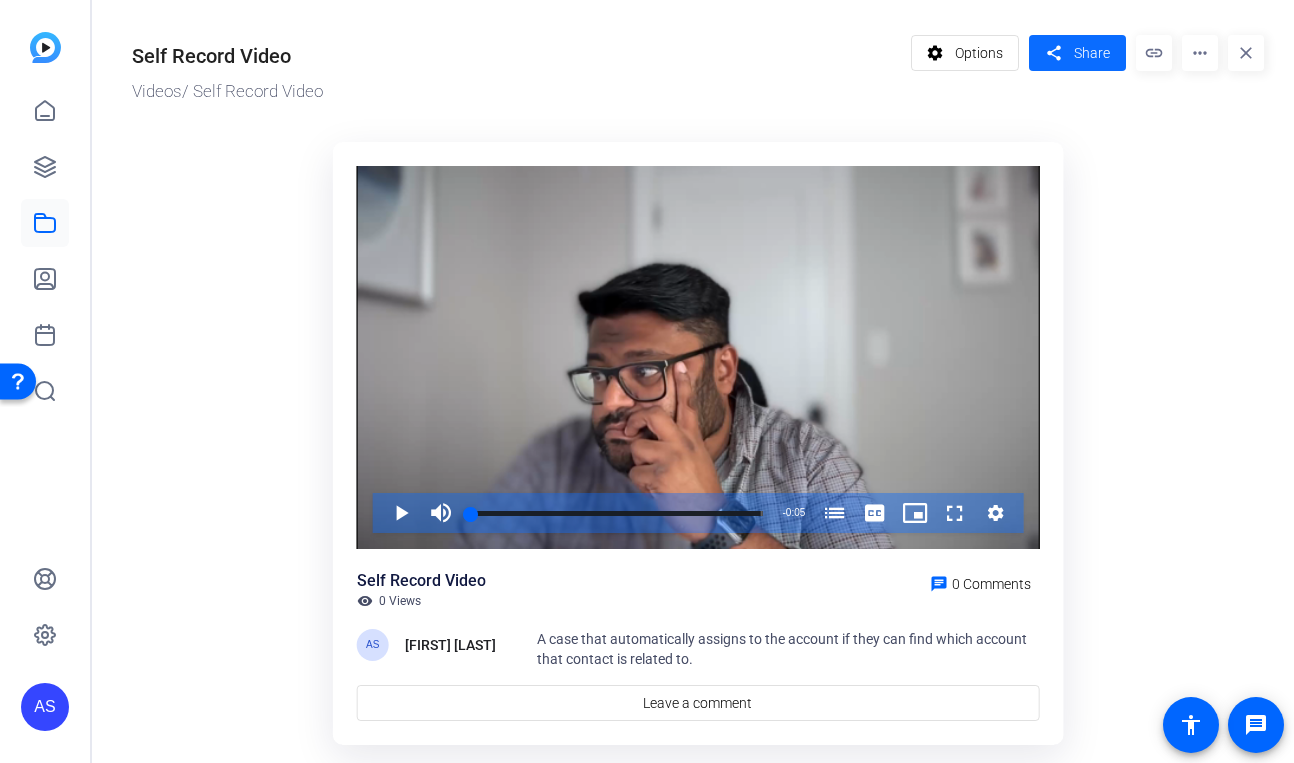 click on "share" 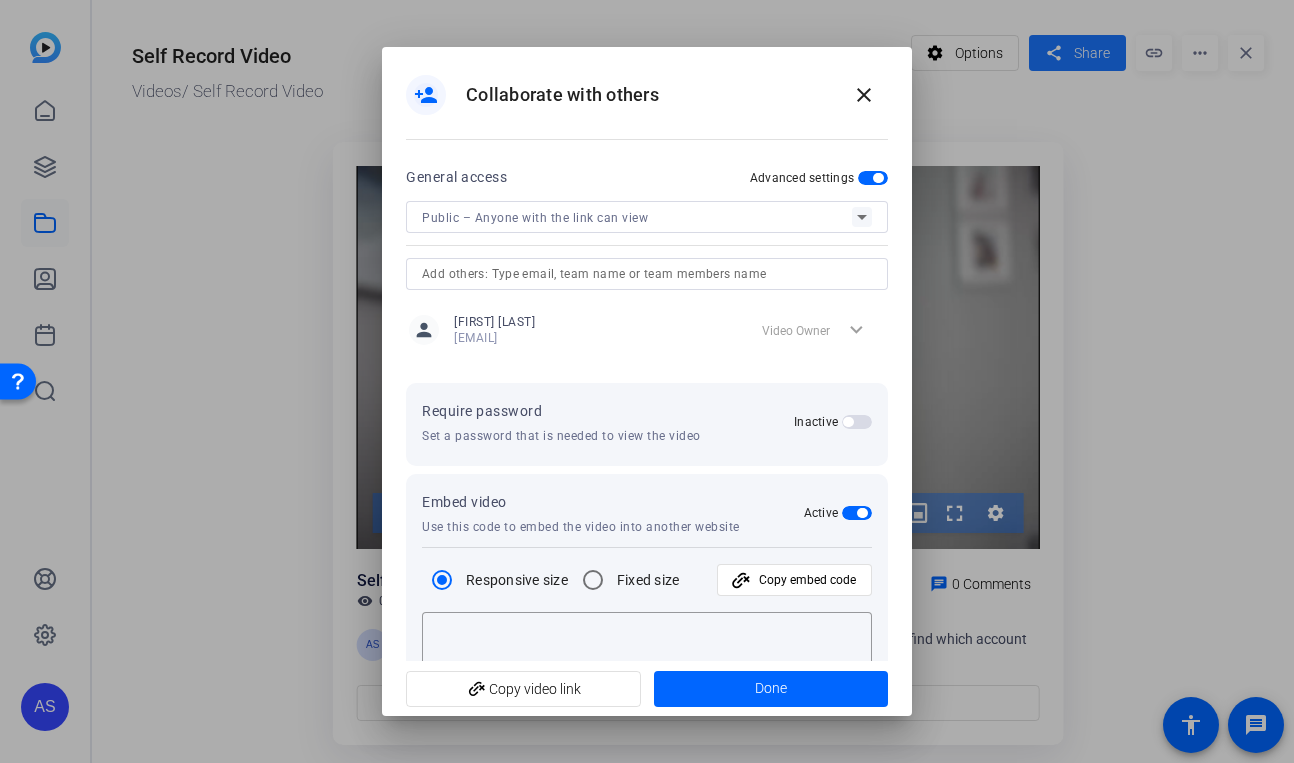 type on "<iframe width="100%" height="100%" src="https://library.openreel.com/embed/1c37c875cb-self-record-video" title="OpenReel Video Player" frameborder="0" allow="autoplay; picture-in-picture" allowfullscreen></iframe>" 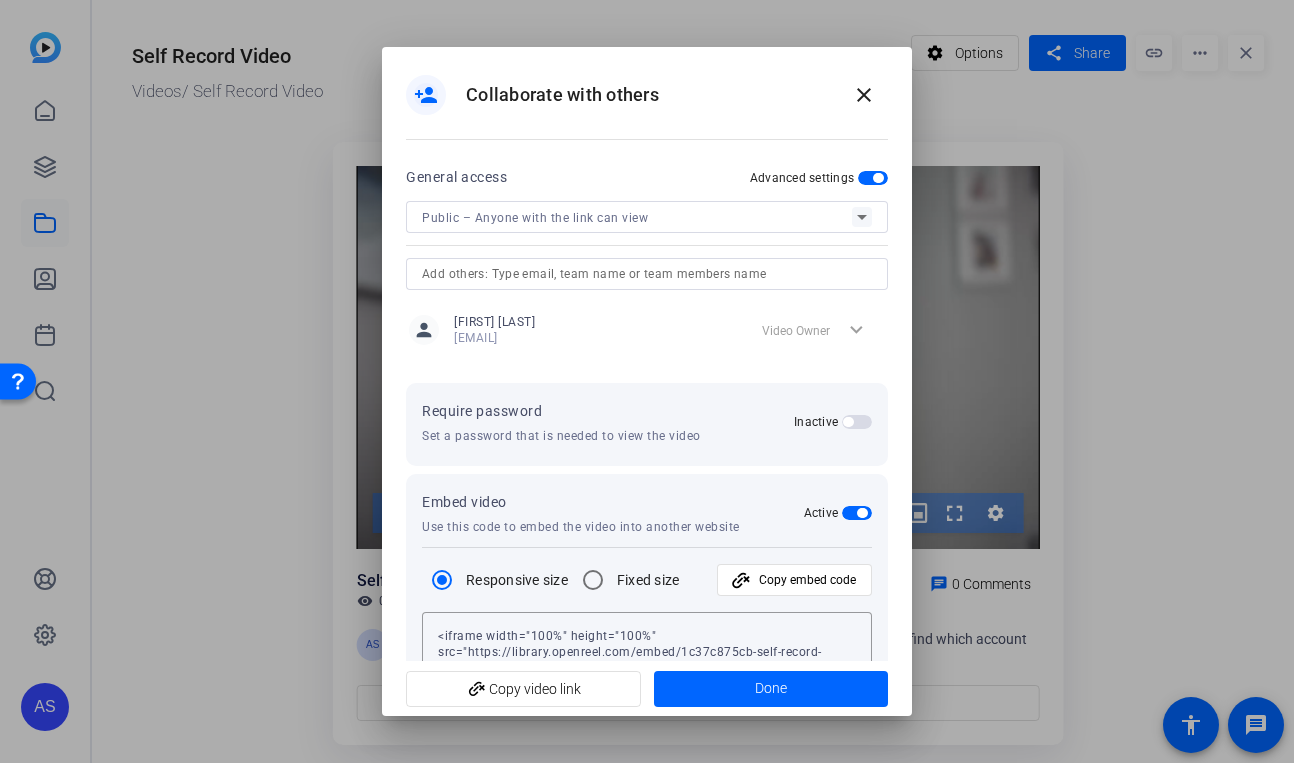 click at bounding box center (878, 178) 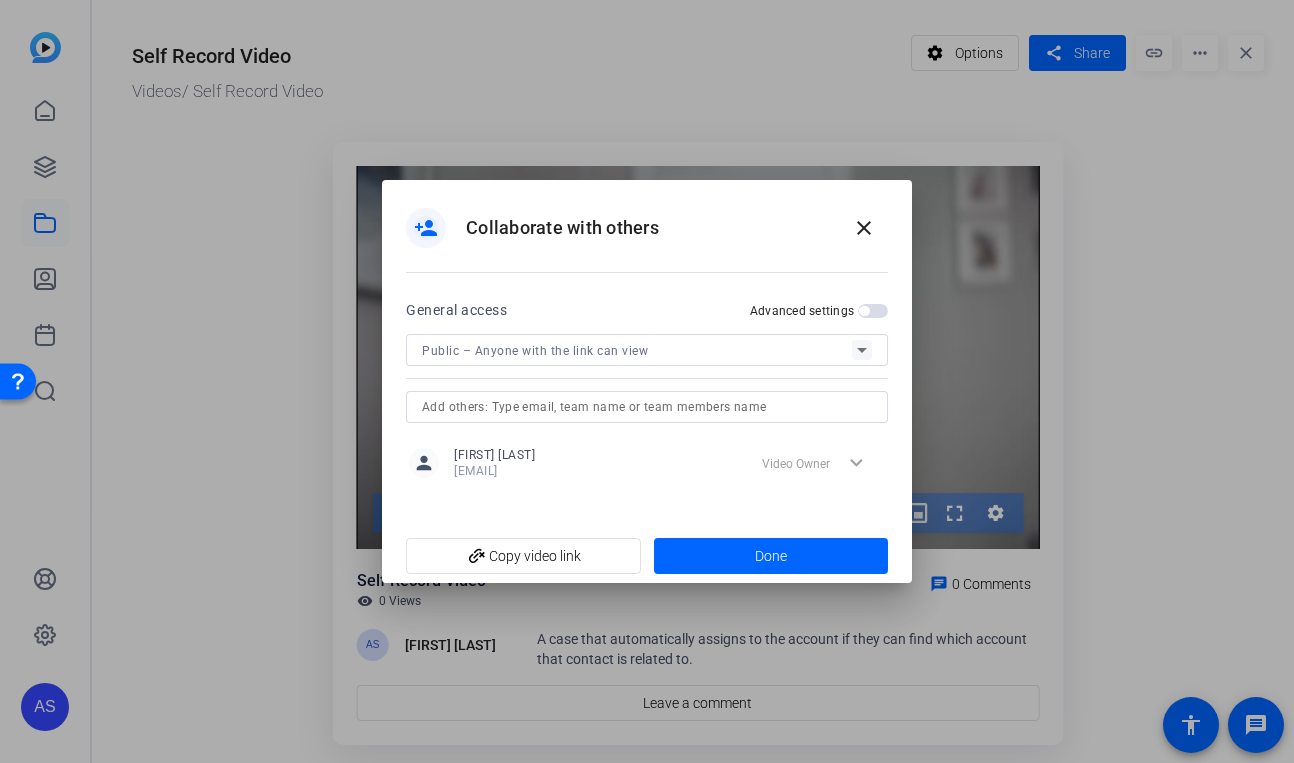 click on "Public – Anyone with the link can view" at bounding box center [637, 350] 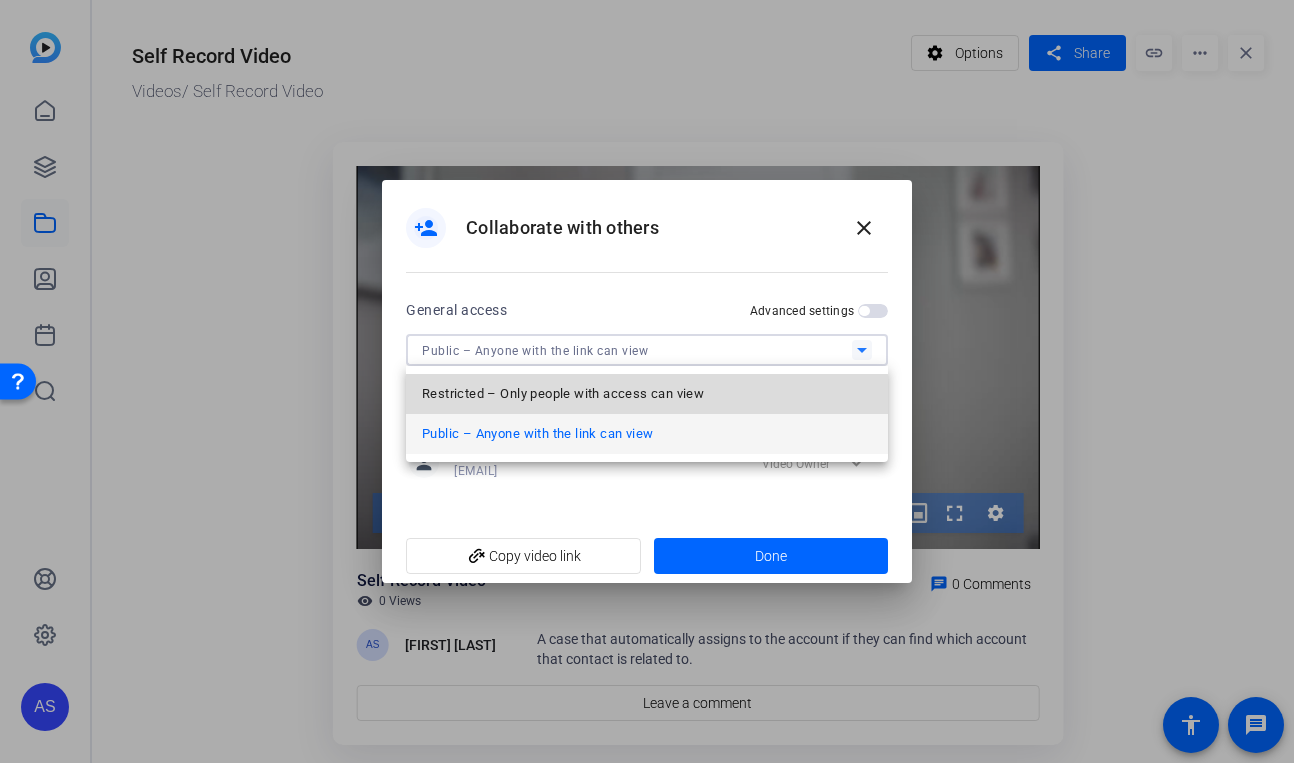 click on "Restricted – Only people with access can view" at bounding box center (647, 394) 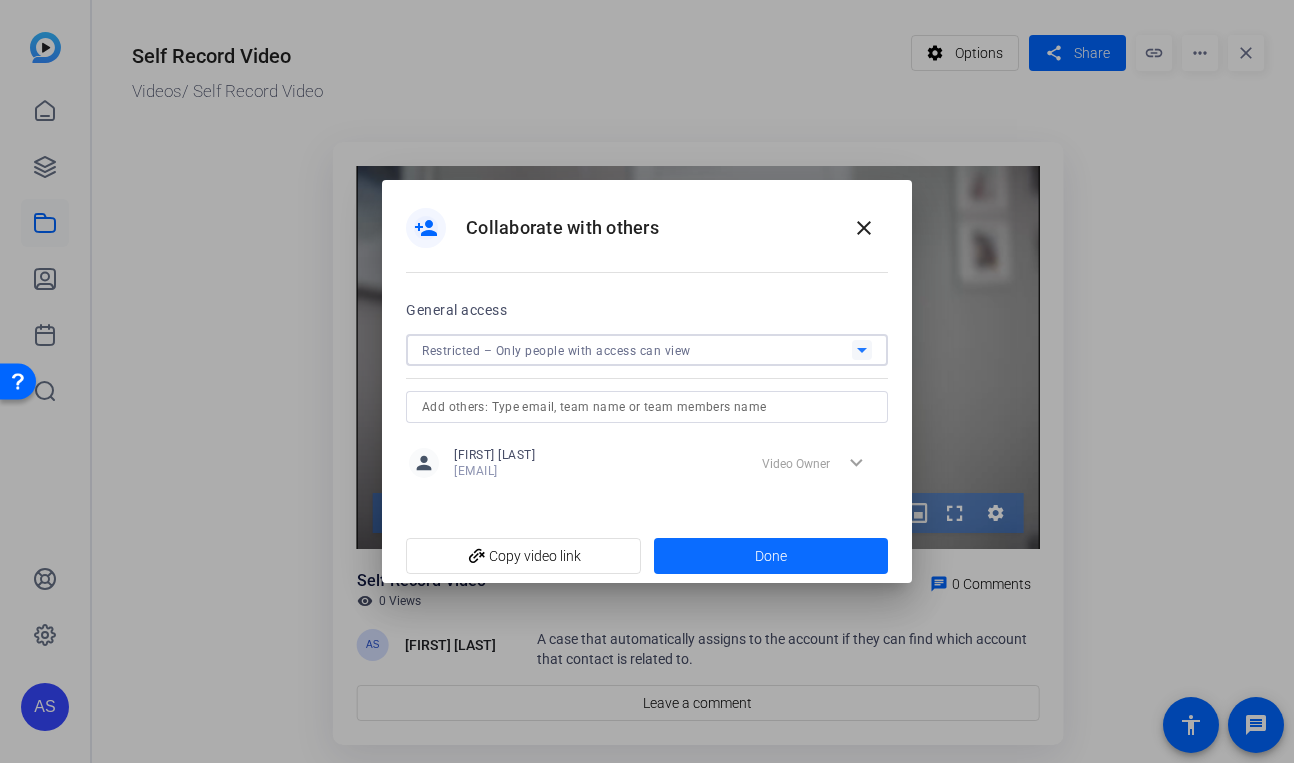 click on "Done" 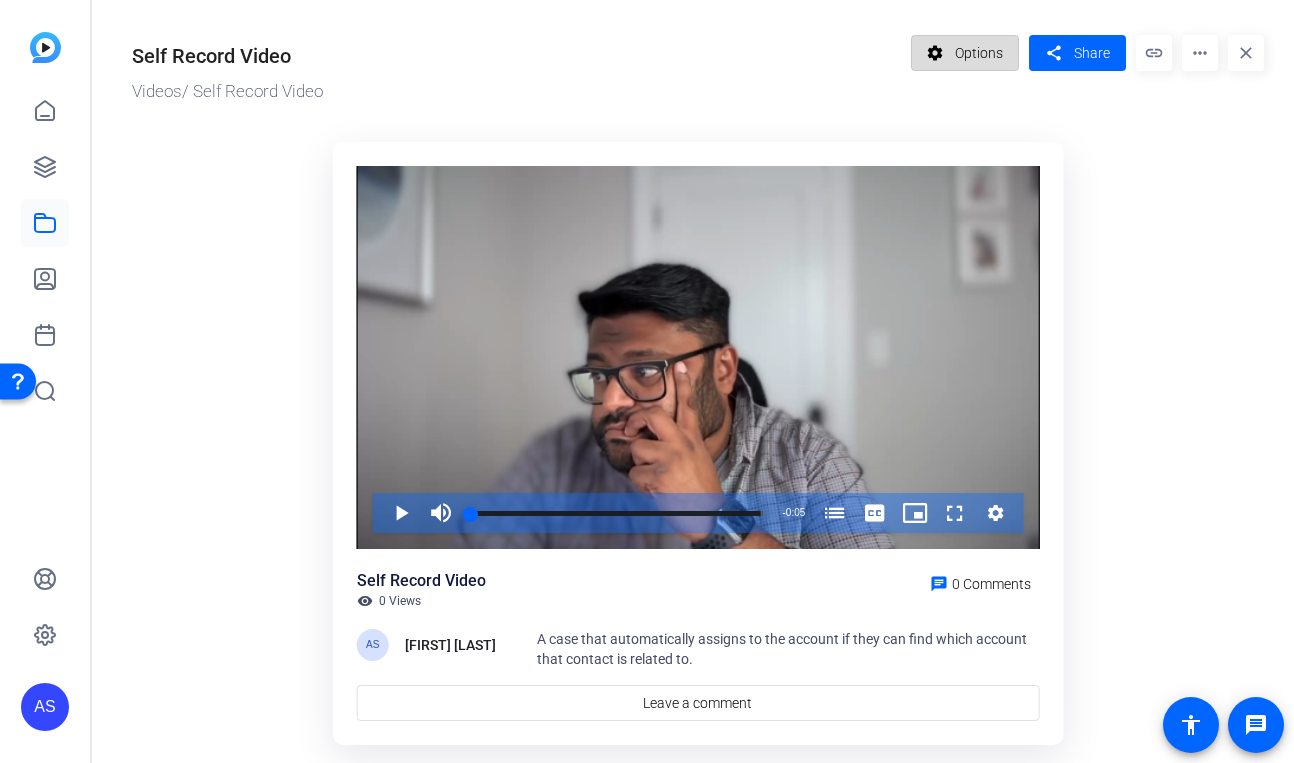 click 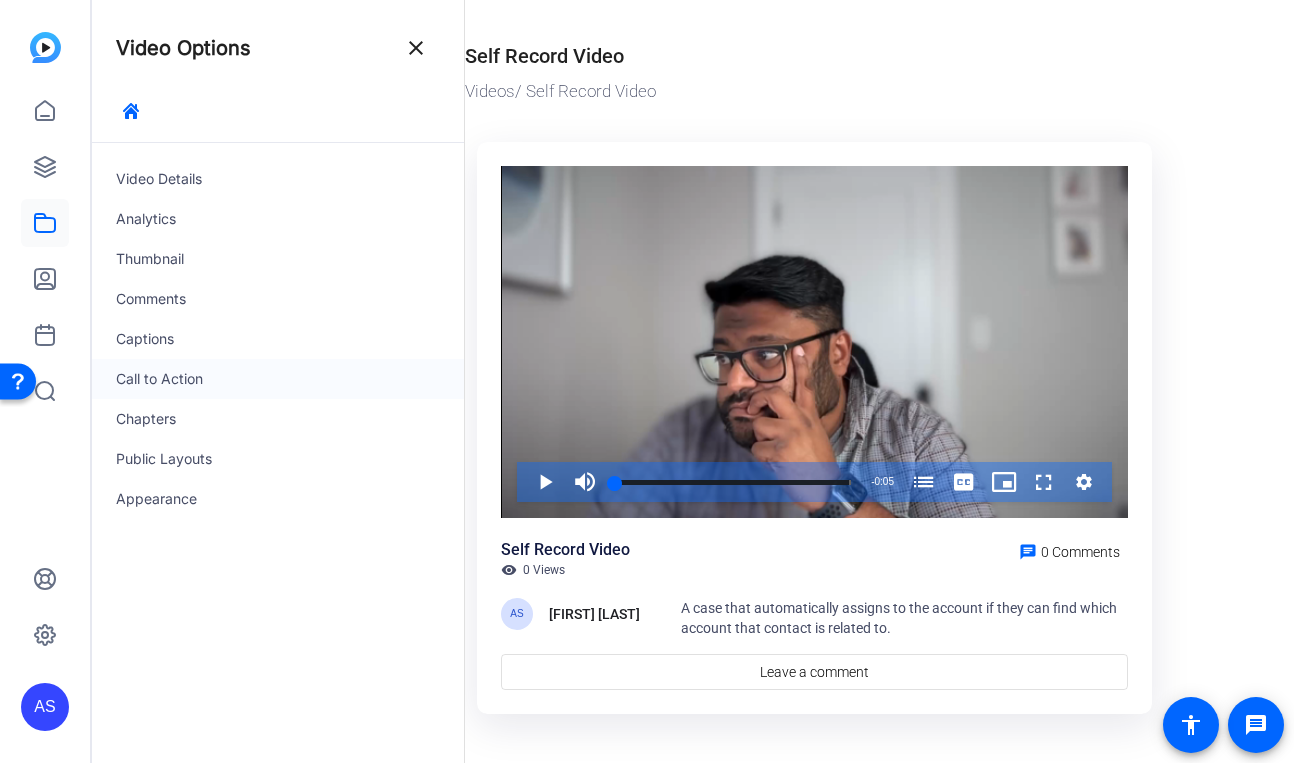 click on "Call to Action" 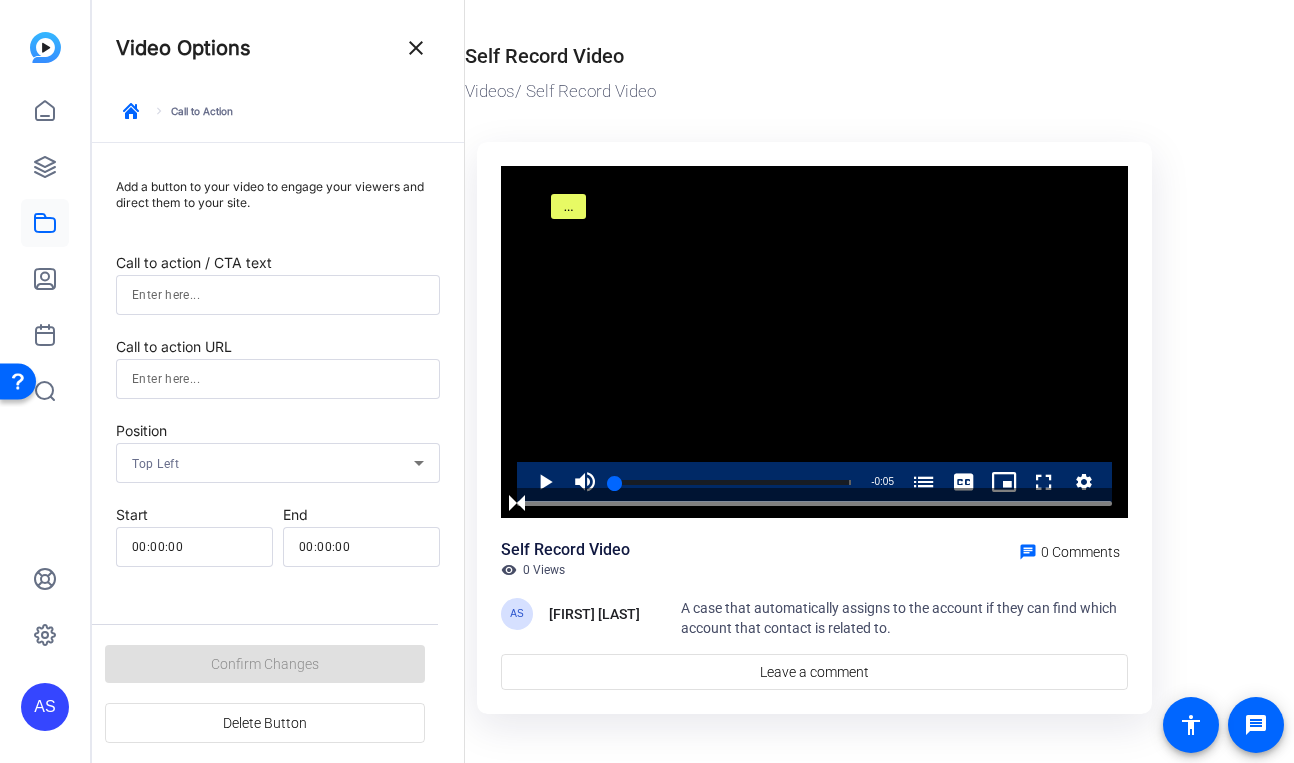click at bounding box center [278, 295] 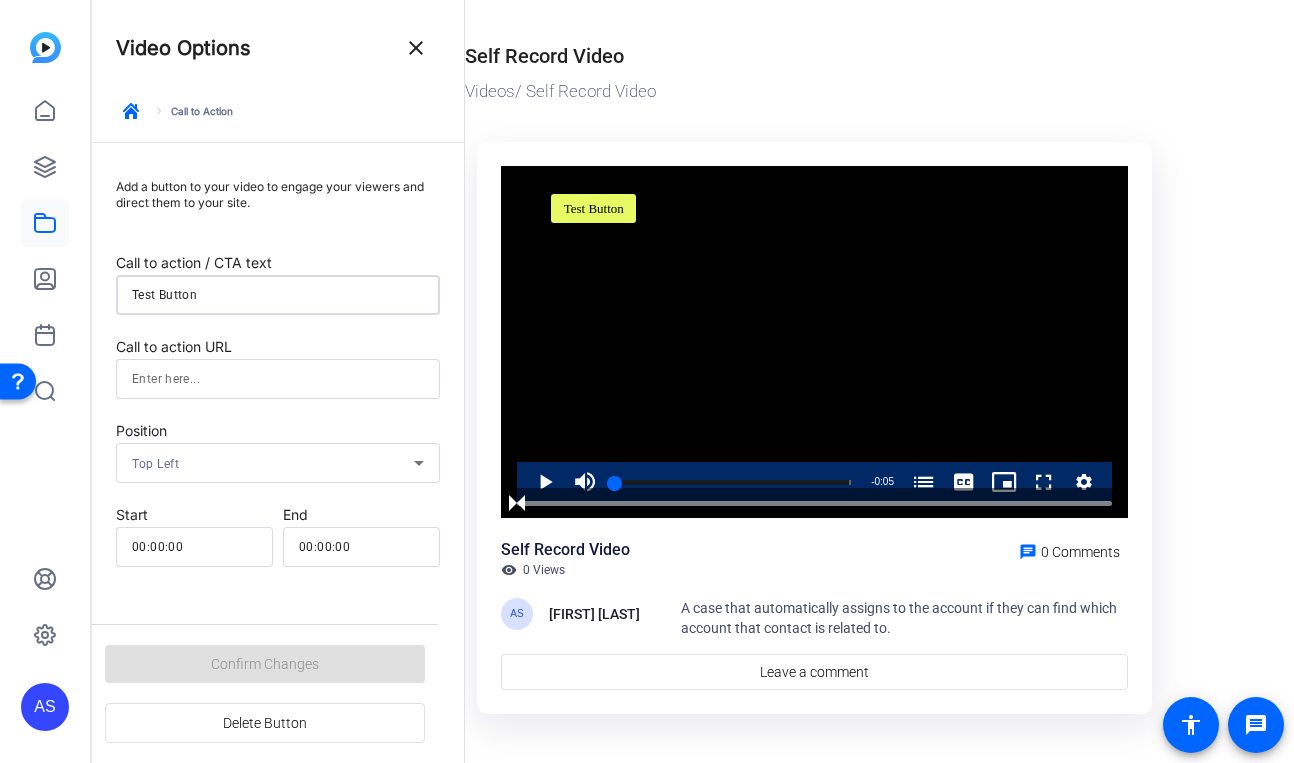 type on "Test Button" 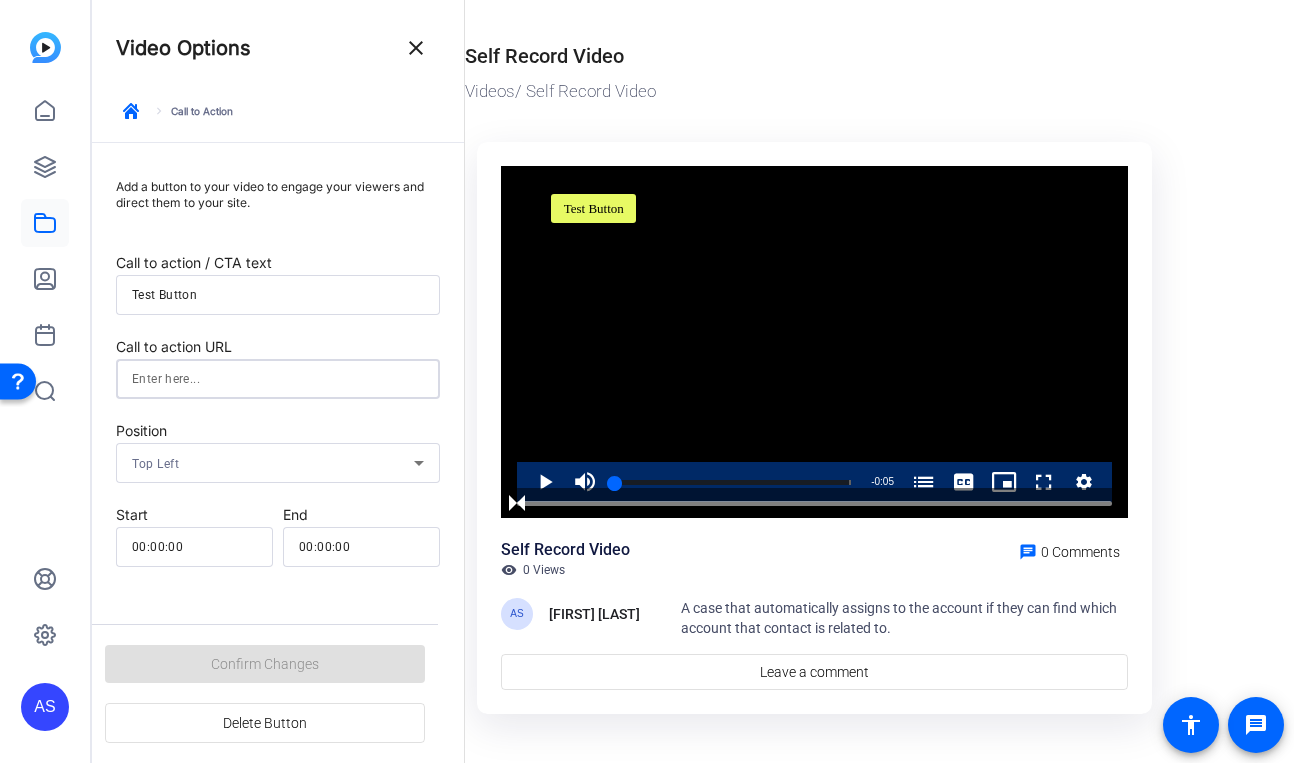 click at bounding box center [278, 379] 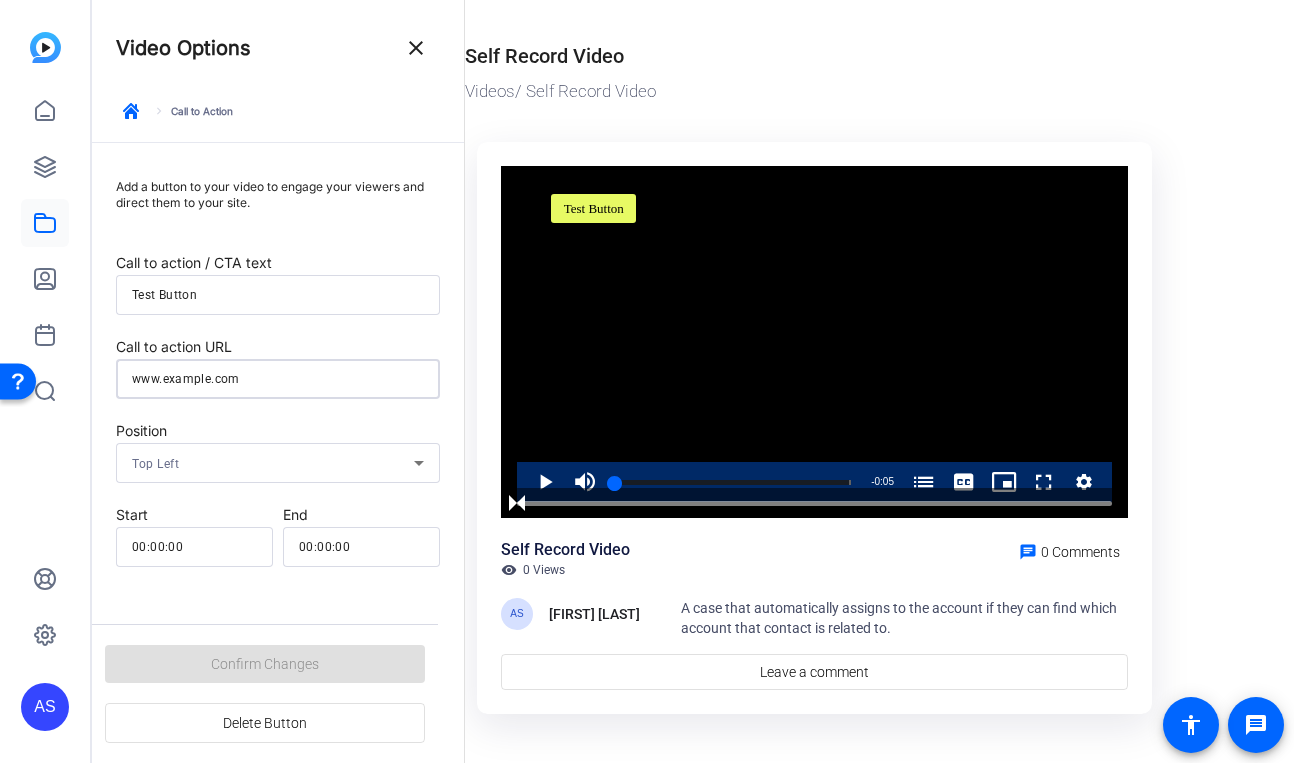 type on "www.example.com" 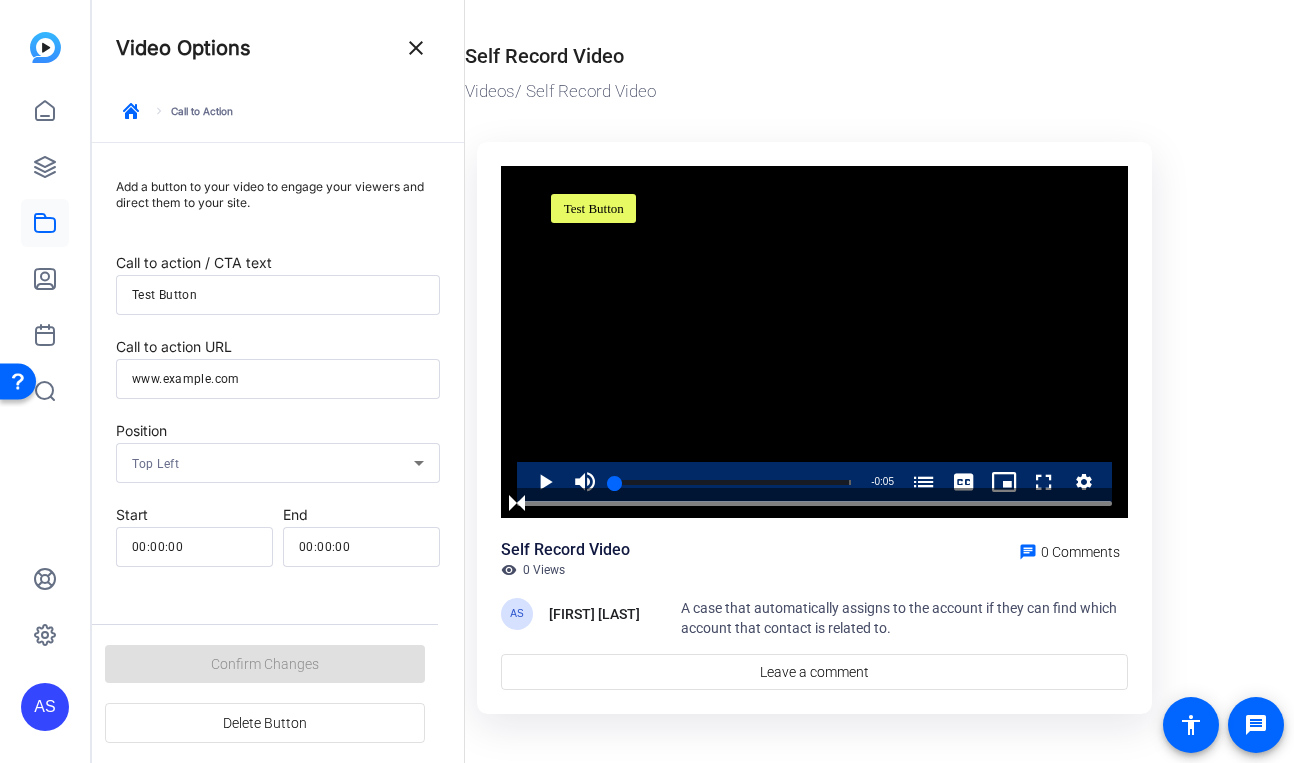 click on "Top Left" at bounding box center [273, 463] 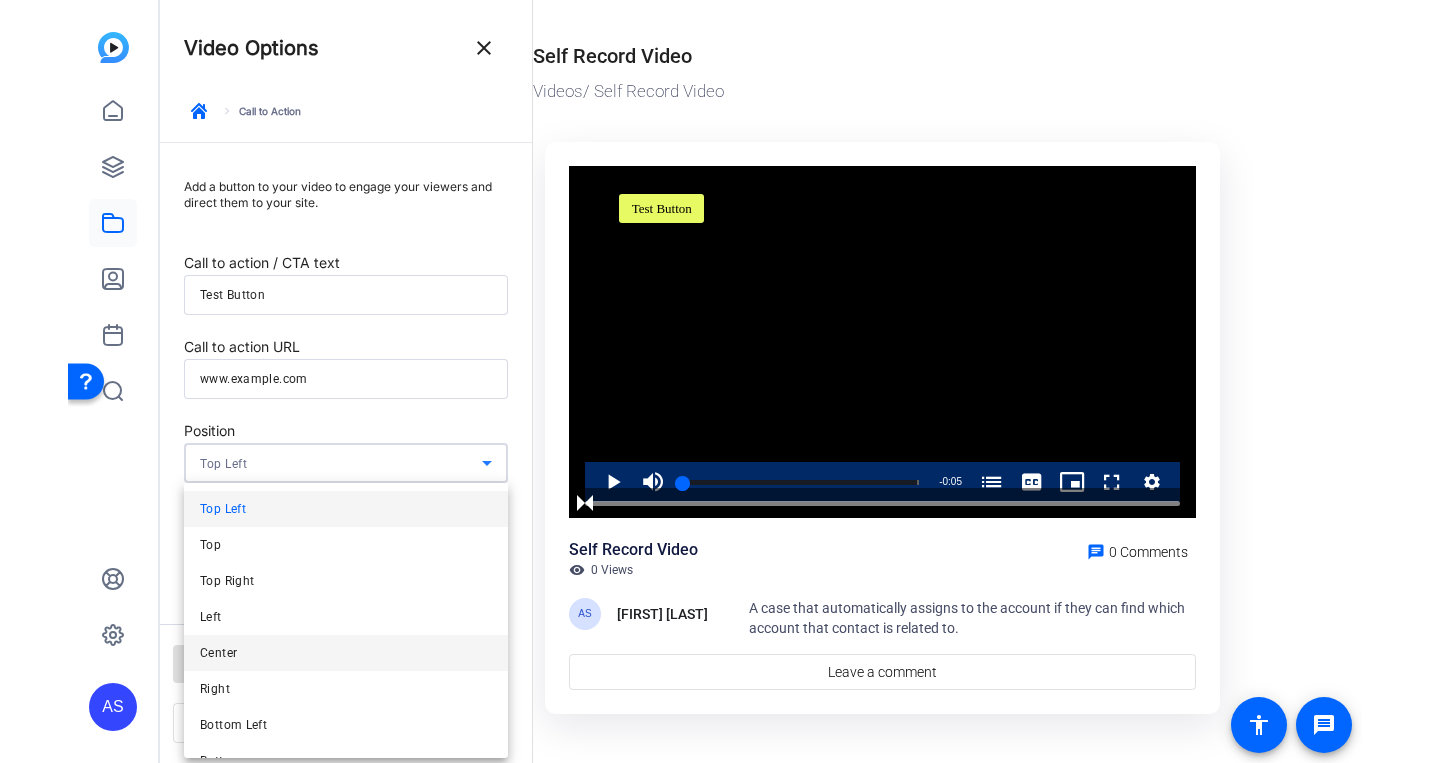 scroll, scrollTop: 9, scrollLeft: 0, axis: vertical 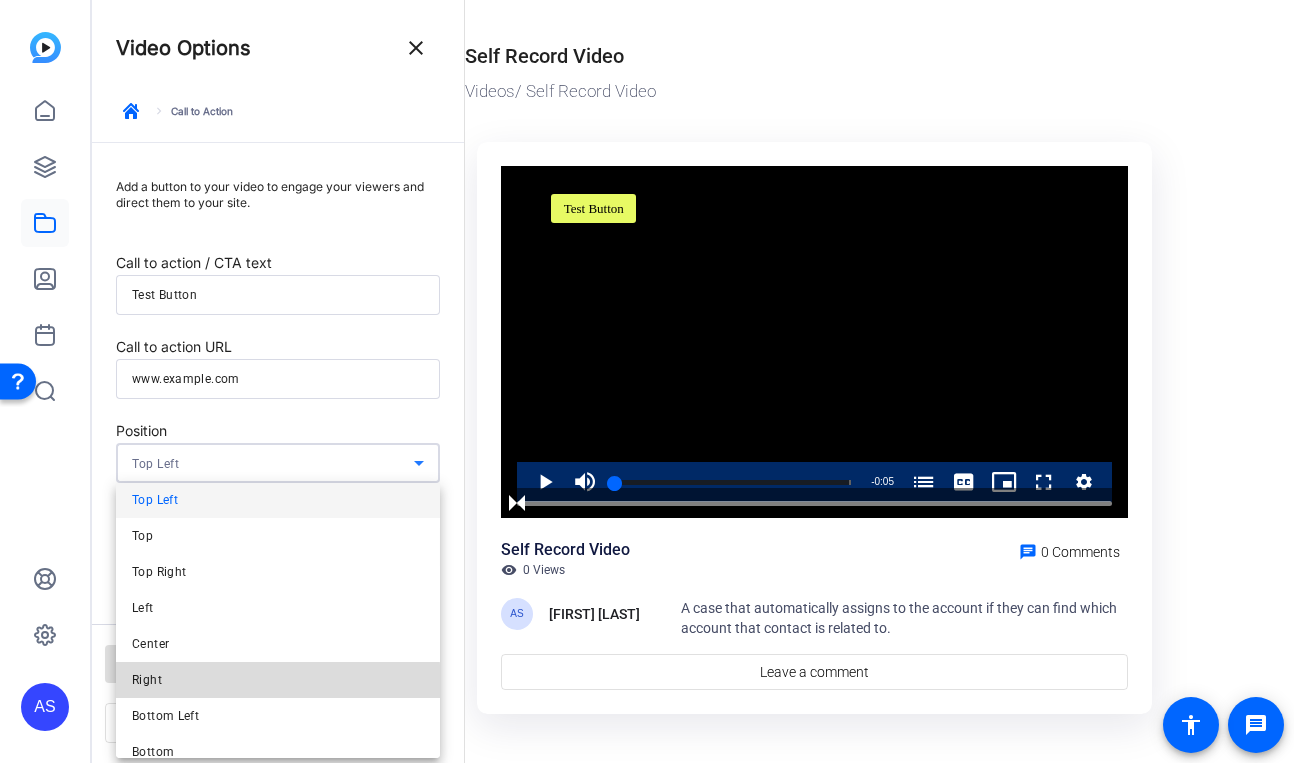 click on "Right" at bounding box center (278, 680) 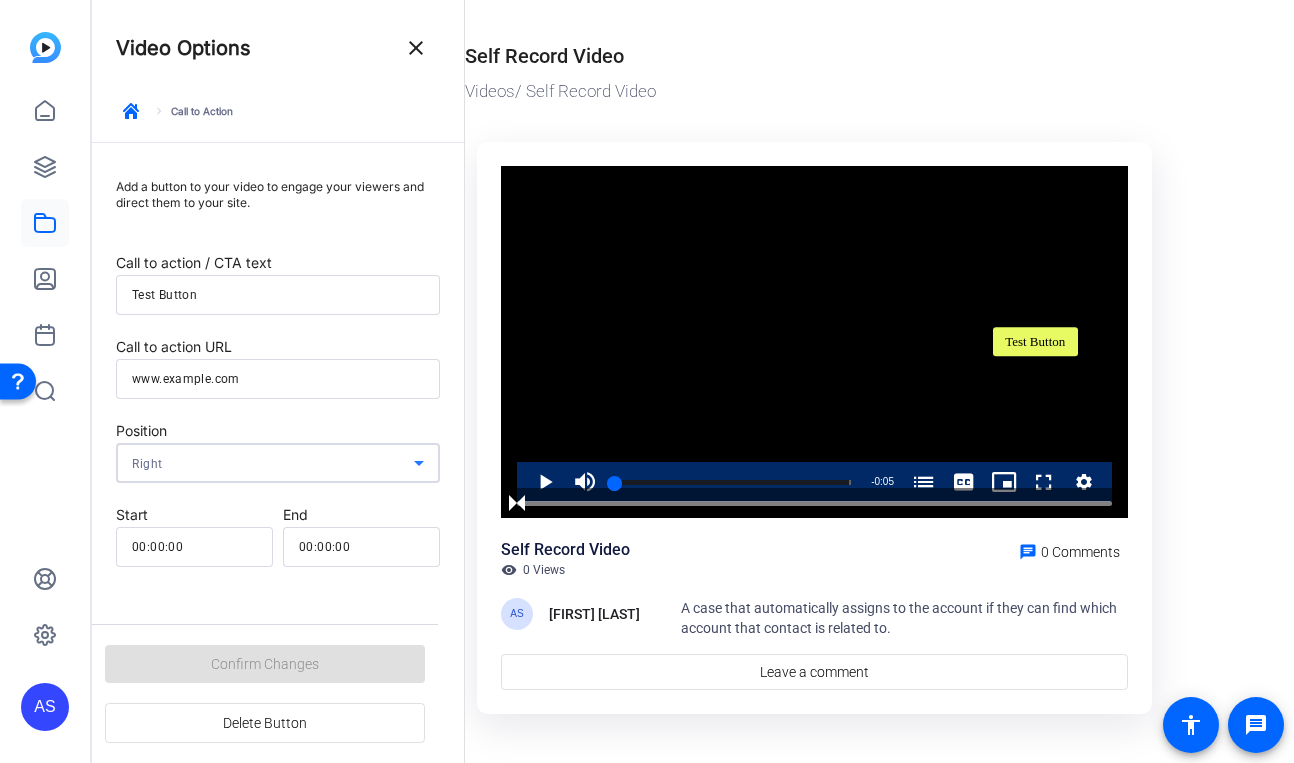 click on "00:00:00" at bounding box center (194, 547) 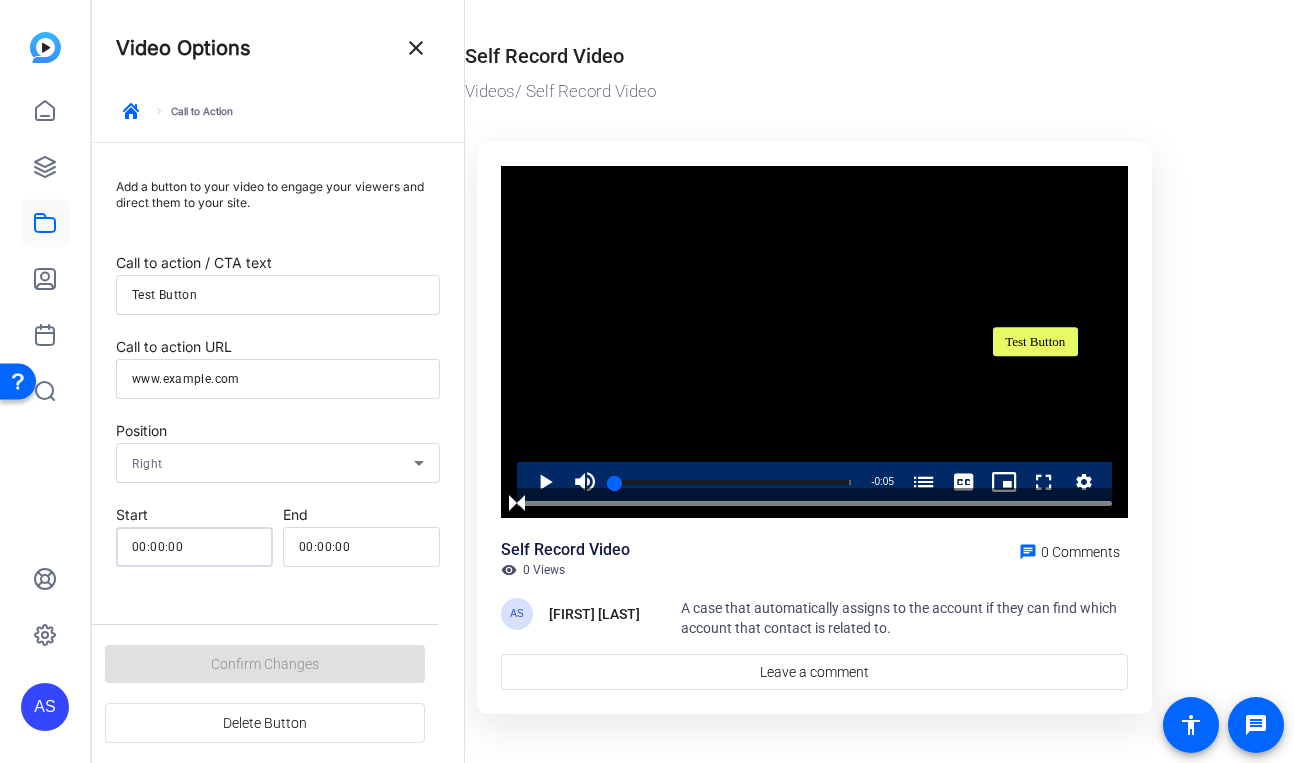 drag, startPoint x: 215, startPoint y: 540, endPoint x: 120, endPoint y: 538, distance: 95.02105 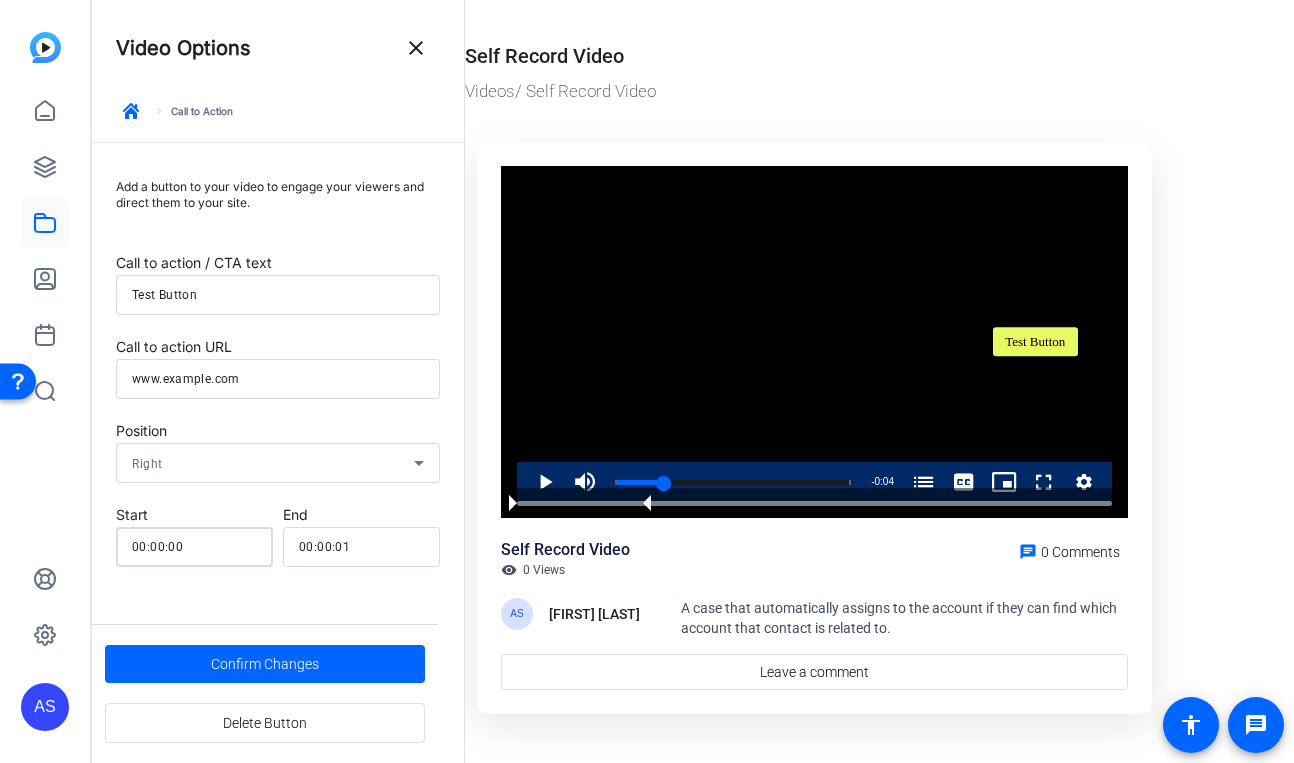 drag, startPoint x: 524, startPoint y: 505, endPoint x: 647, endPoint y: 506, distance: 123.00407 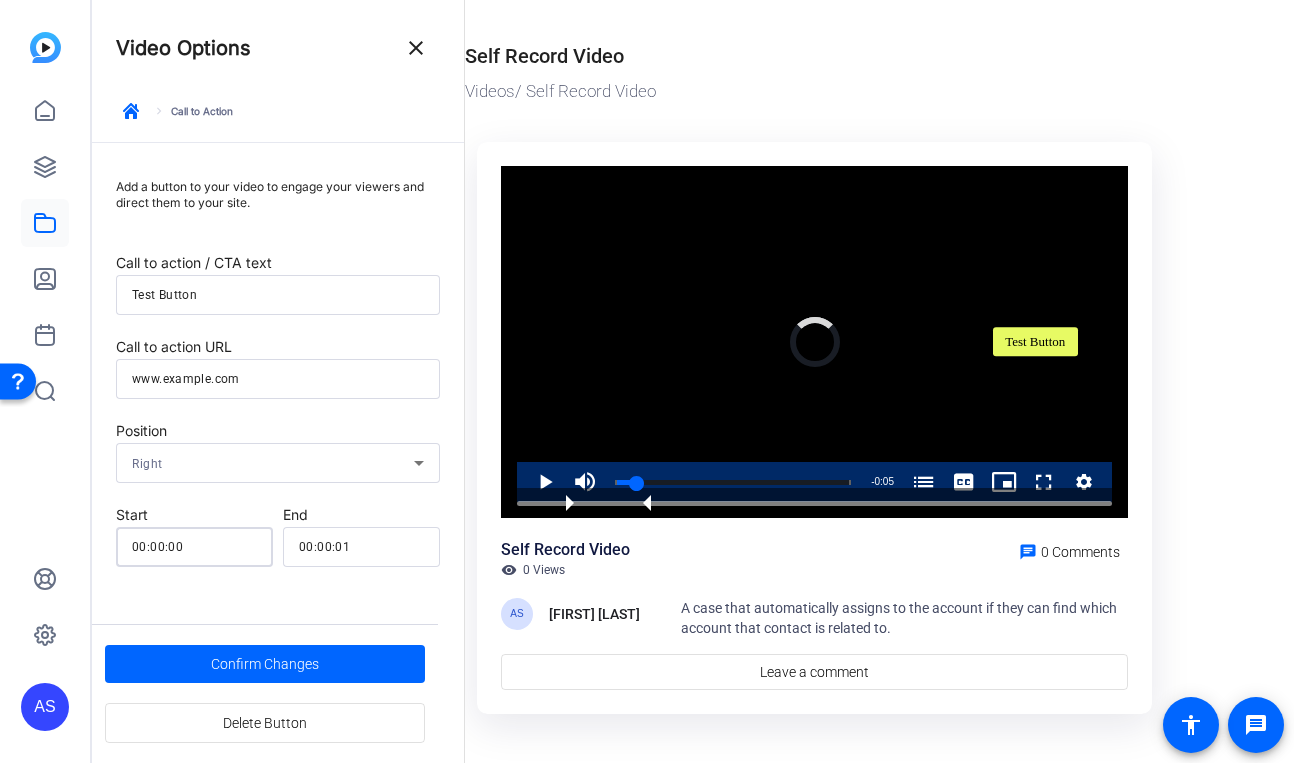 drag, startPoint x: 513, startPoint y: 505, endPoint x: 570, endPoint y: 507, distance: 57.035076 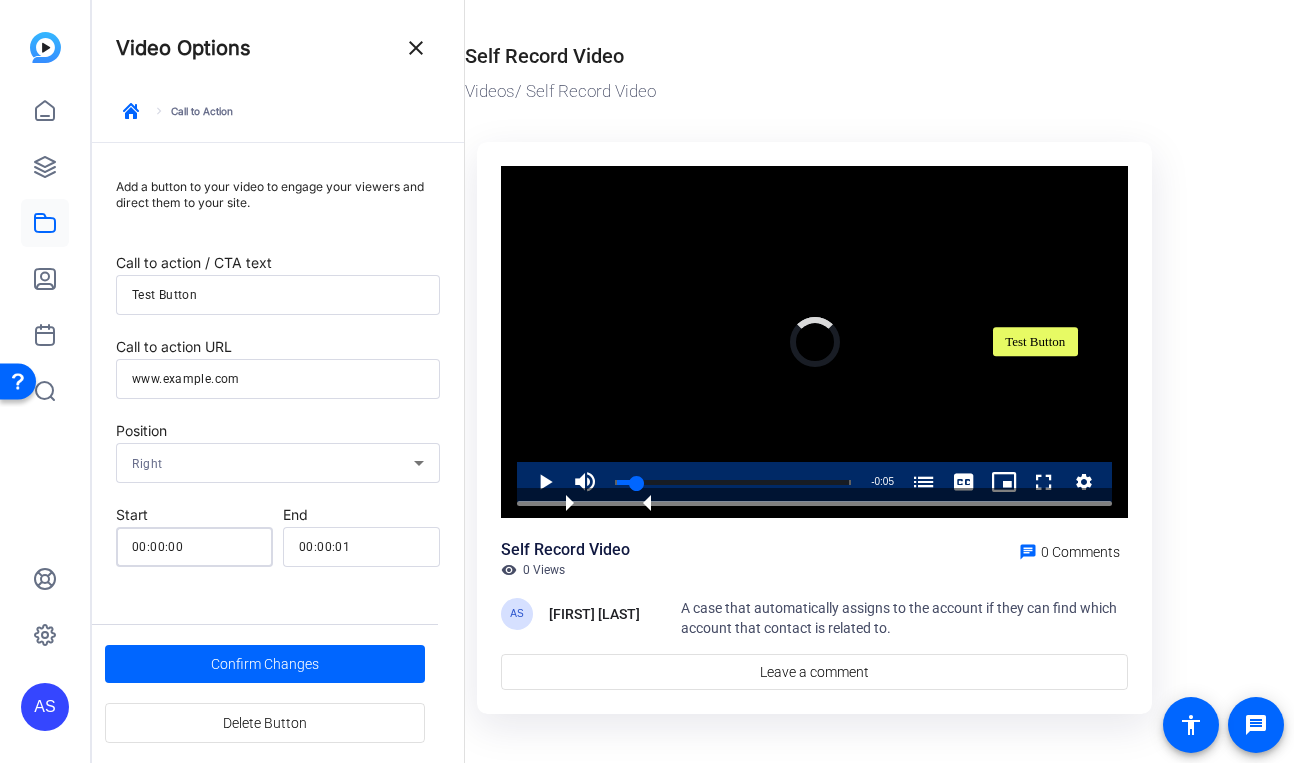 click at bounding box center (574, 501) 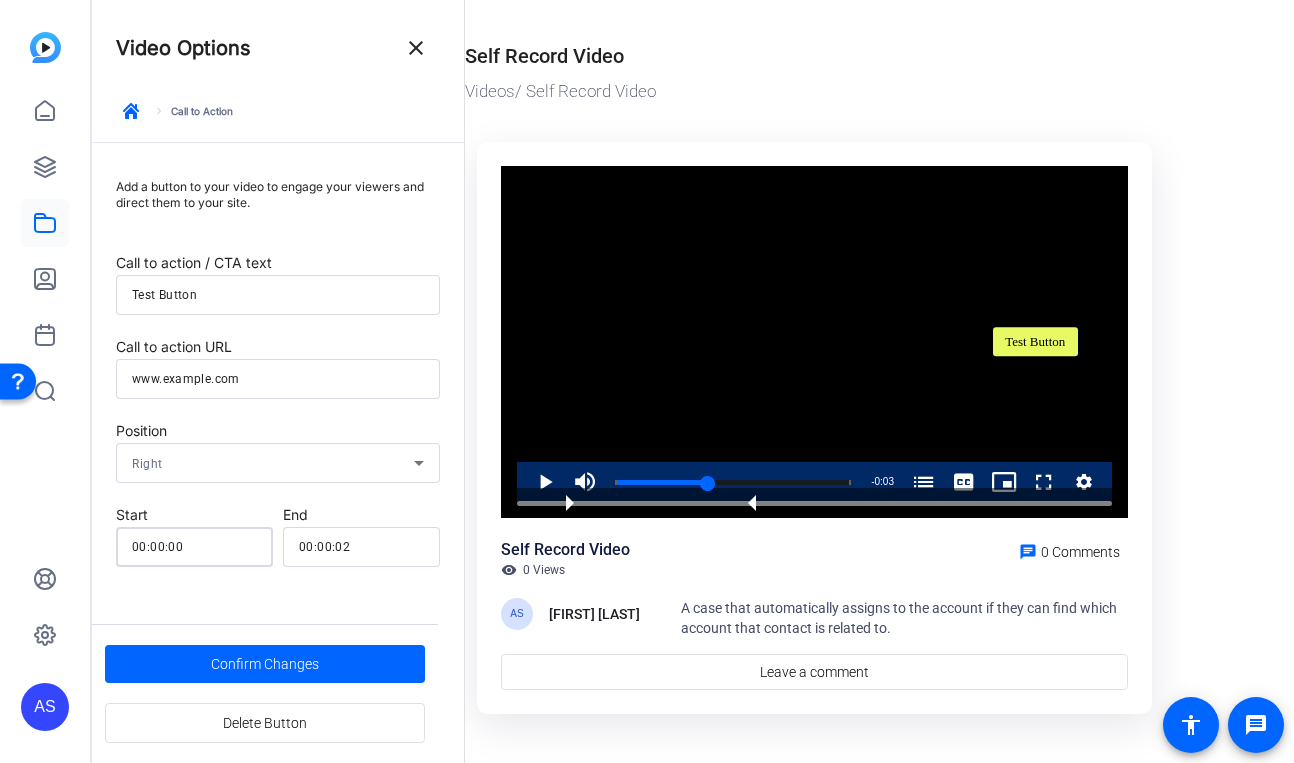 drag, startPoint x: 647, startPoint y: 503, endPoint x: 719, endPoint y: 506, distance: 72.06247 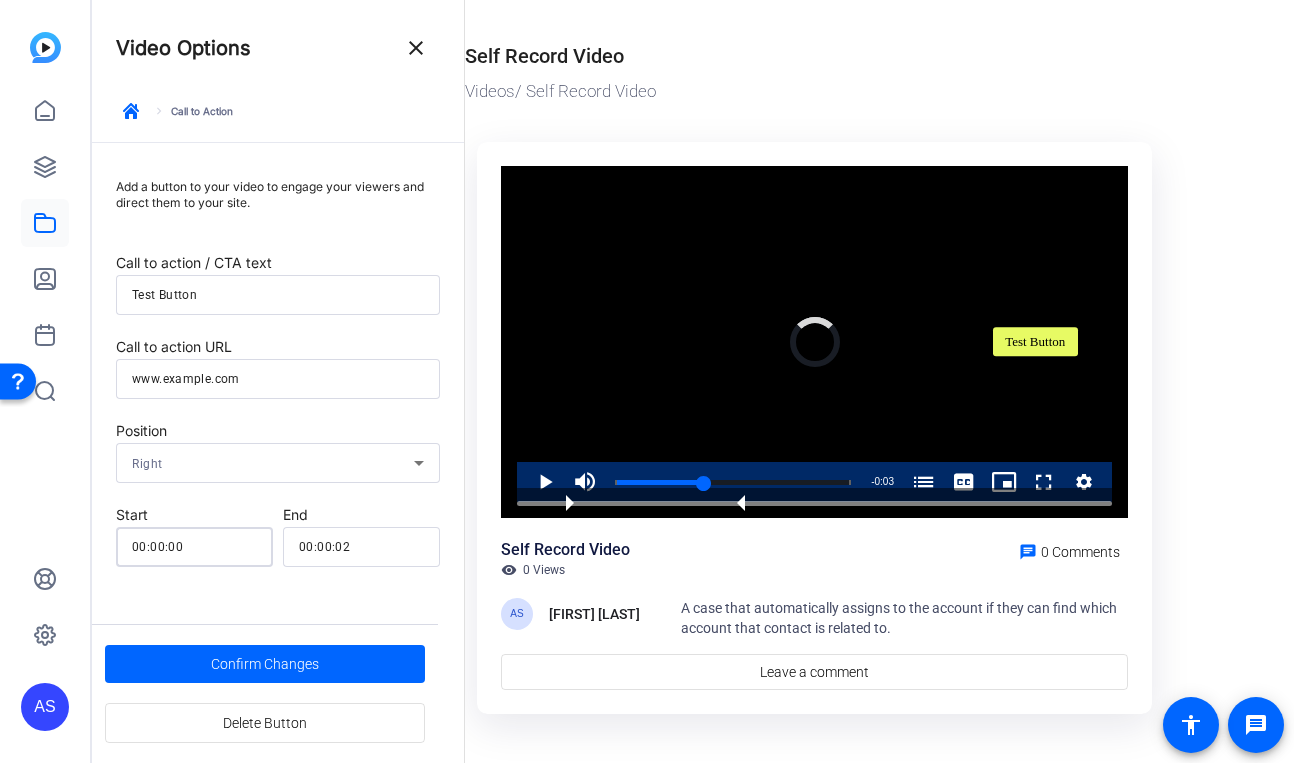 type on "00:00:01" 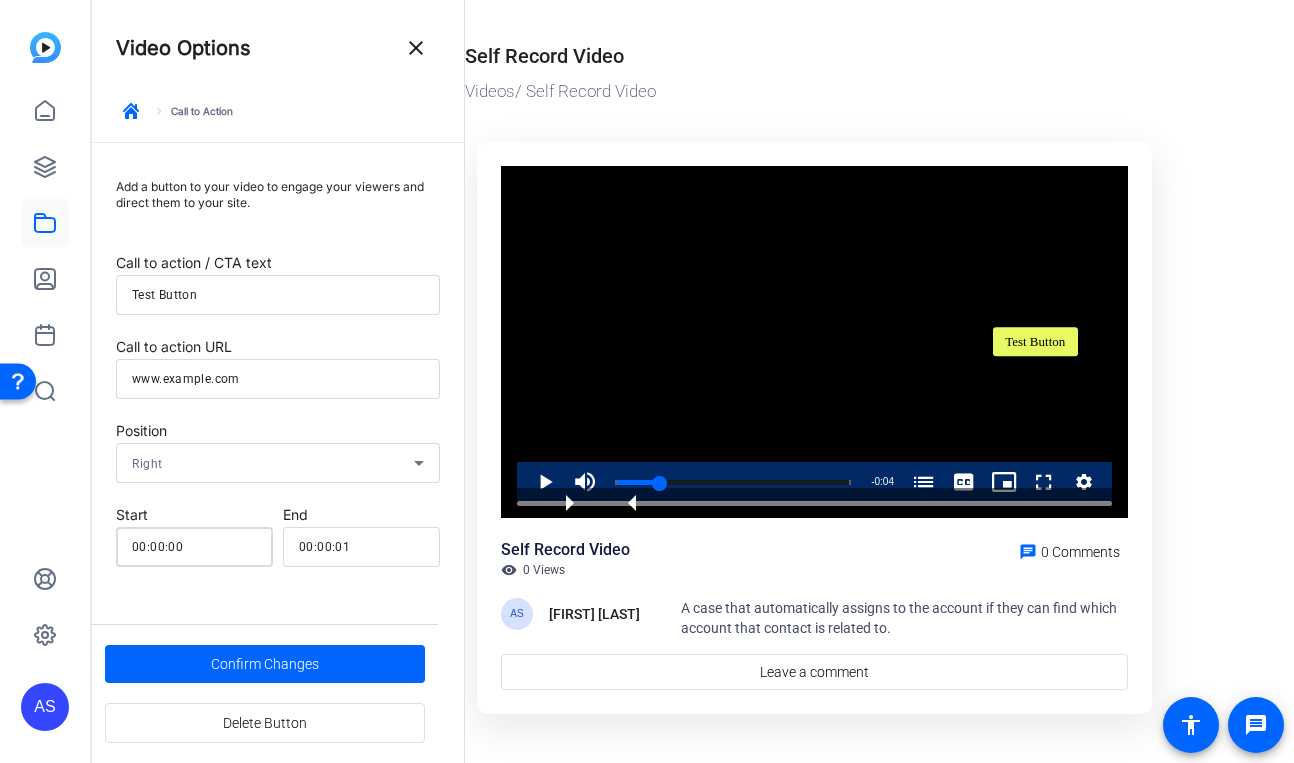 drag, startPoint x: 754, startPoint y: 506, endPoint x: 634, endPoint y: 496, distance: 120.41595 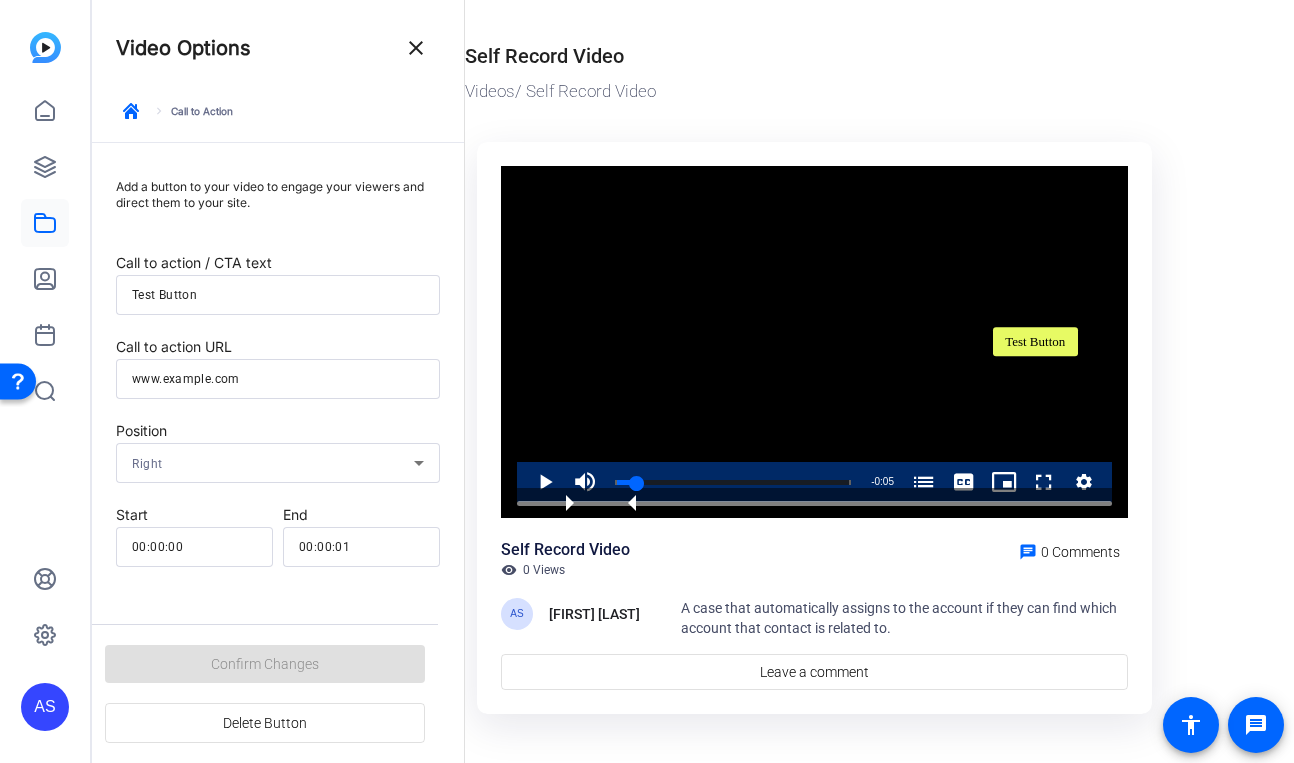 click on "close" 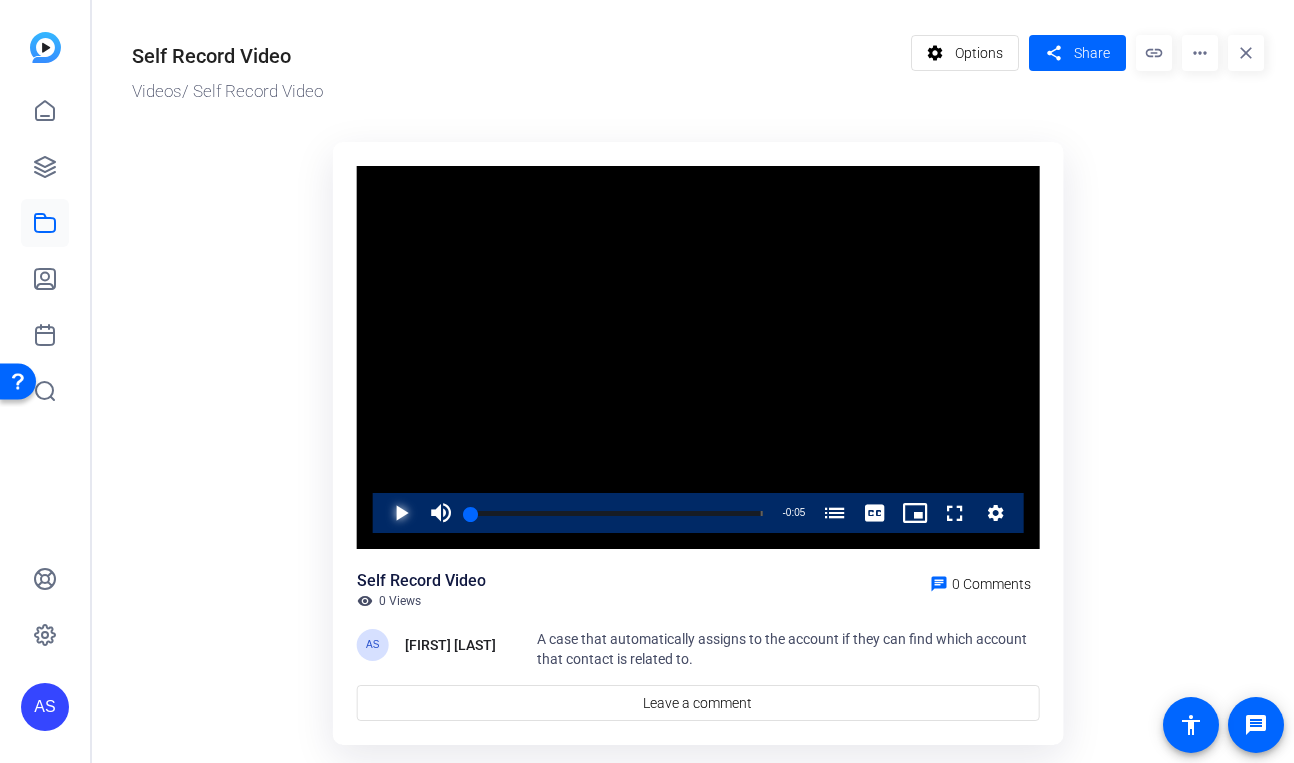 click at bounding box center [381, 513] 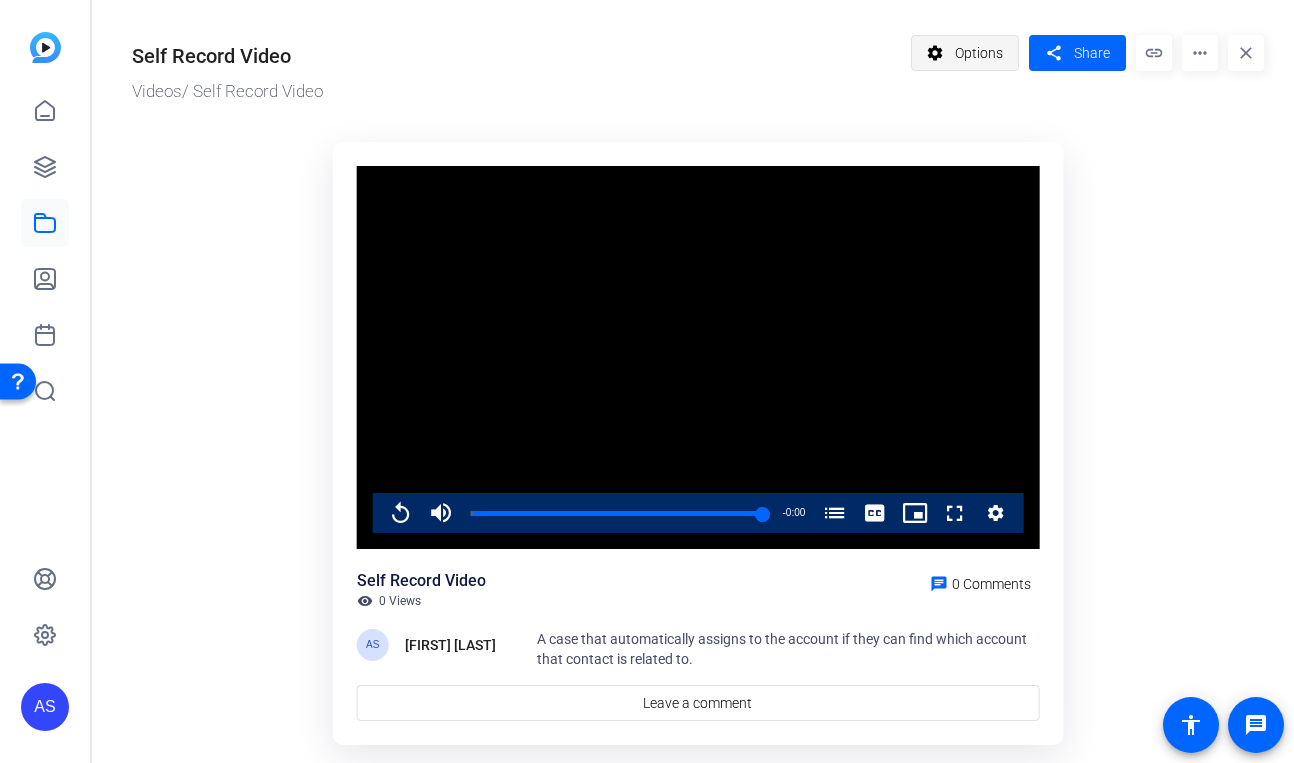 click on "Options" 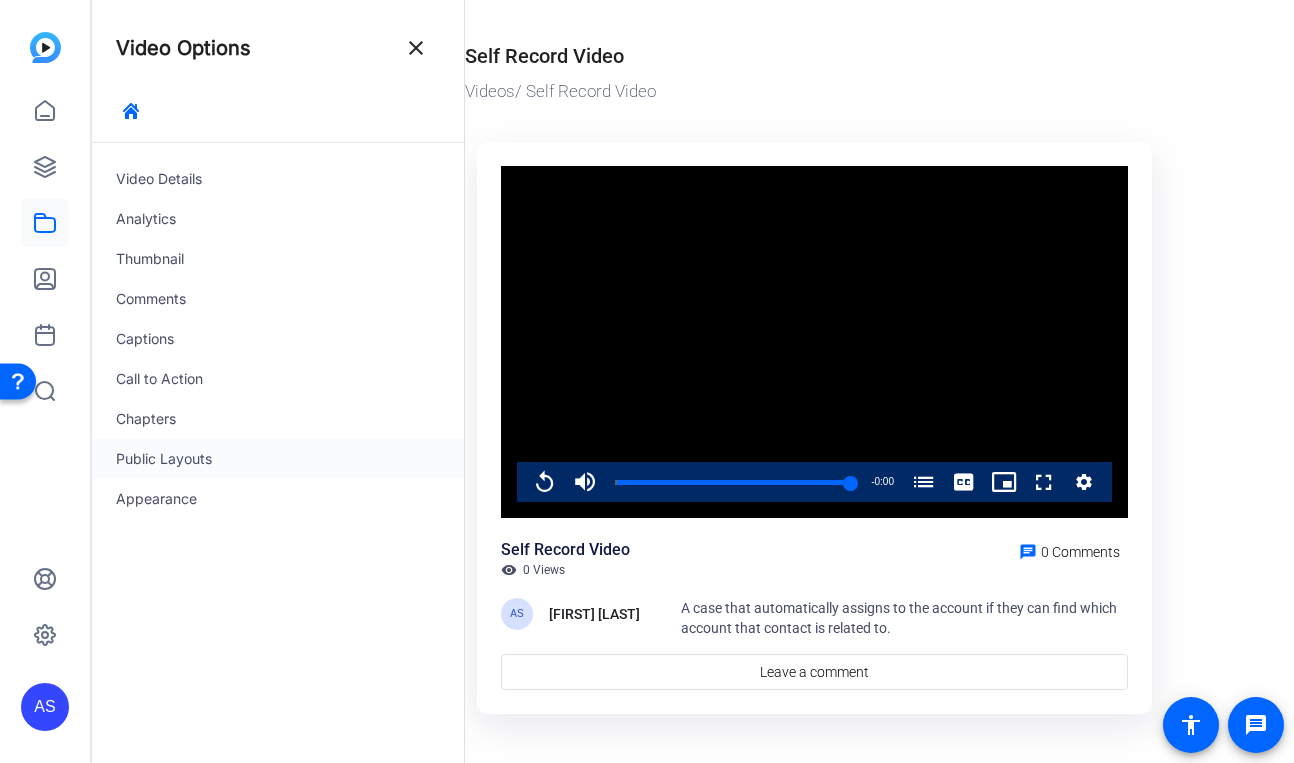 click on "Public Layouts" 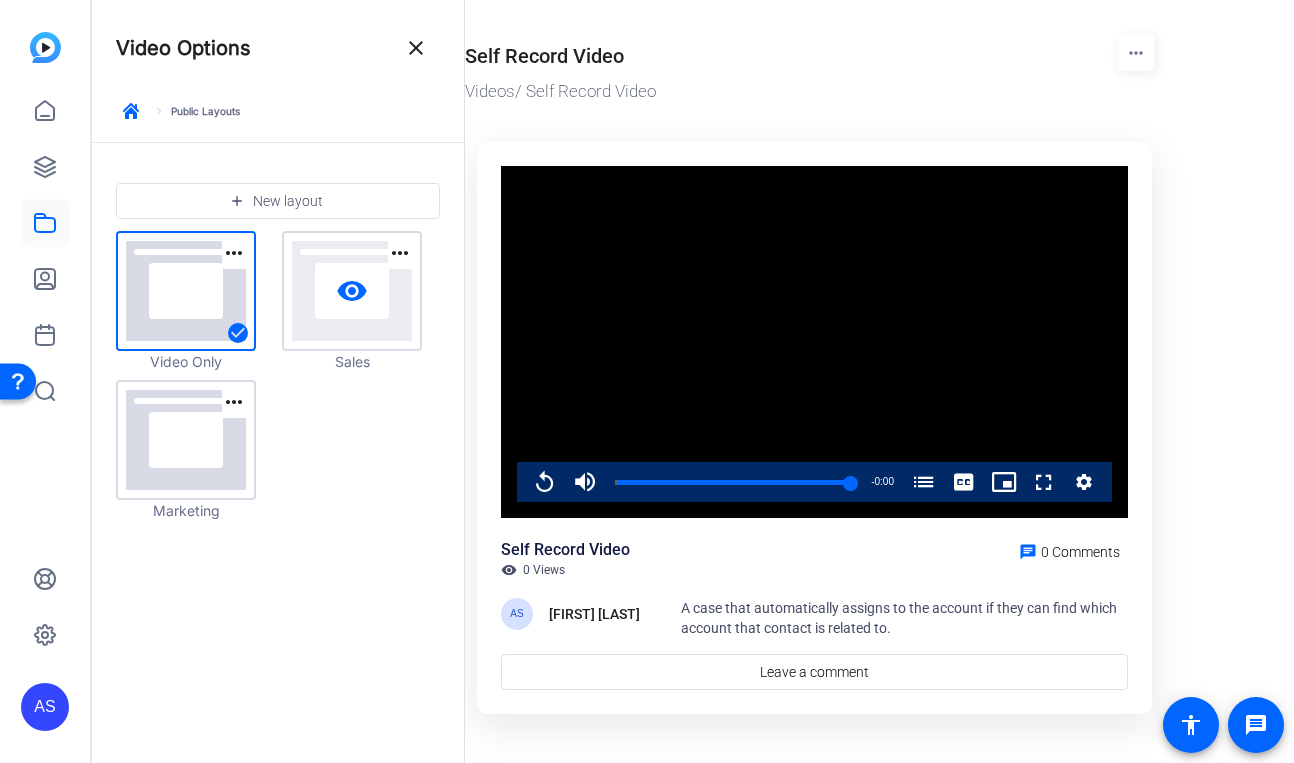 click on "visibility" 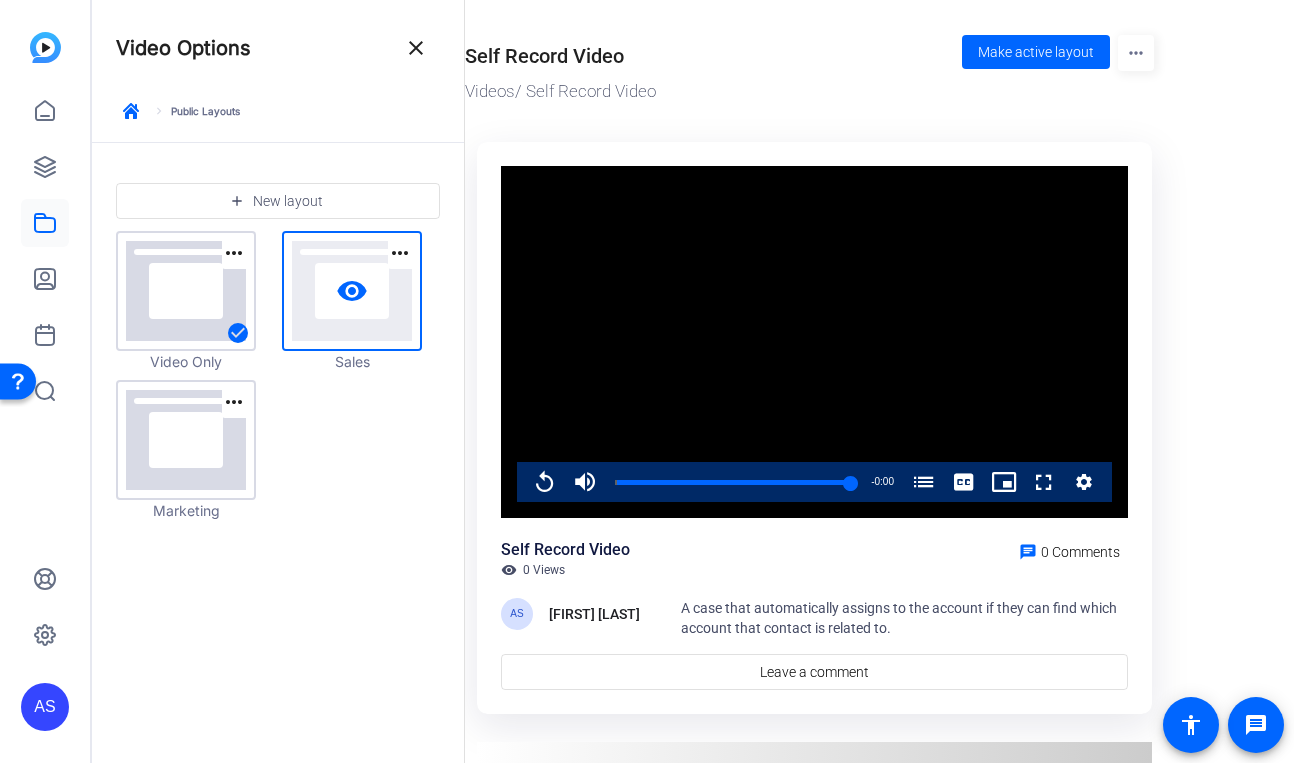 click on "visibility" 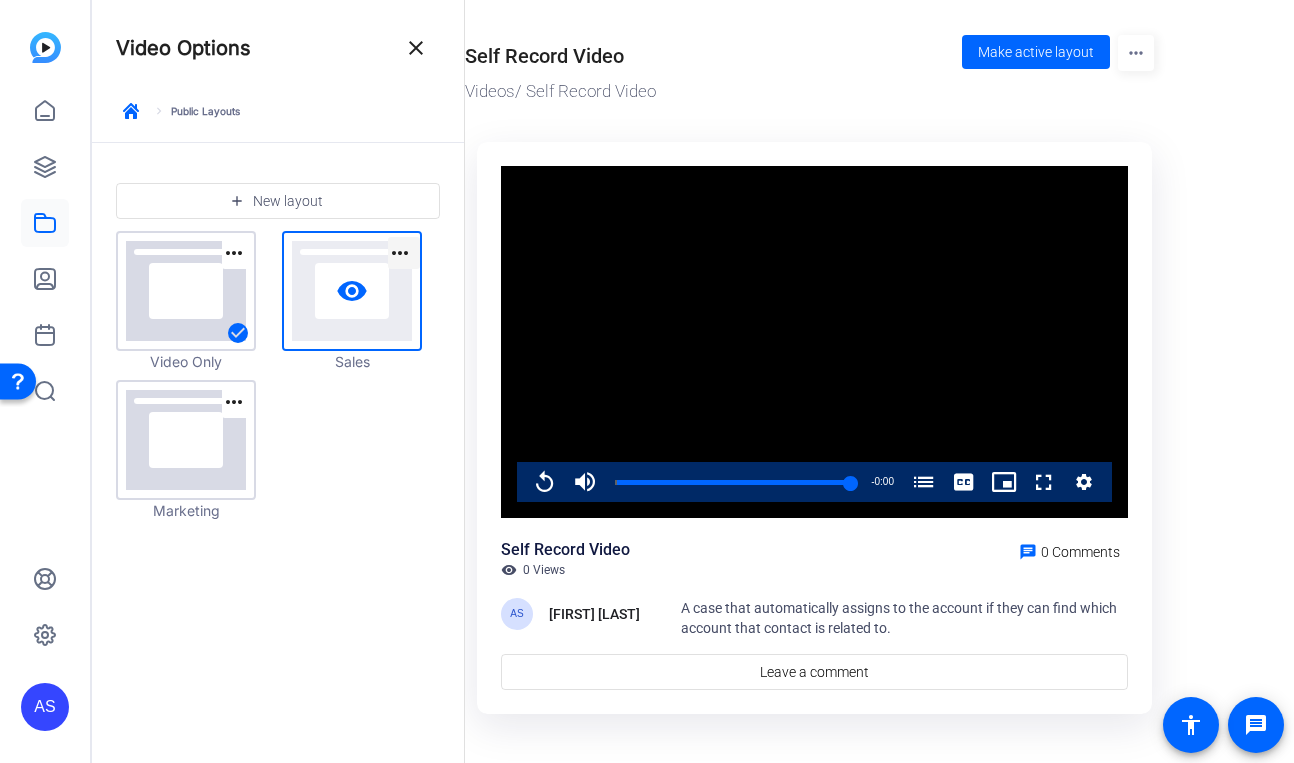 click on "more_horiz" 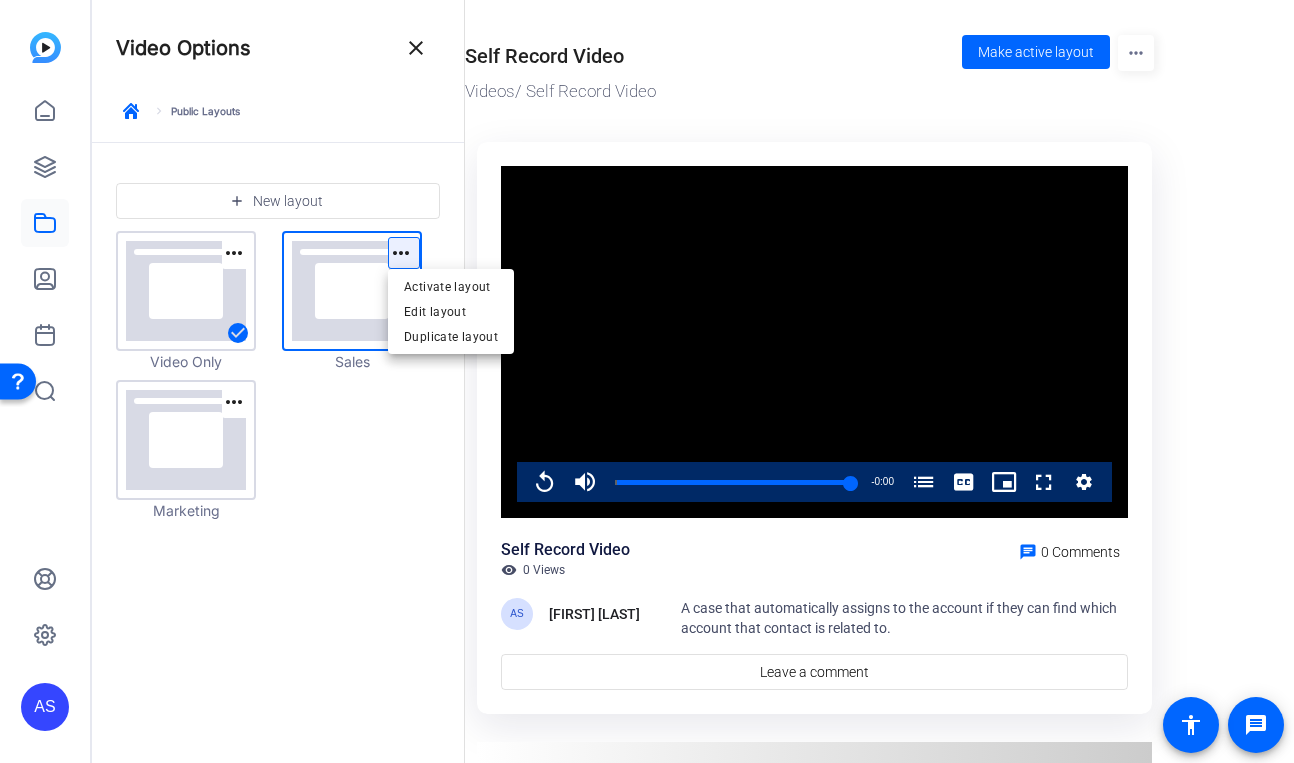 click at bounding box center [647, 381] 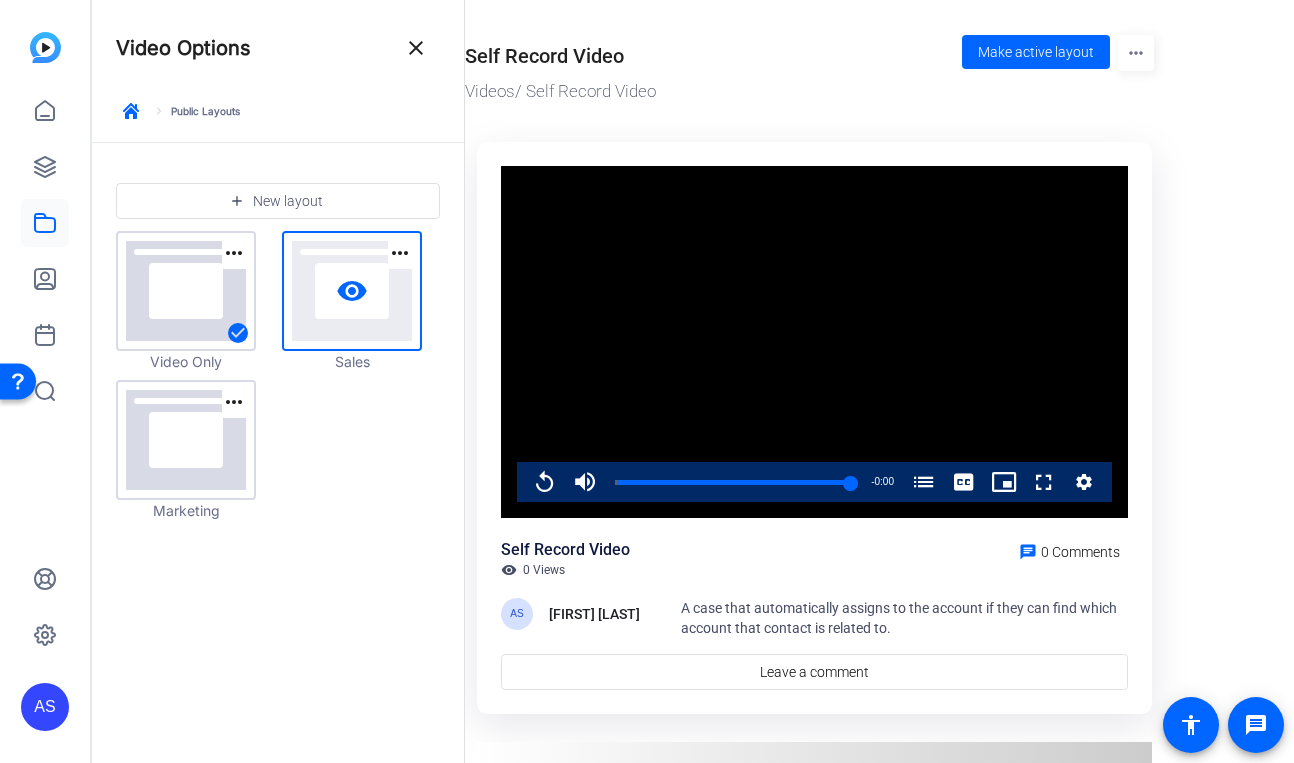 click on "visibility" 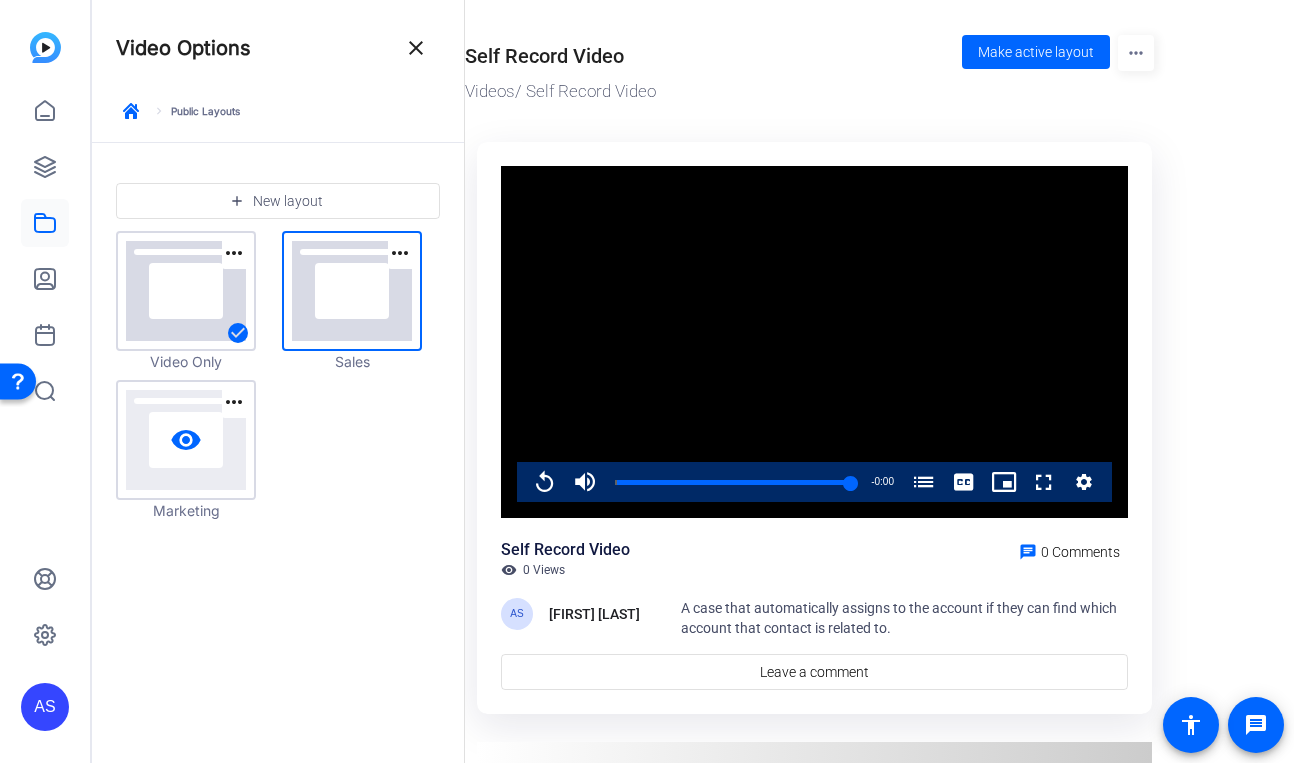 click on "visibility" 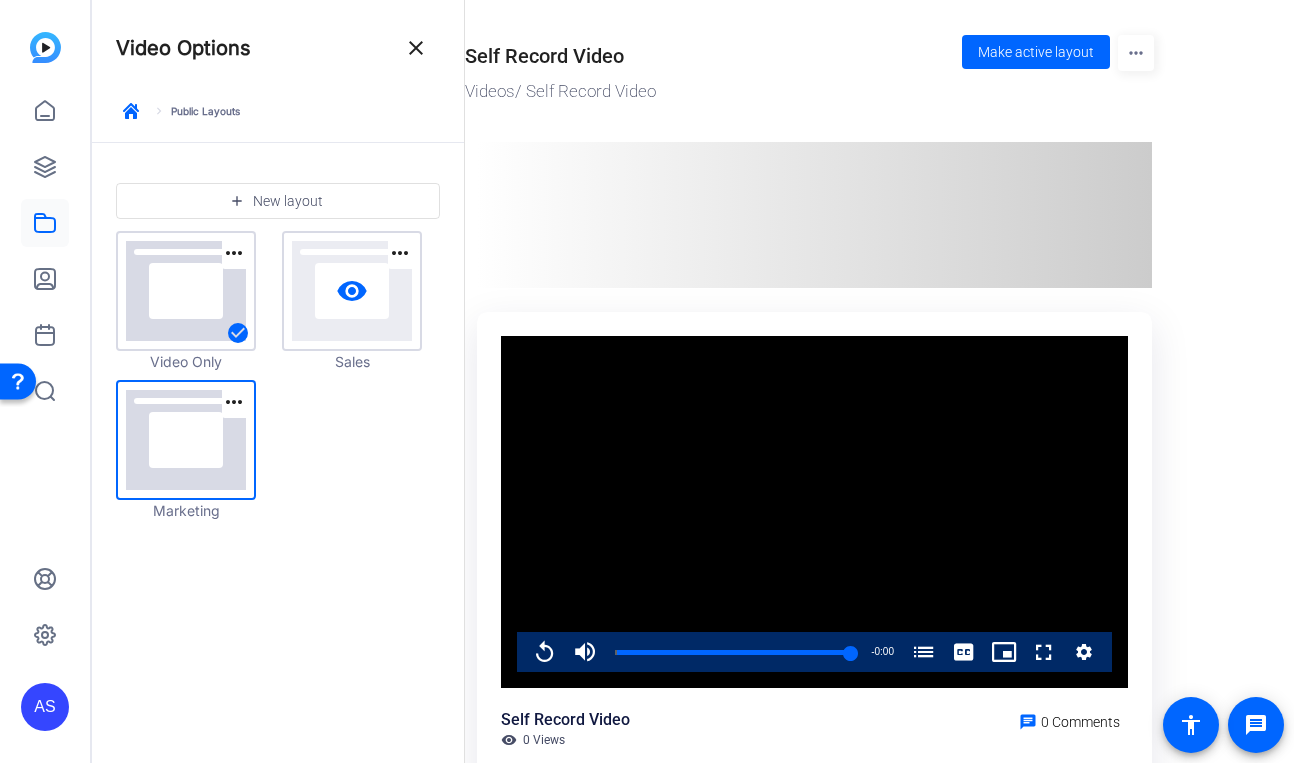 click on "visibility" 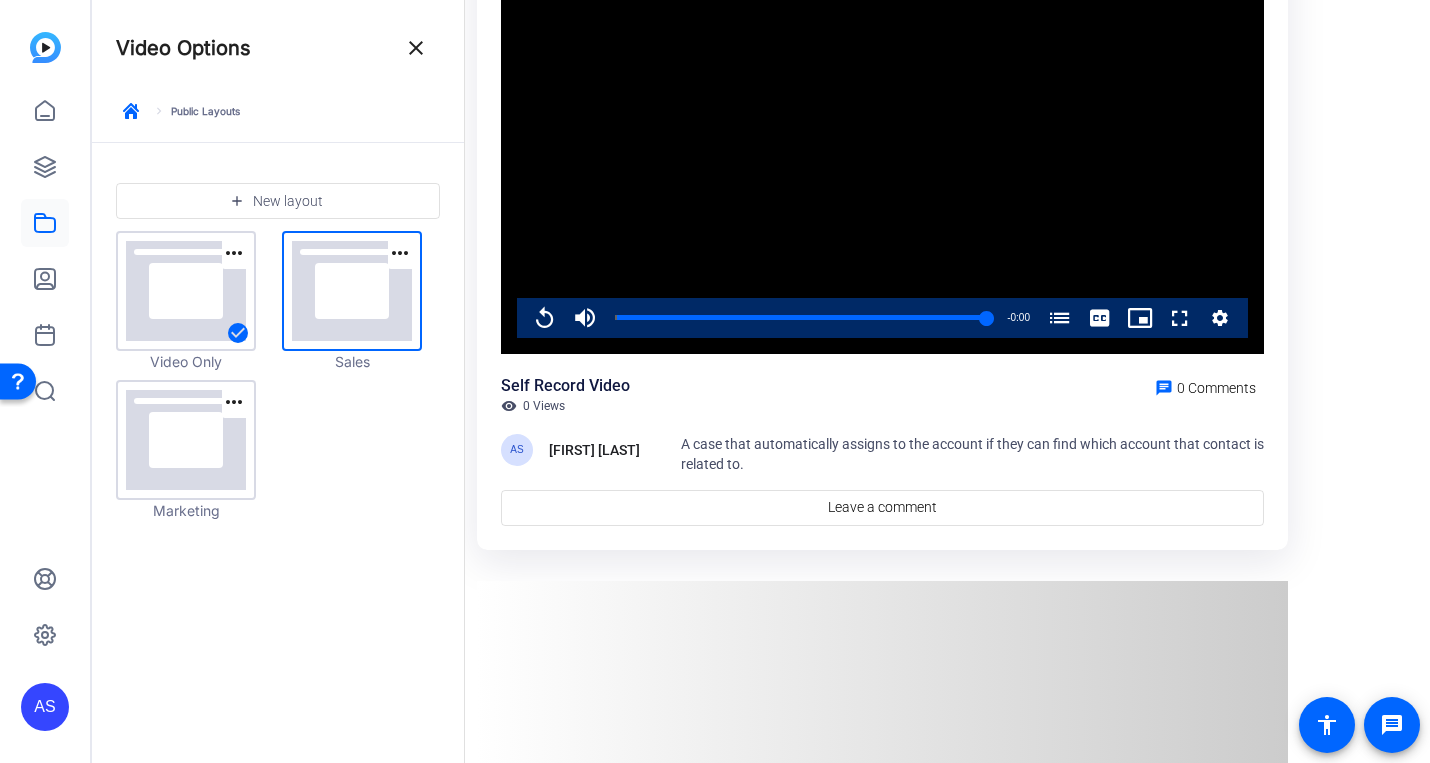 scroll, scrollTop: 0, scrollLeft: 0, axis: both 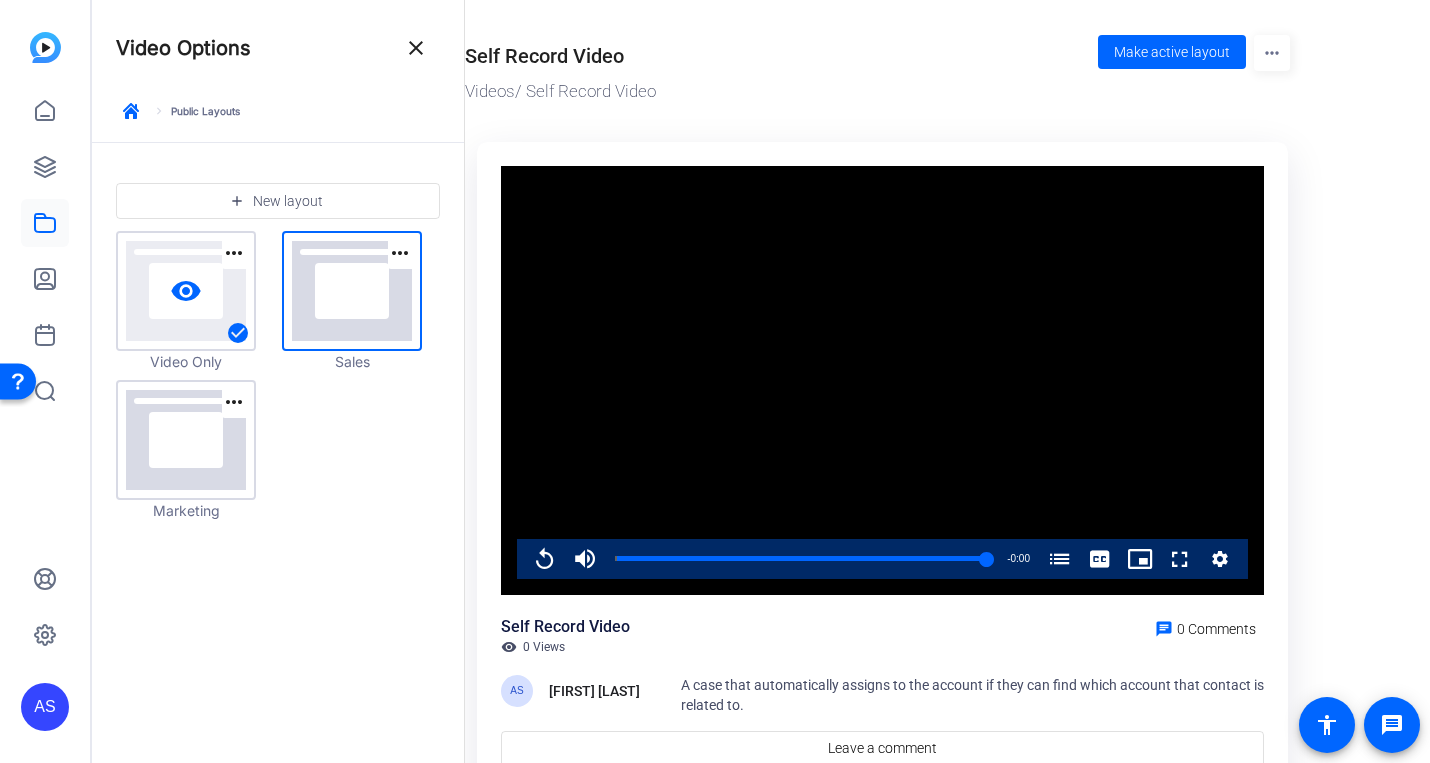 click on "visibility" 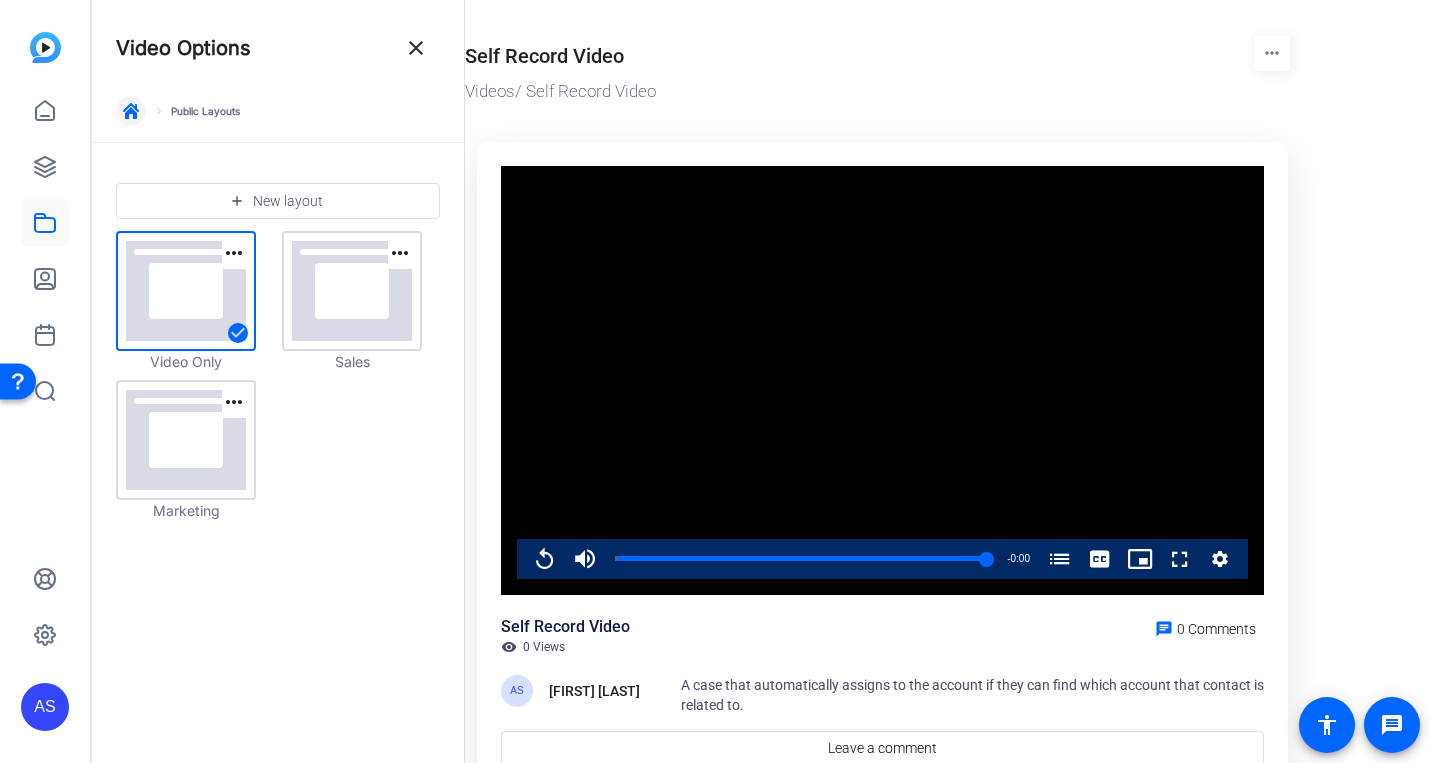 click 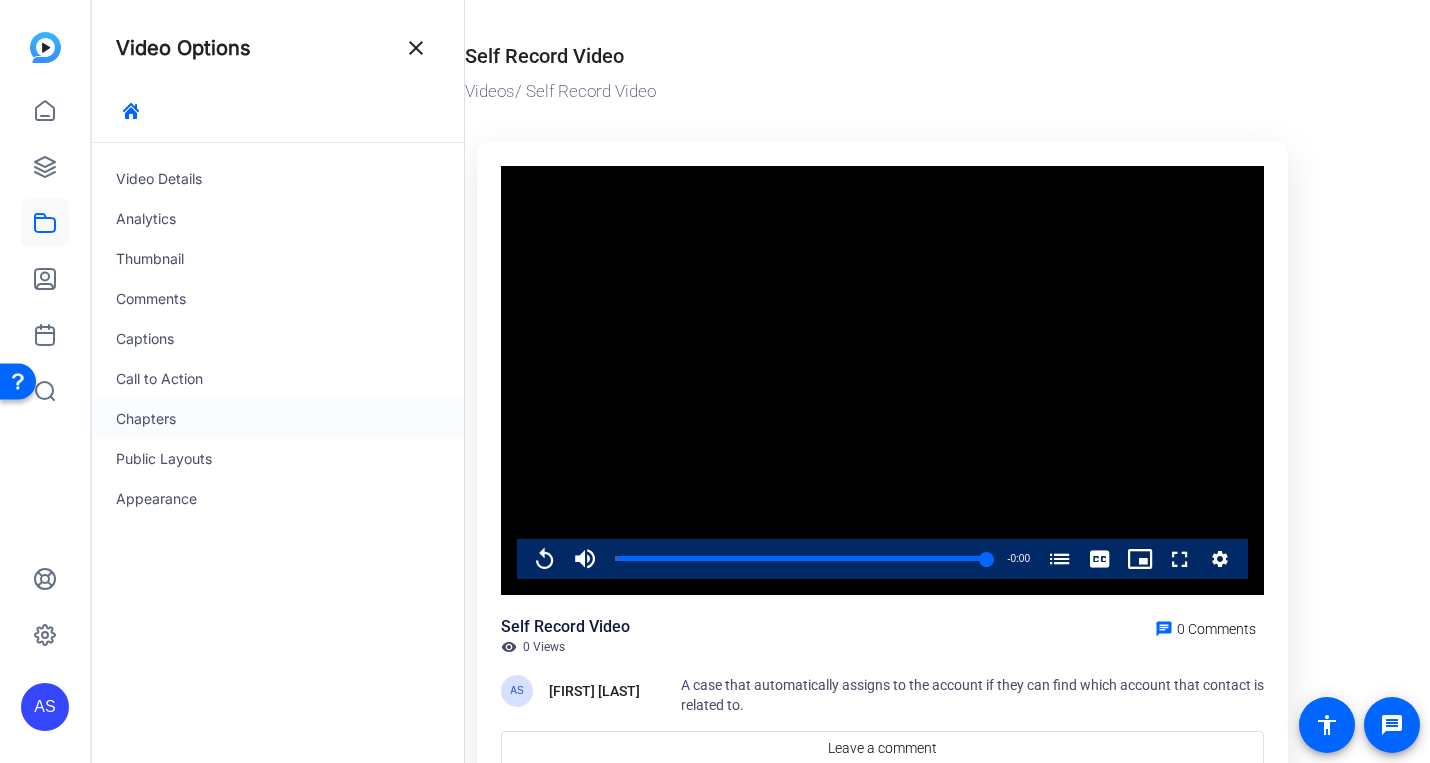click on "Chapters" 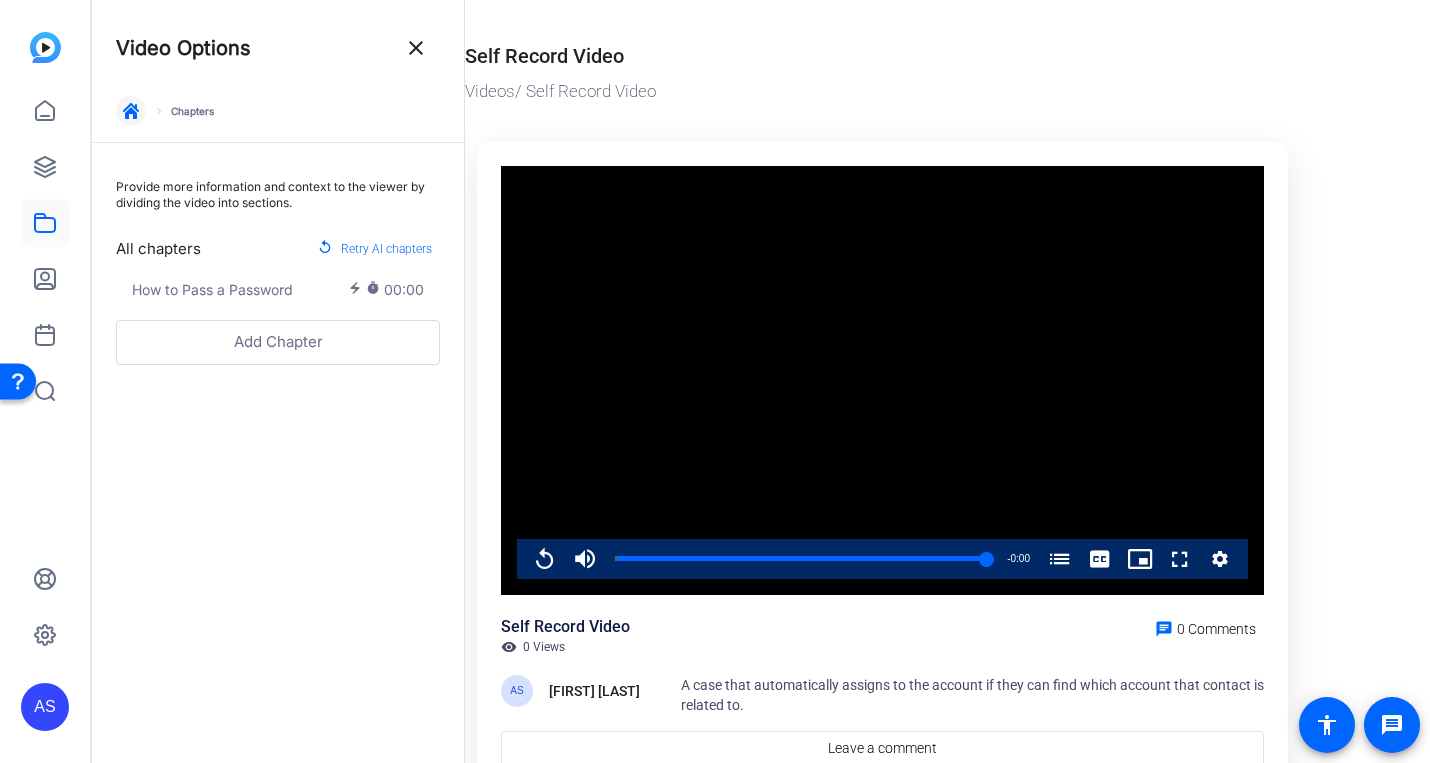 click 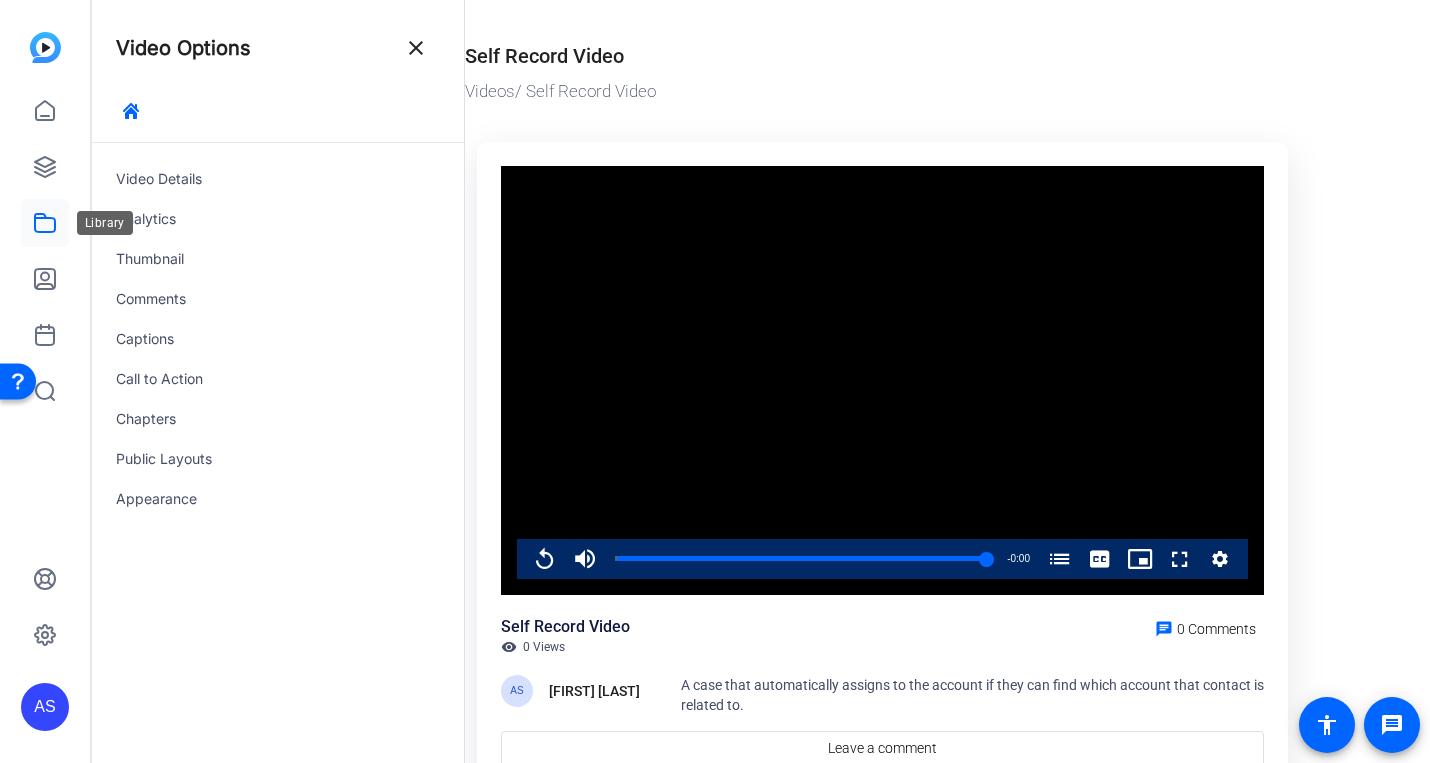 click 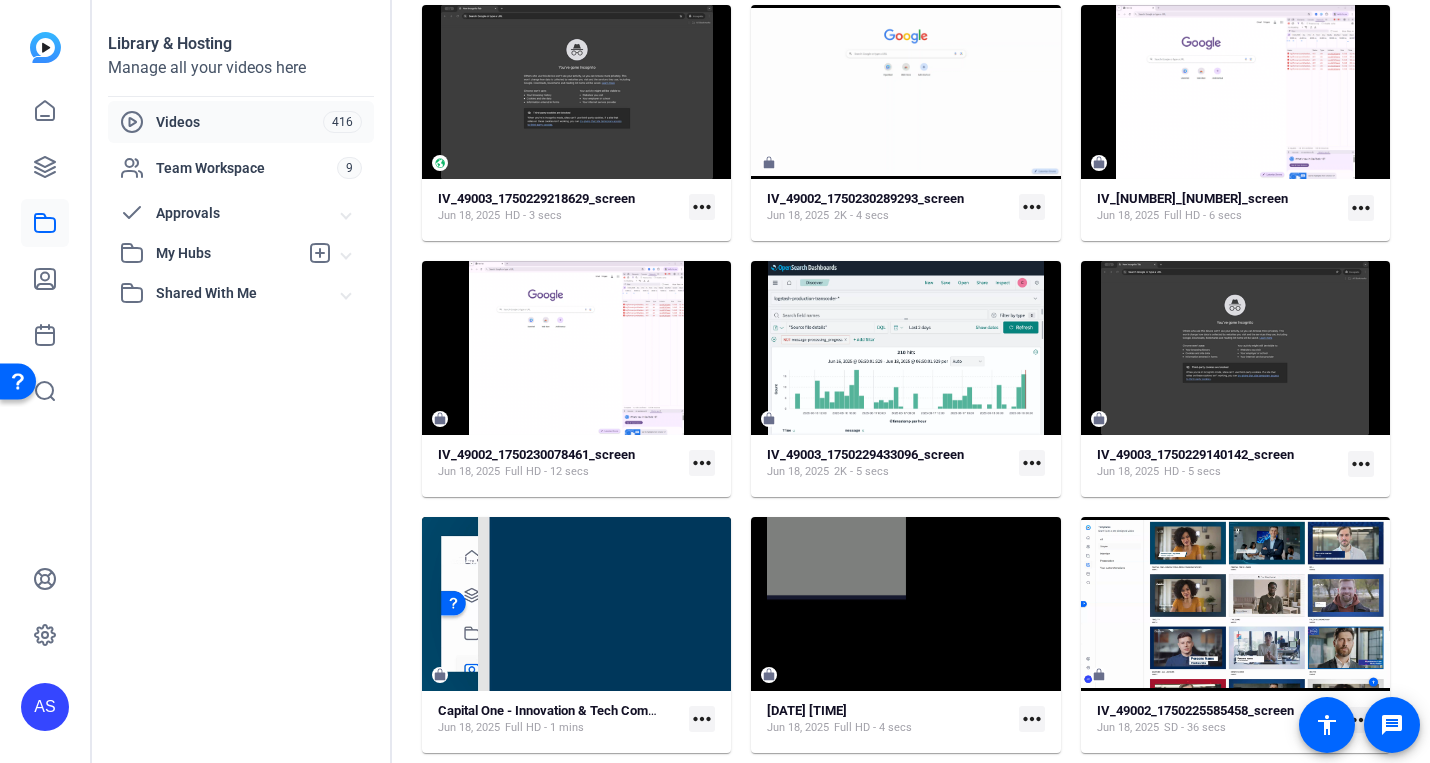 scroll, scrollTop: 0, scrollLeft: 0, axis: both 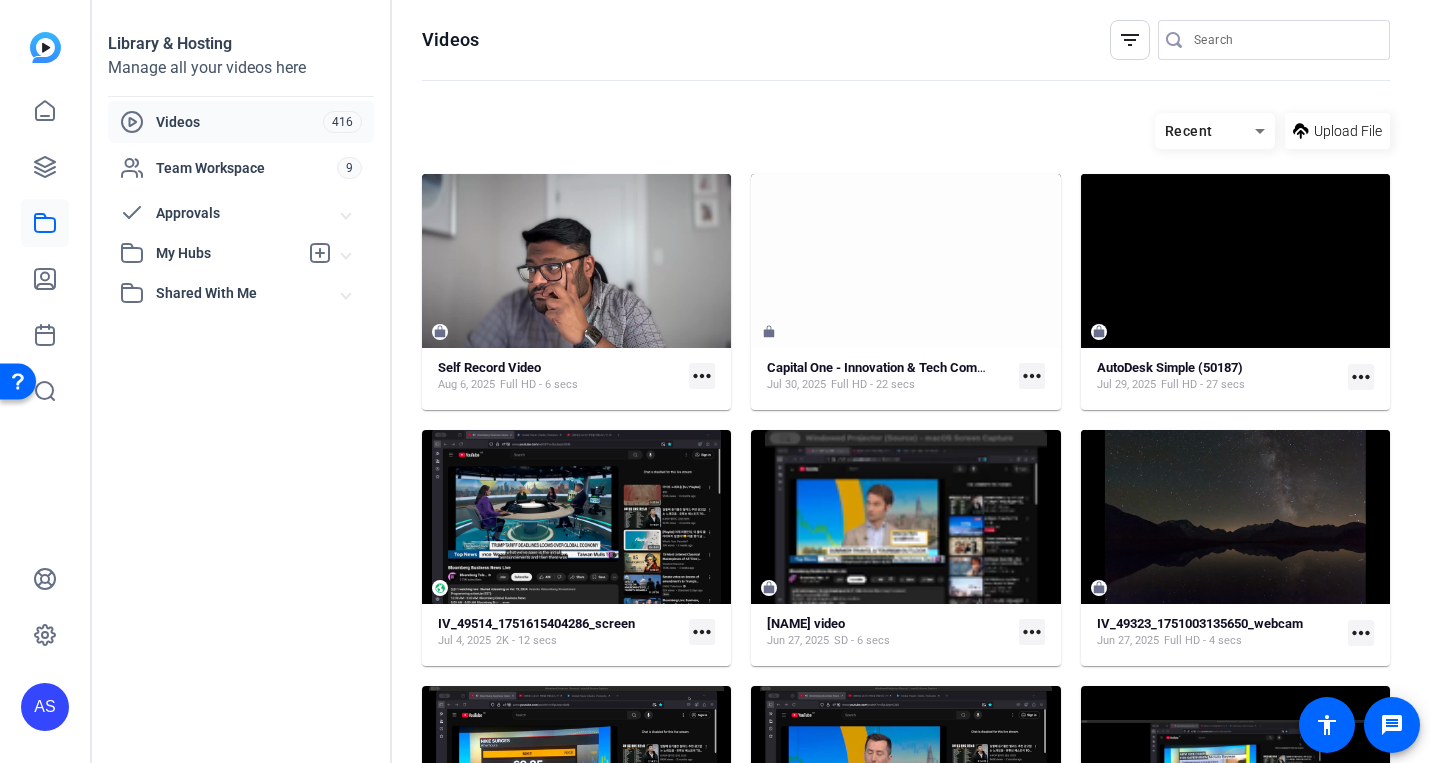 click 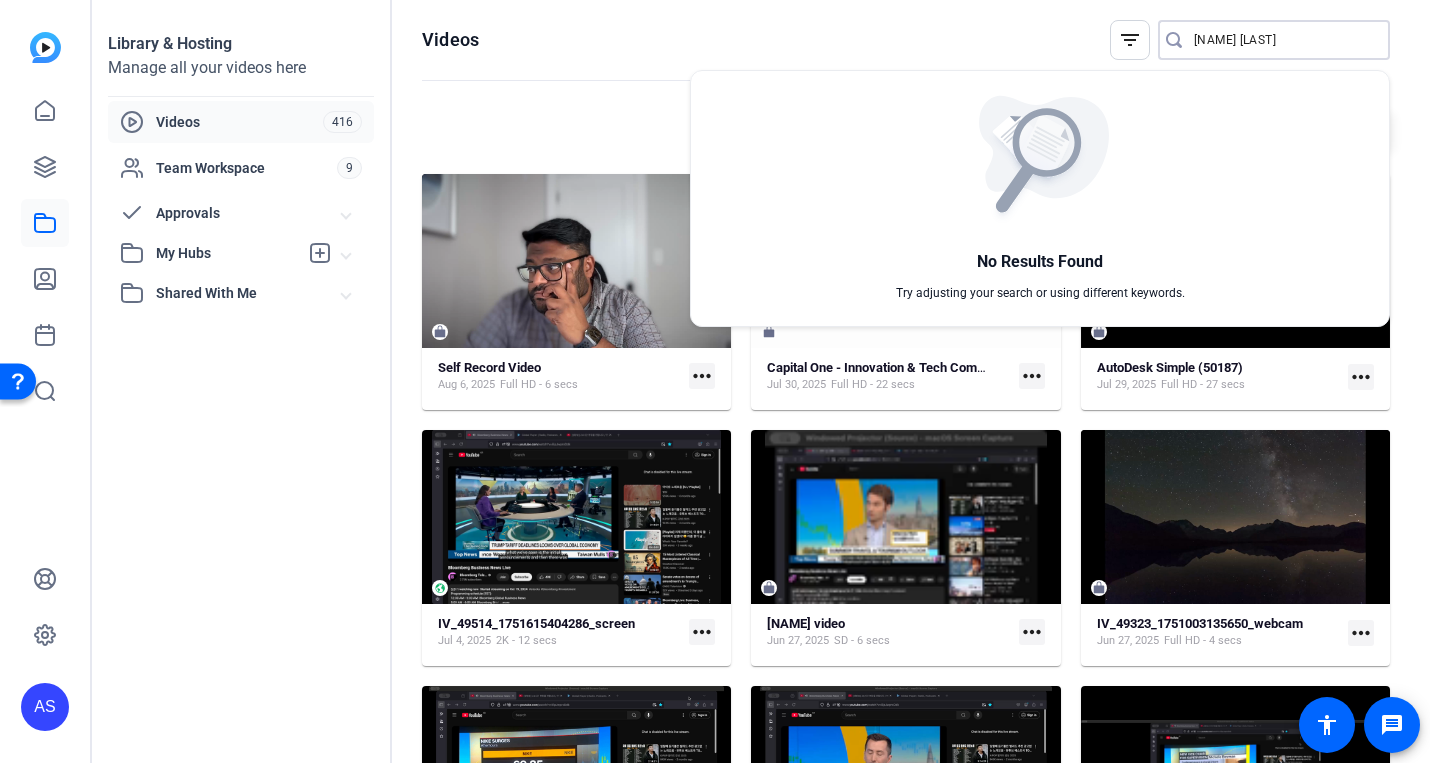 type on "[NAME] [LAST]" 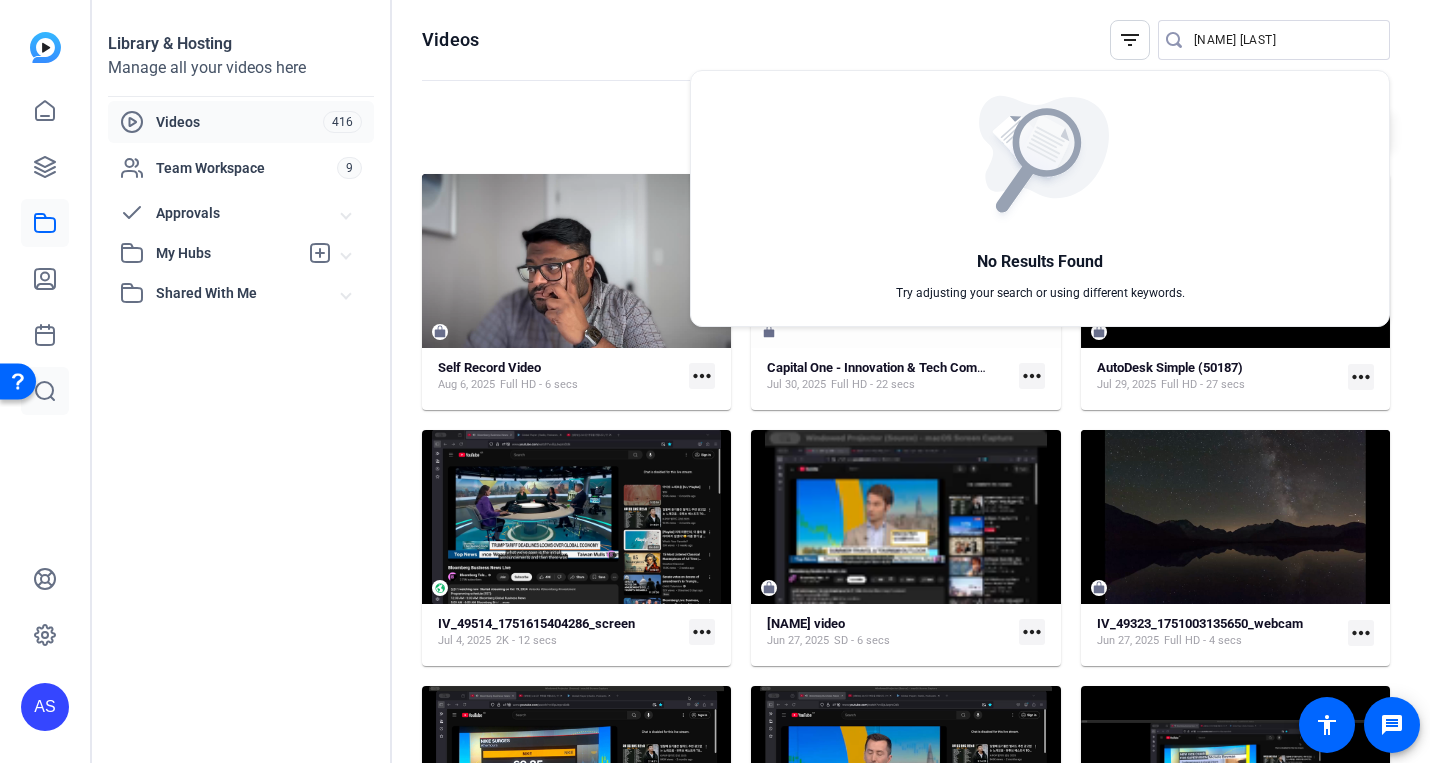 drag, startPoint x: 67, startPoint y: 390, endPoint x: 55, endPoint y: 399, distance: 15 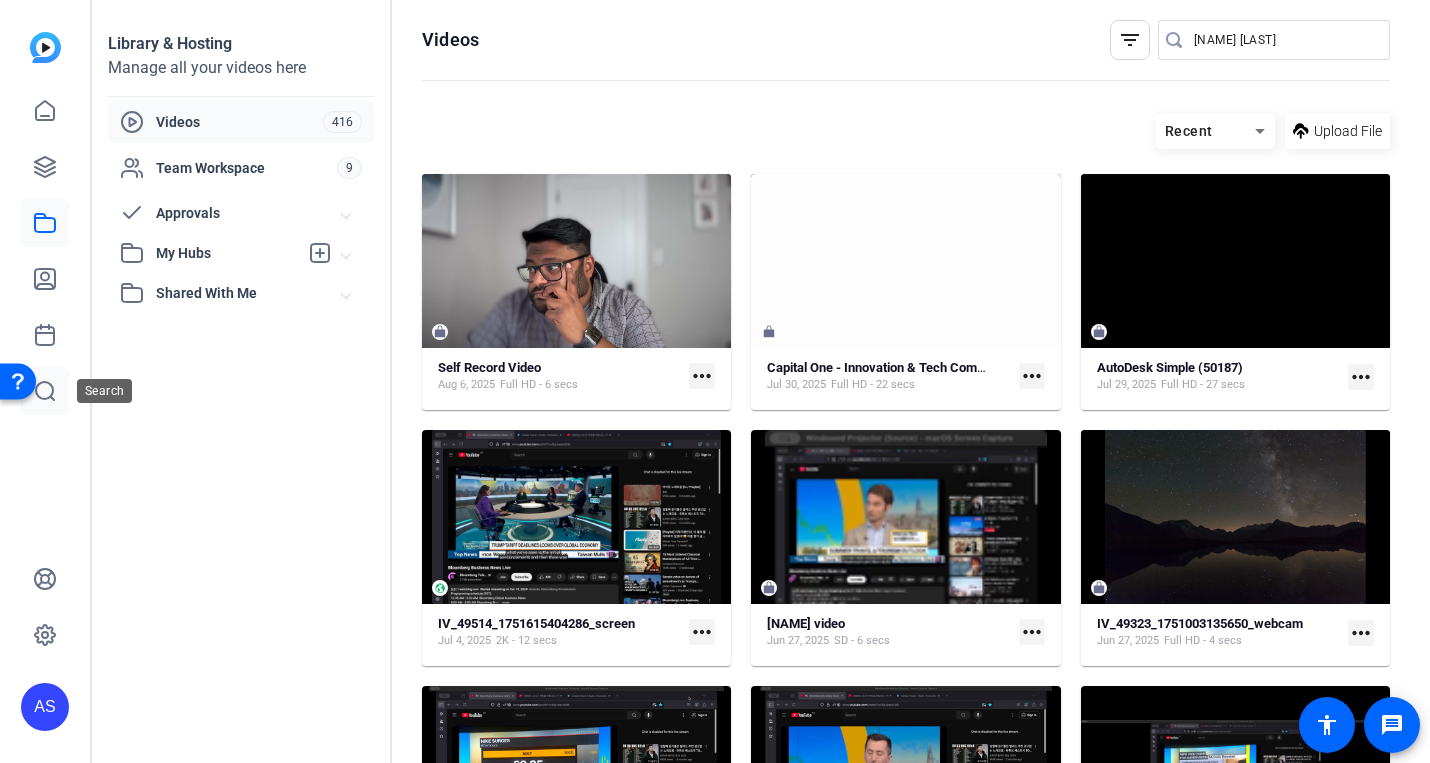 click 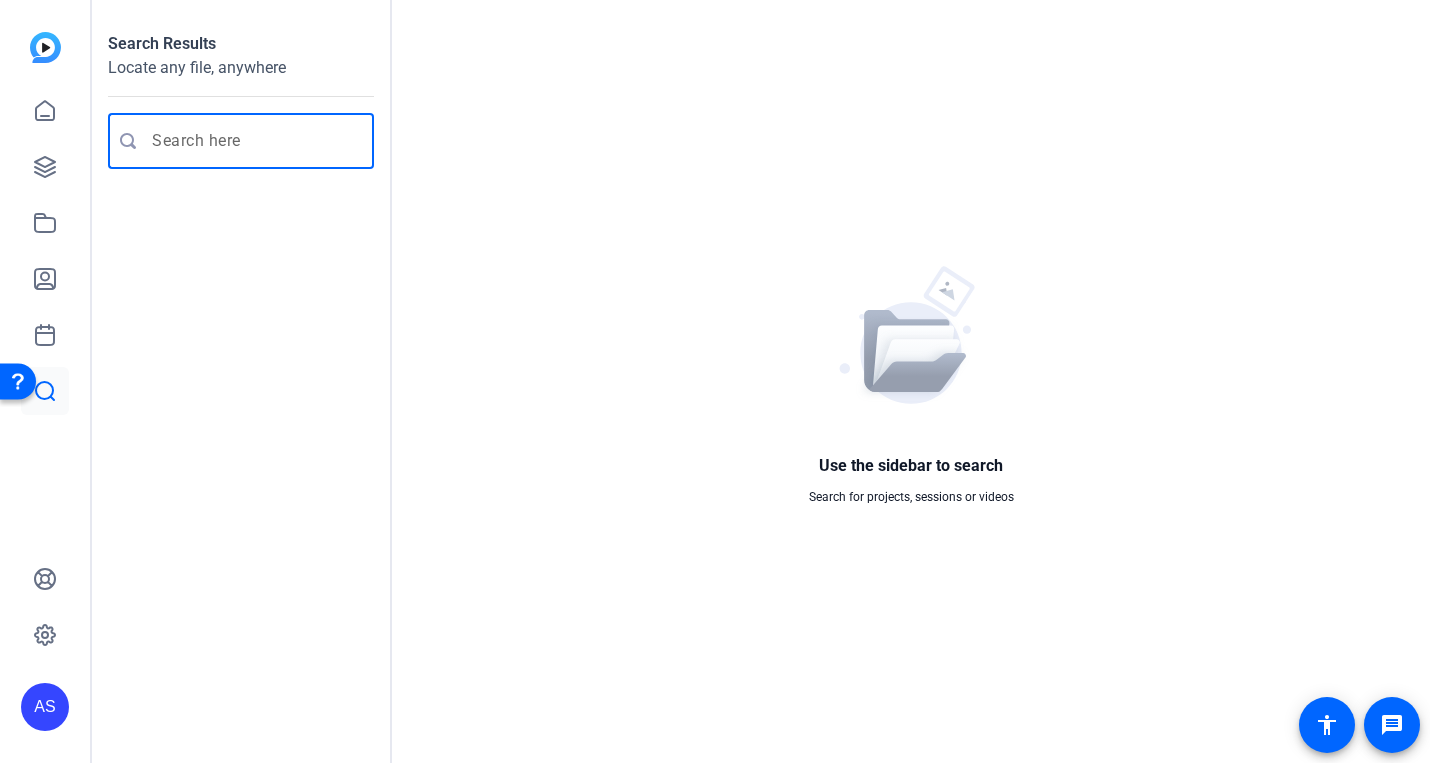 click at bounding box center (251, 141) 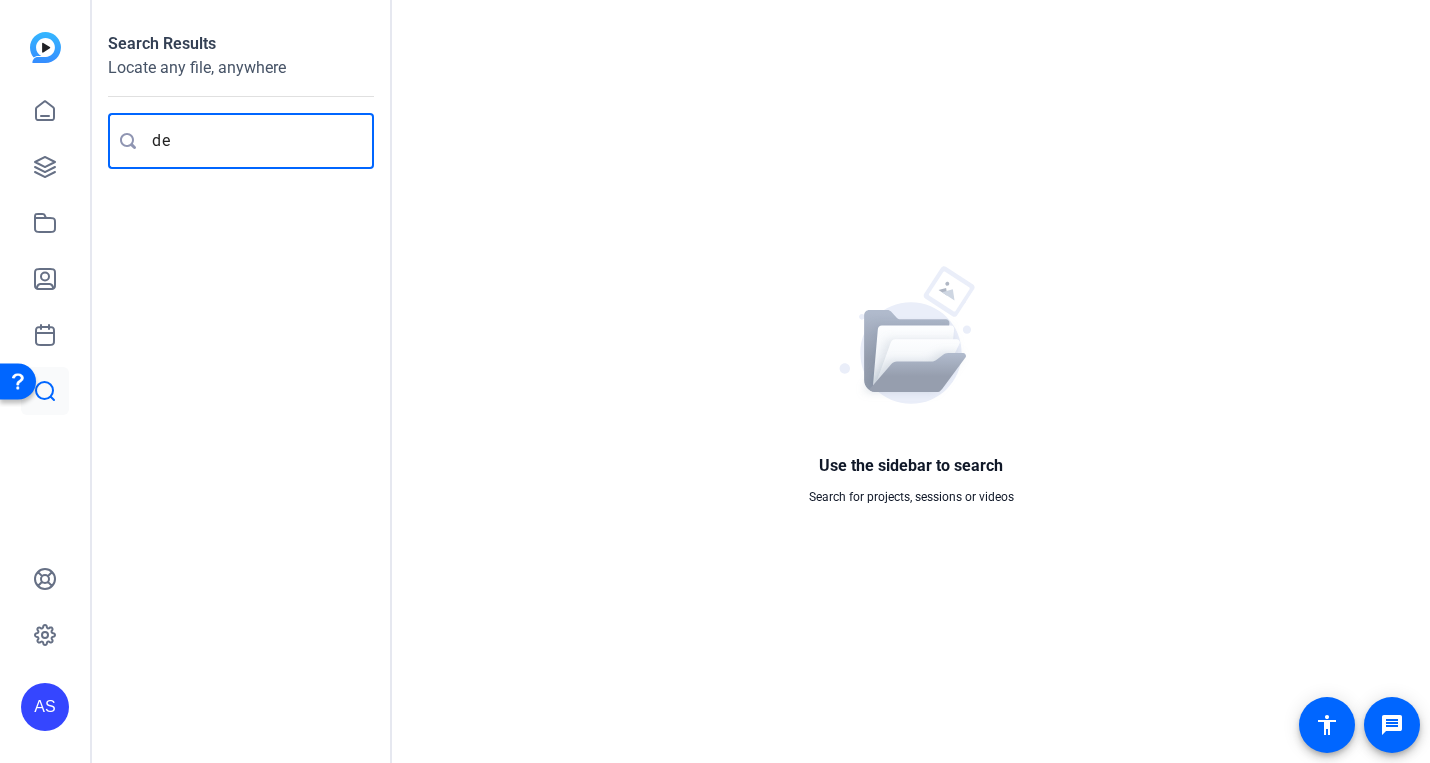 type on "d" 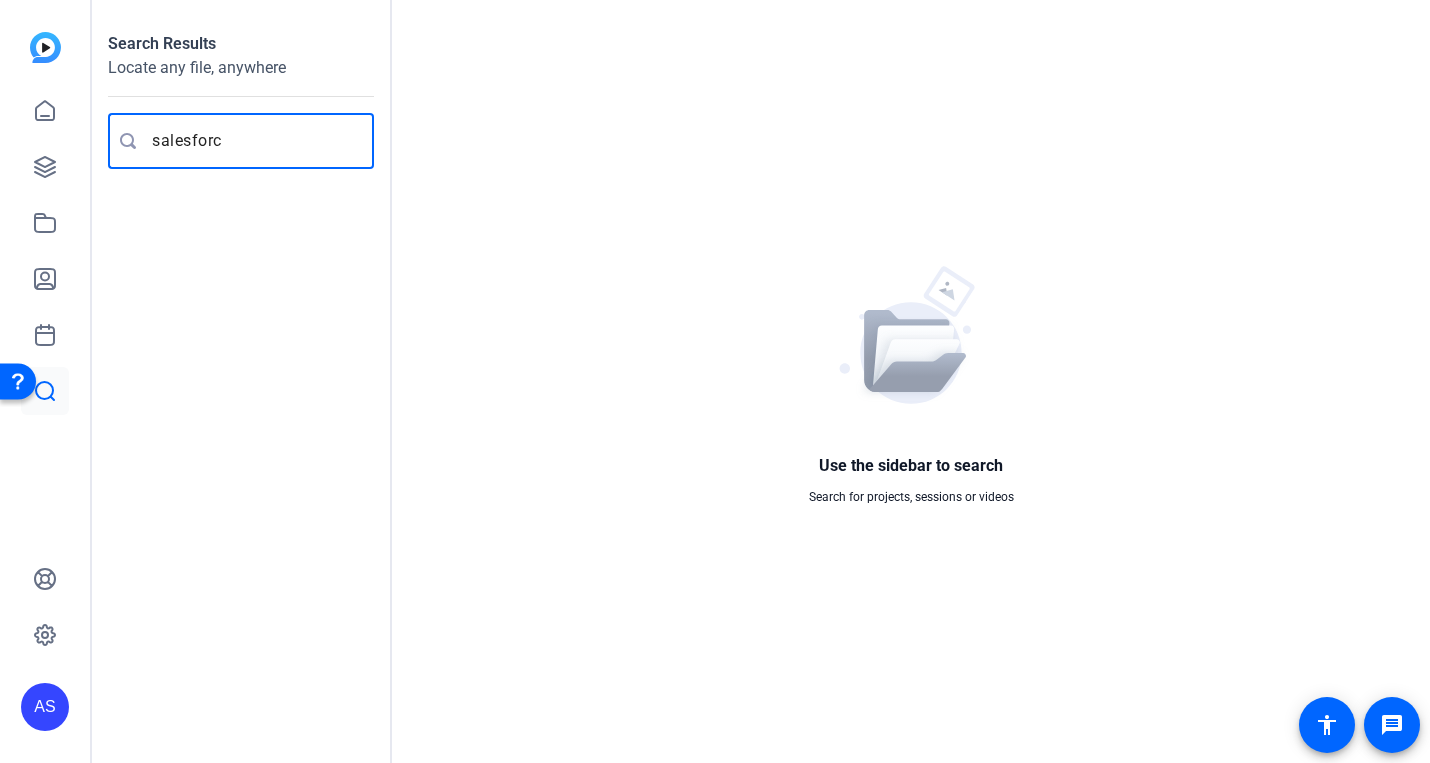 type on "salesforce" 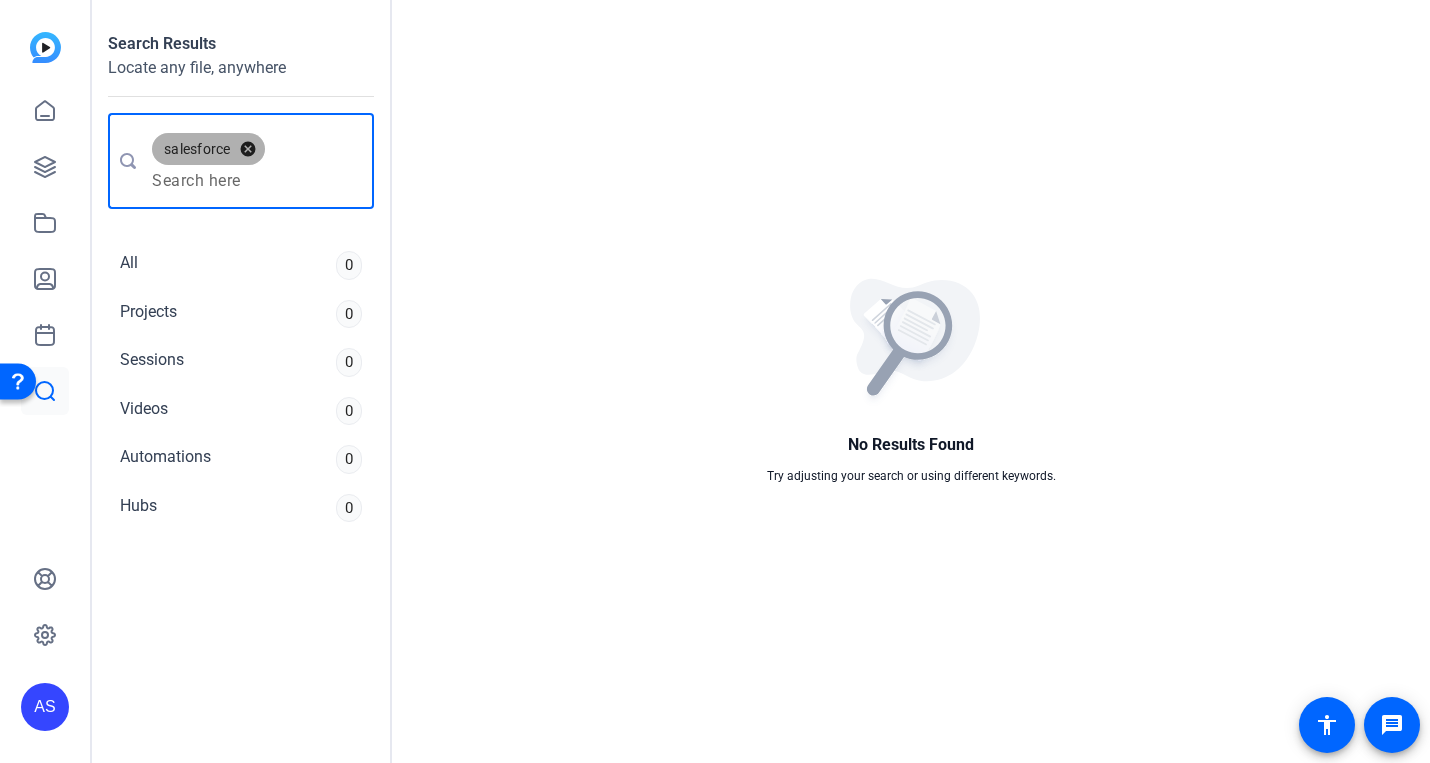 click on "cancel" at bounding box center (248, 149) 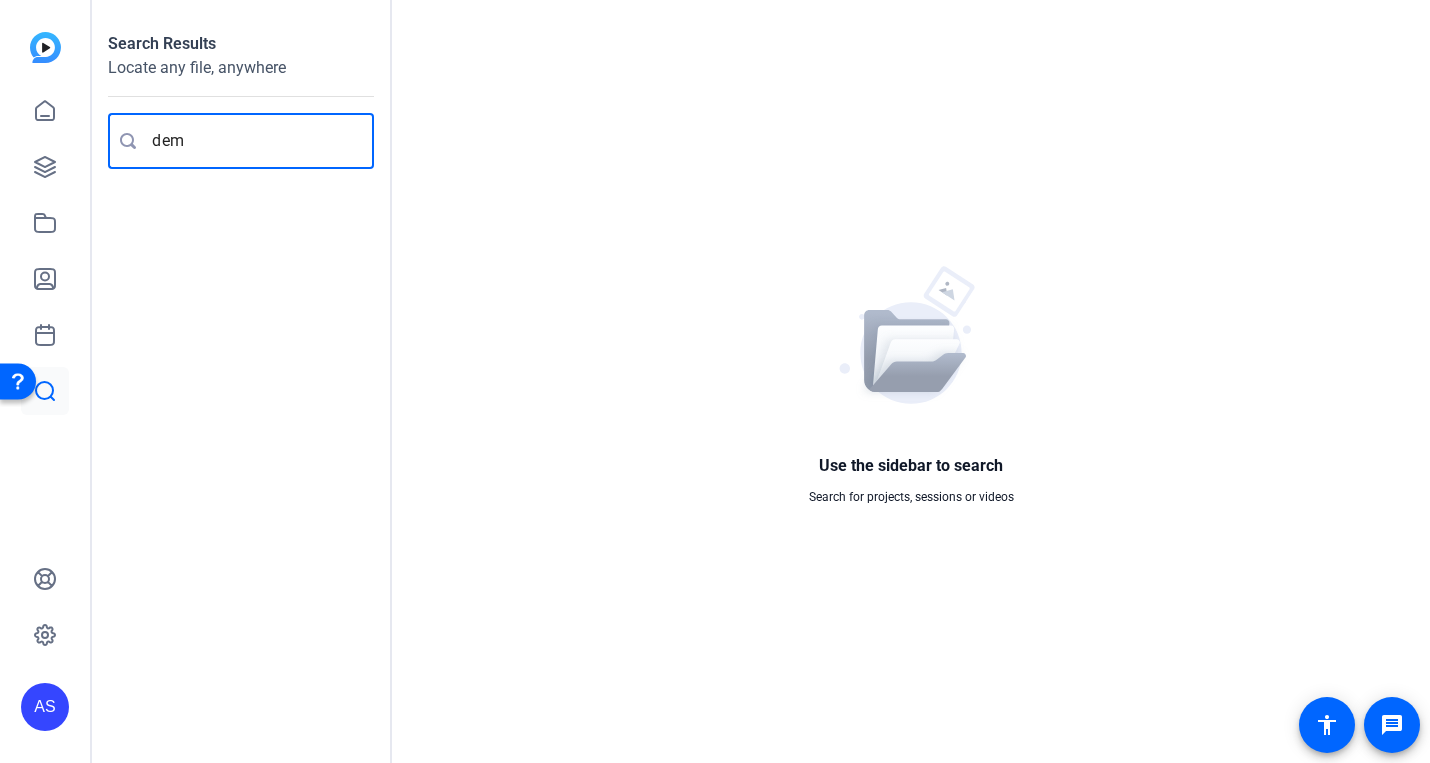 type on "demo" 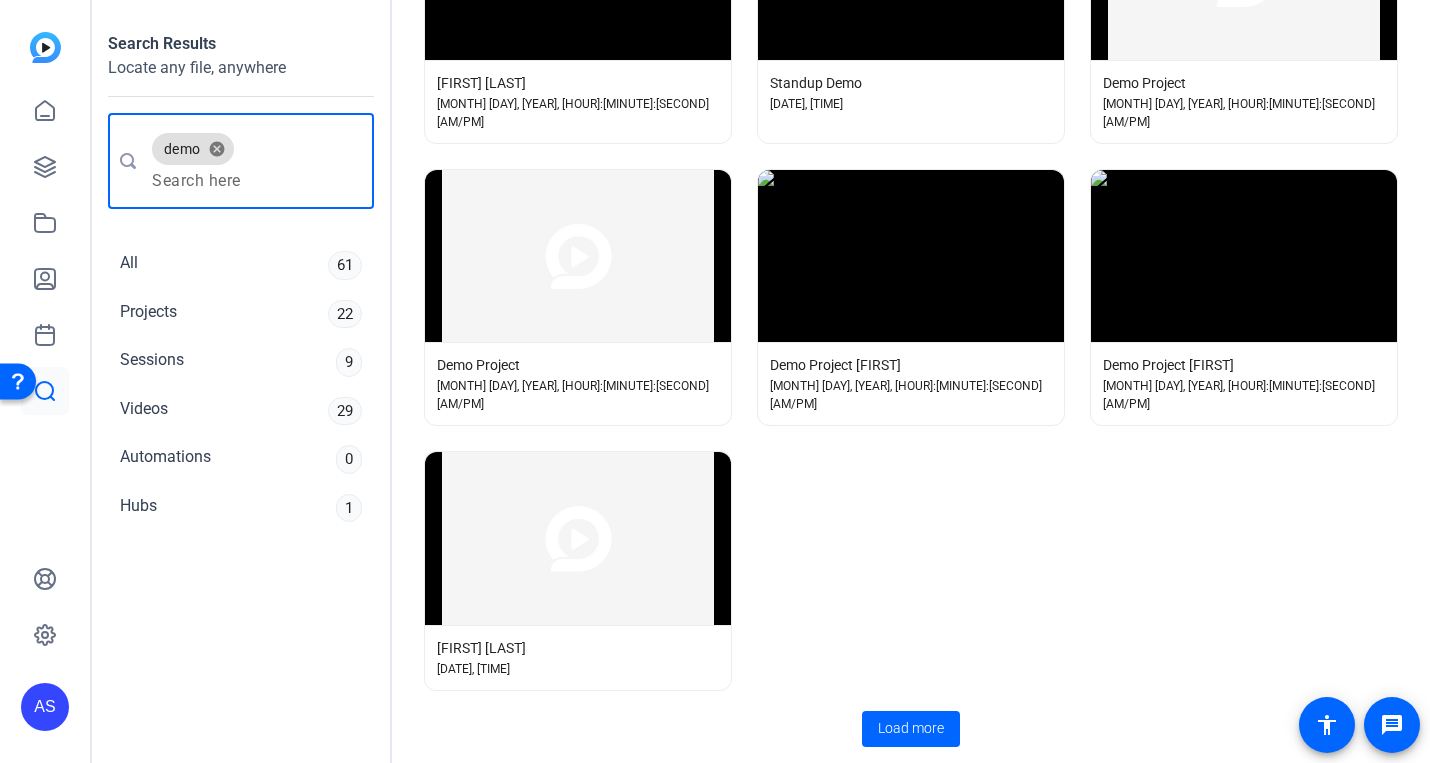 scroll, scrollTop: 0, scrollLeft: 0, axis: both 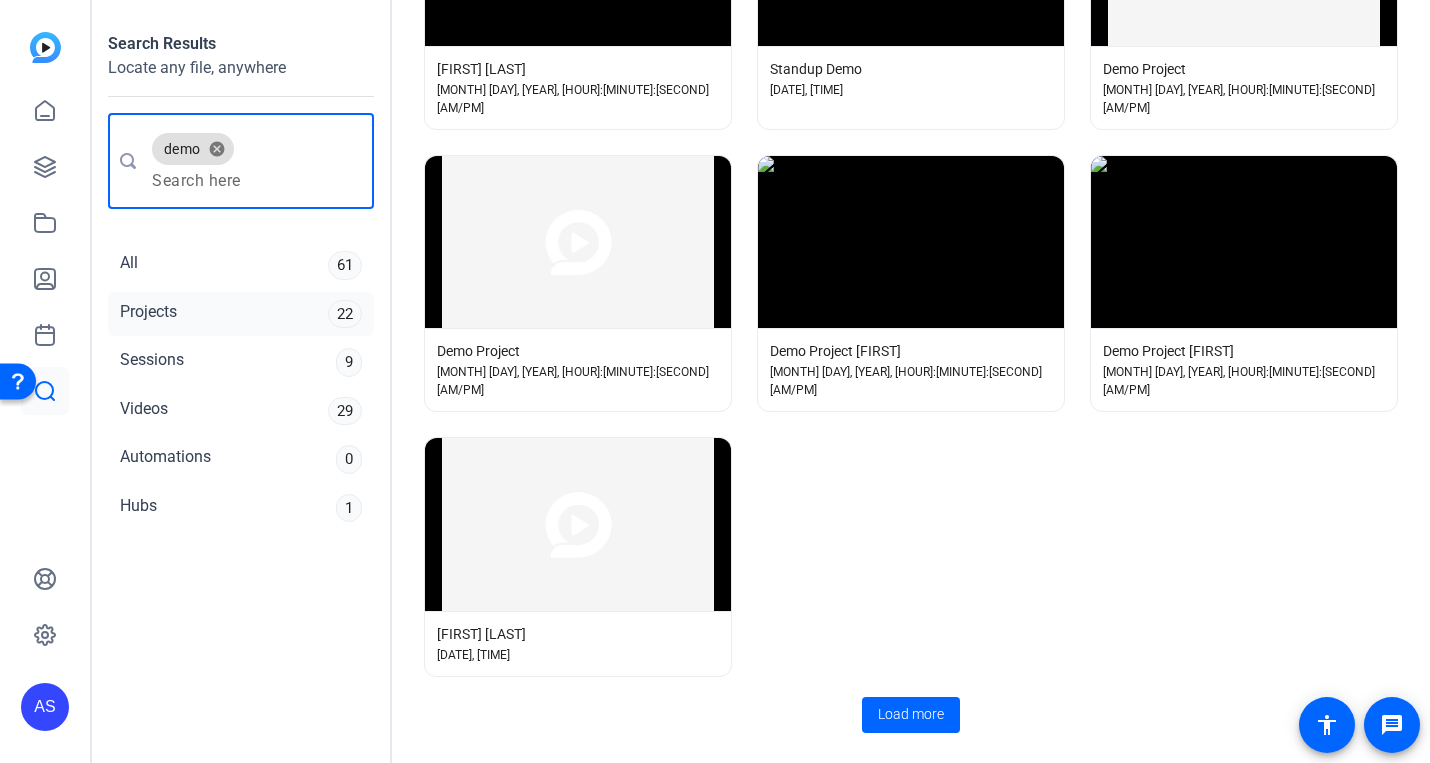 click on "Projects 22" 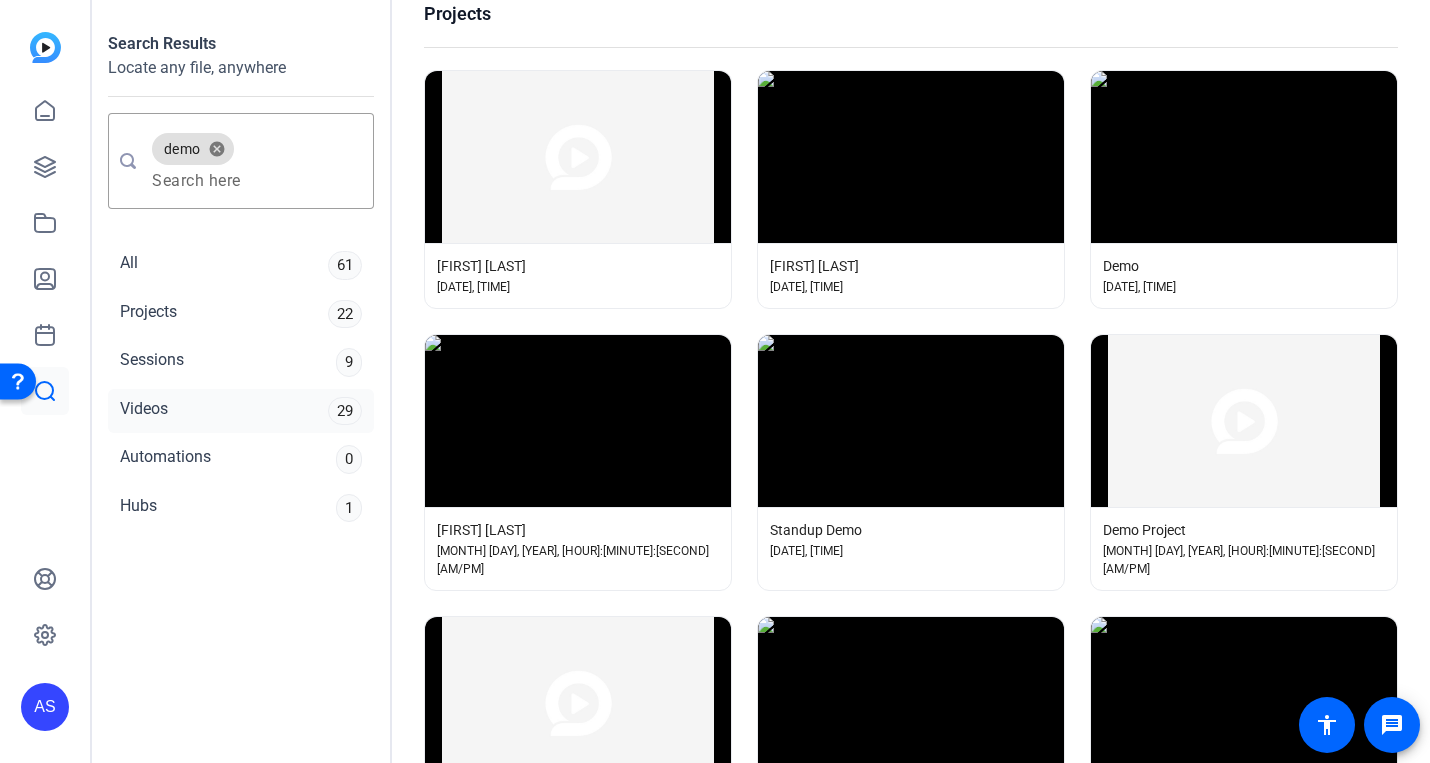 click on "Videos 29" 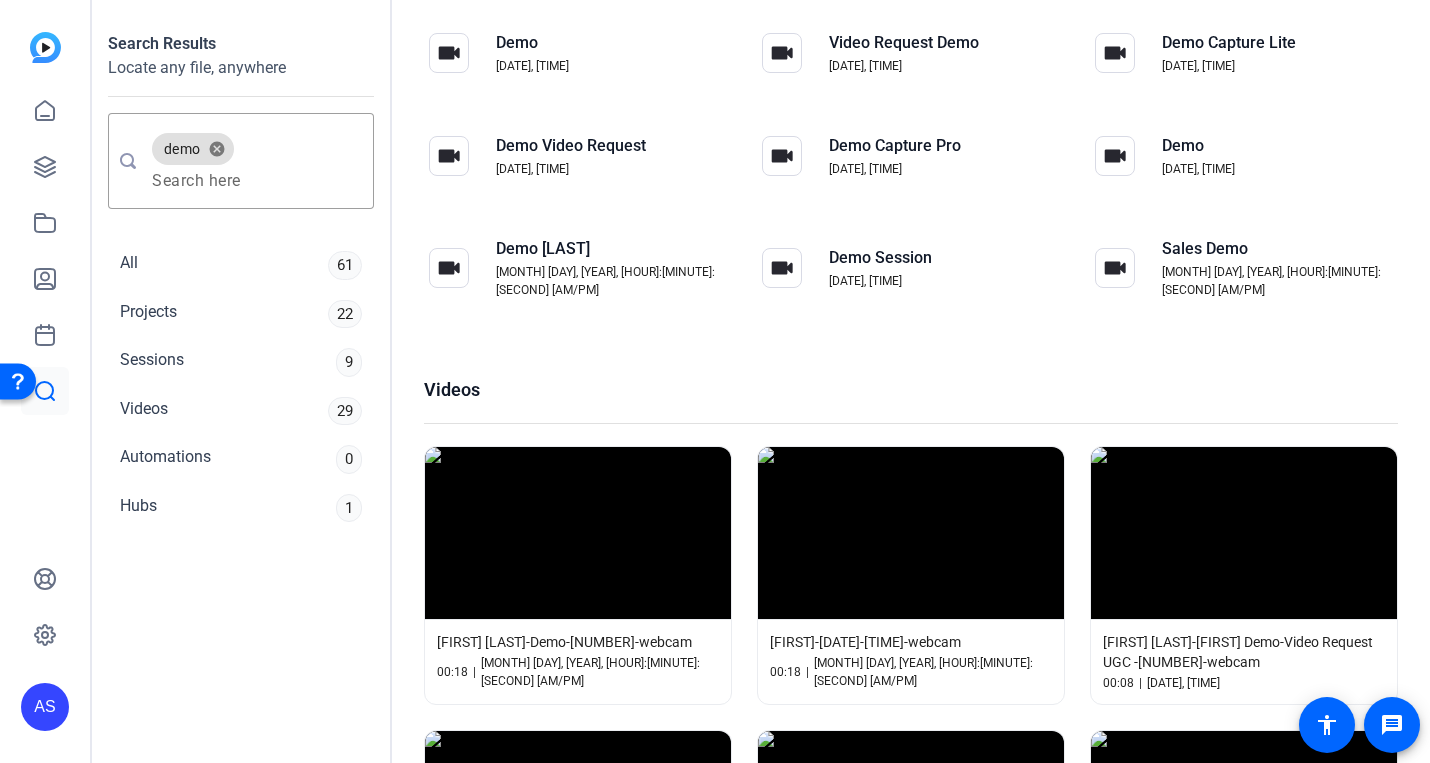 scroll, scrollTop: 1282, scrollLeft: 0, axis: vertical 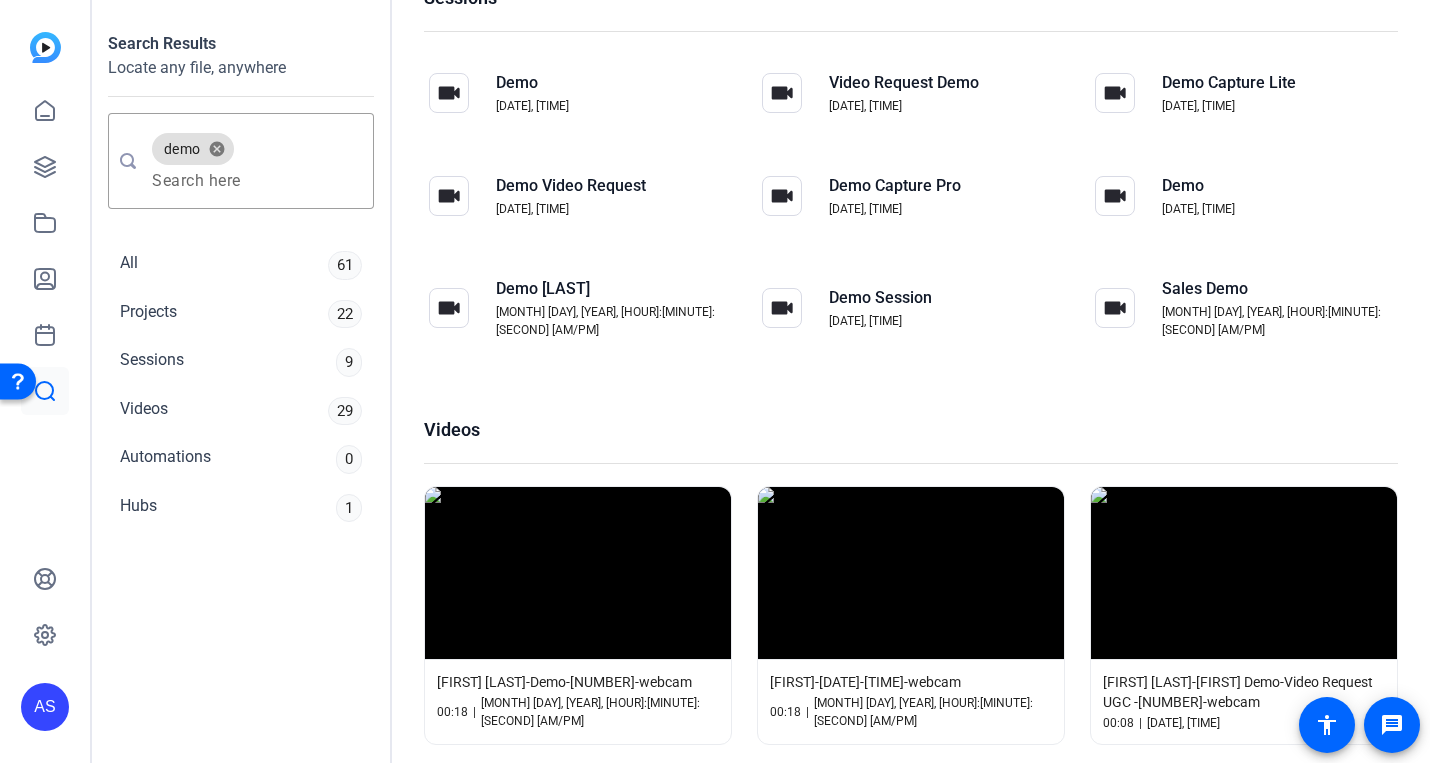 click on "Demo  cancel All 61 Projects 22 Sessions 9 Videos 29 Automations 0 Hubs 1" 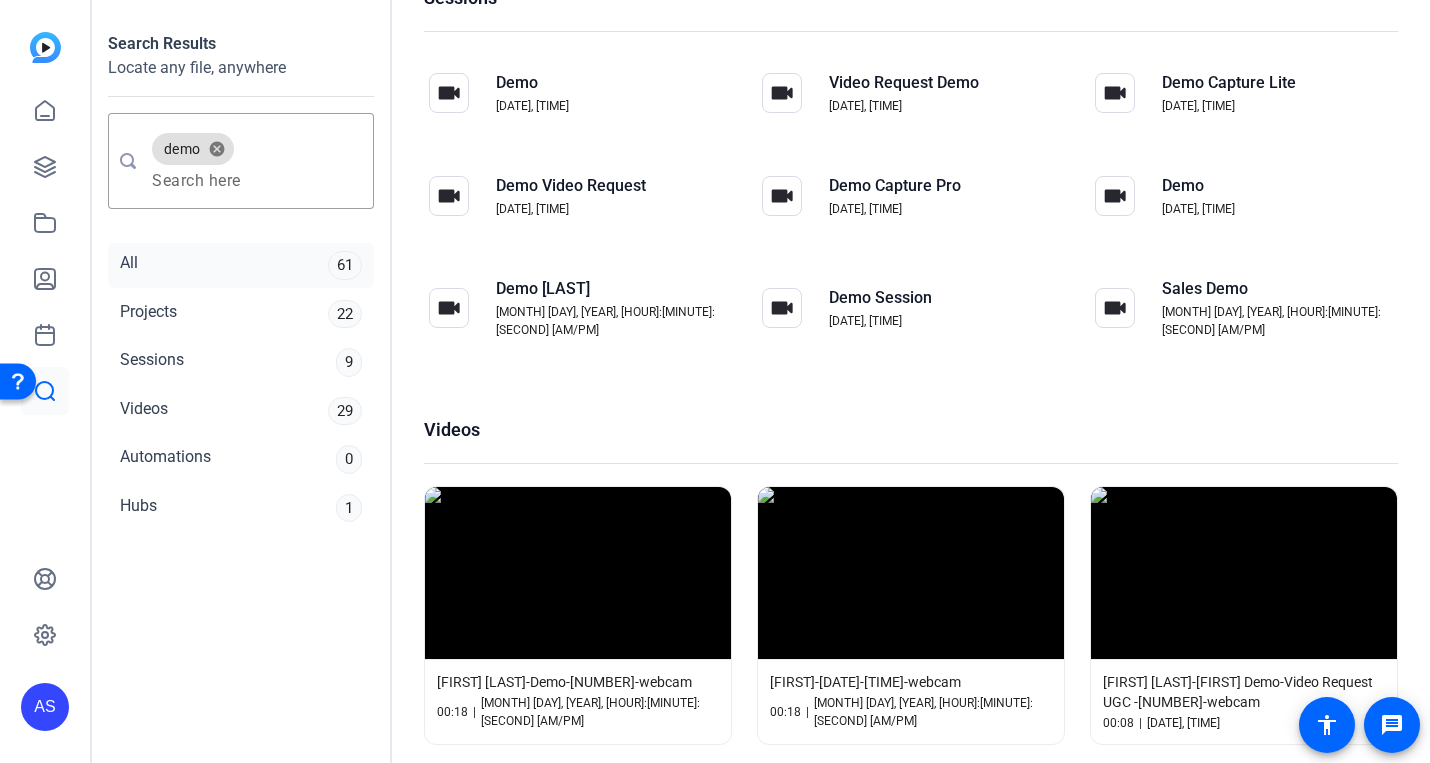 click on "All 61" 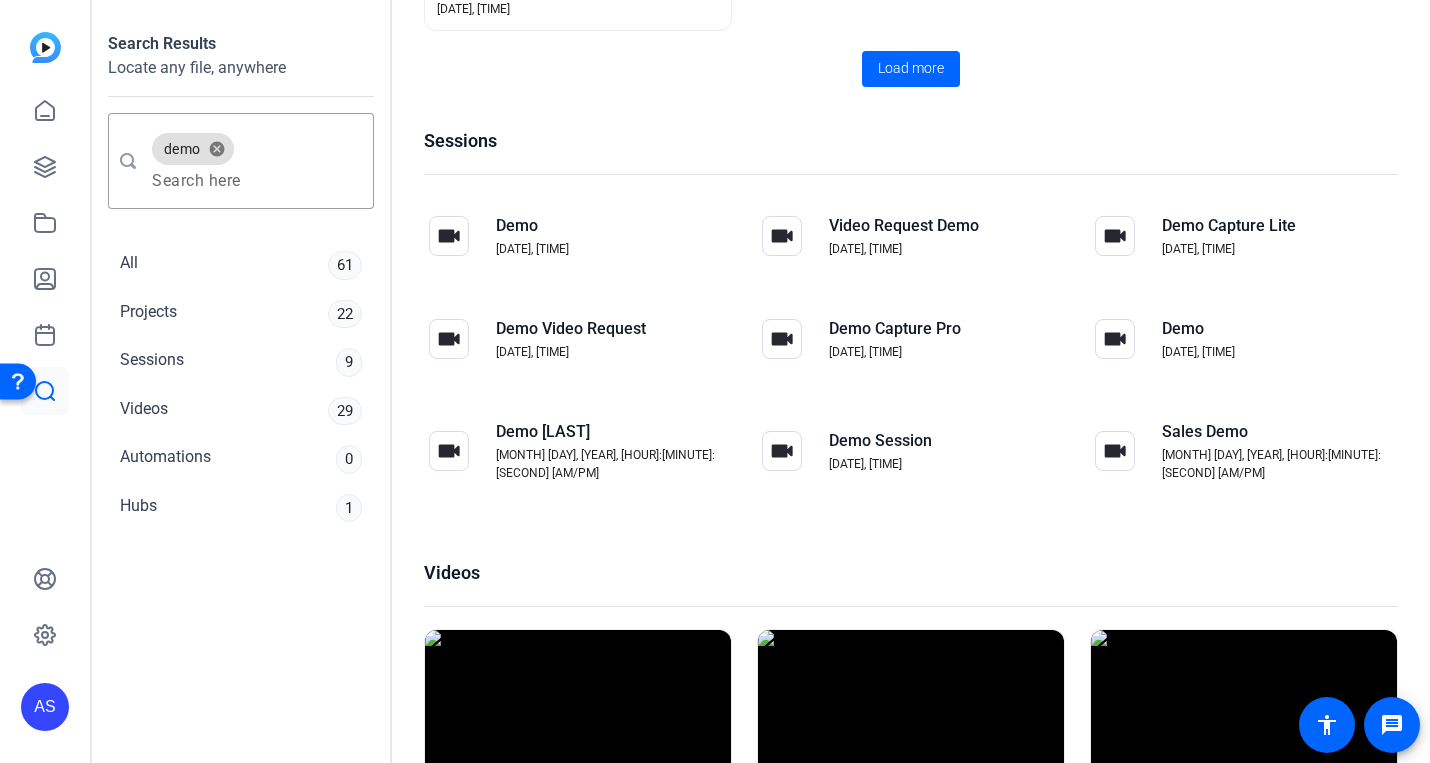 scroll, scrollTop: 1121, scrollLeft: 0, axis: vertical 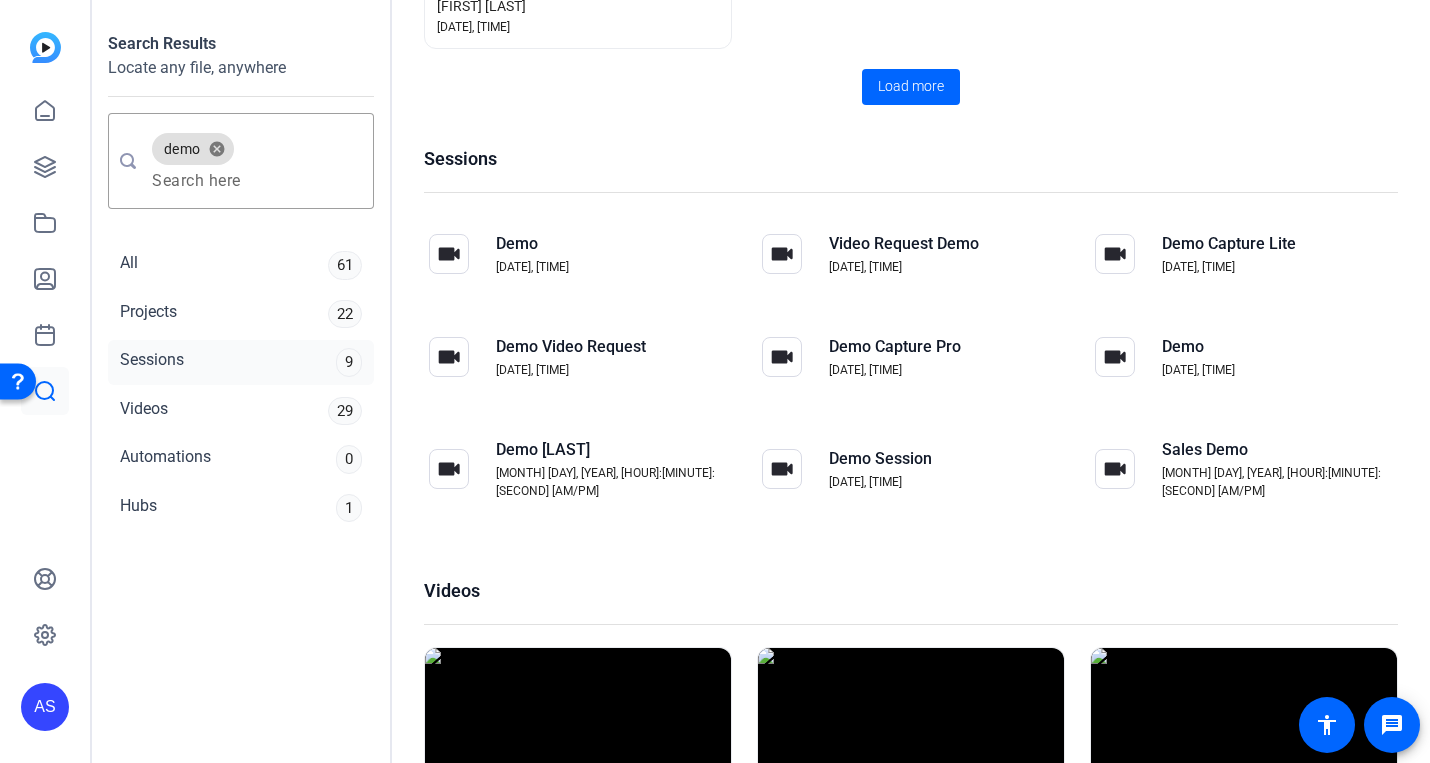 click on "Sessions" 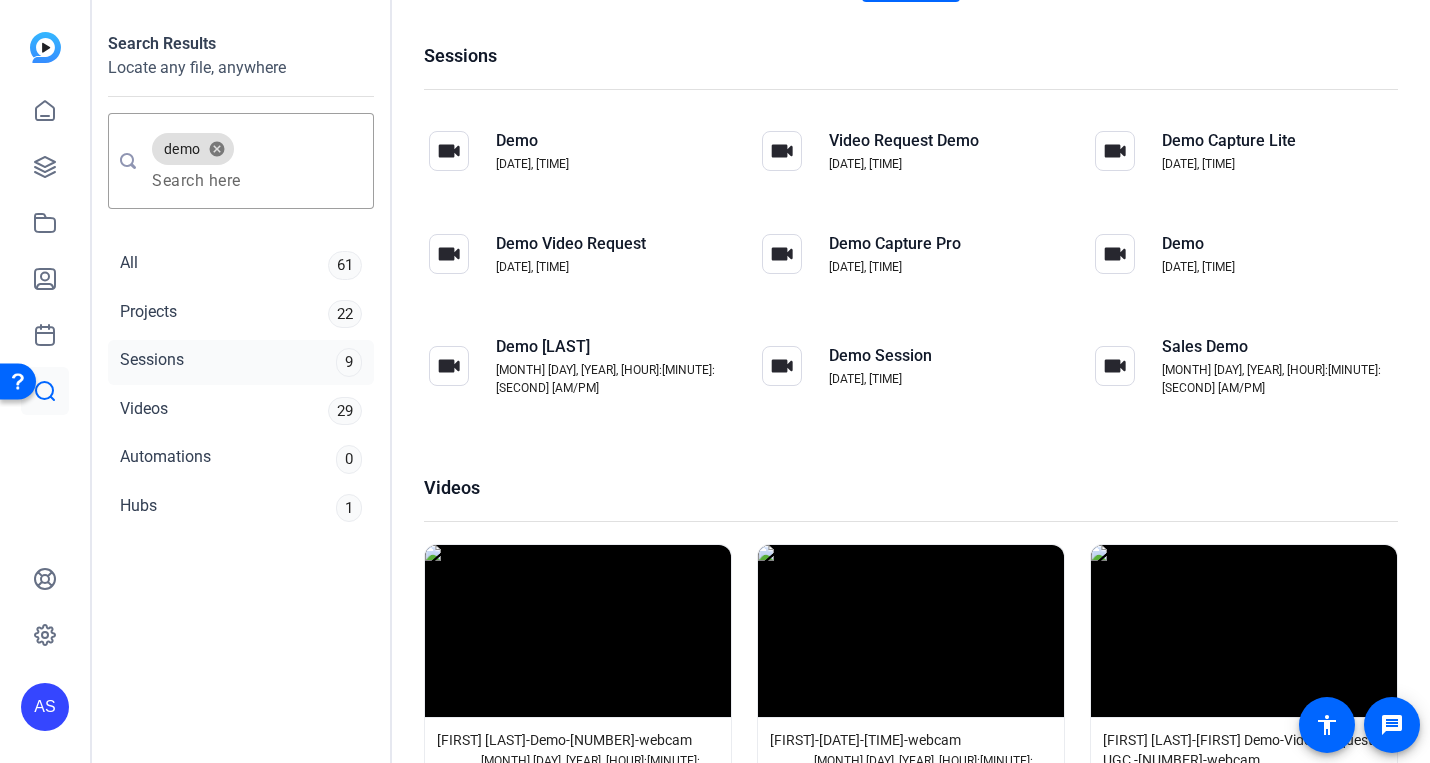 scroll, scrollTop: 1229, scrollLeft: 0, axis: vertical 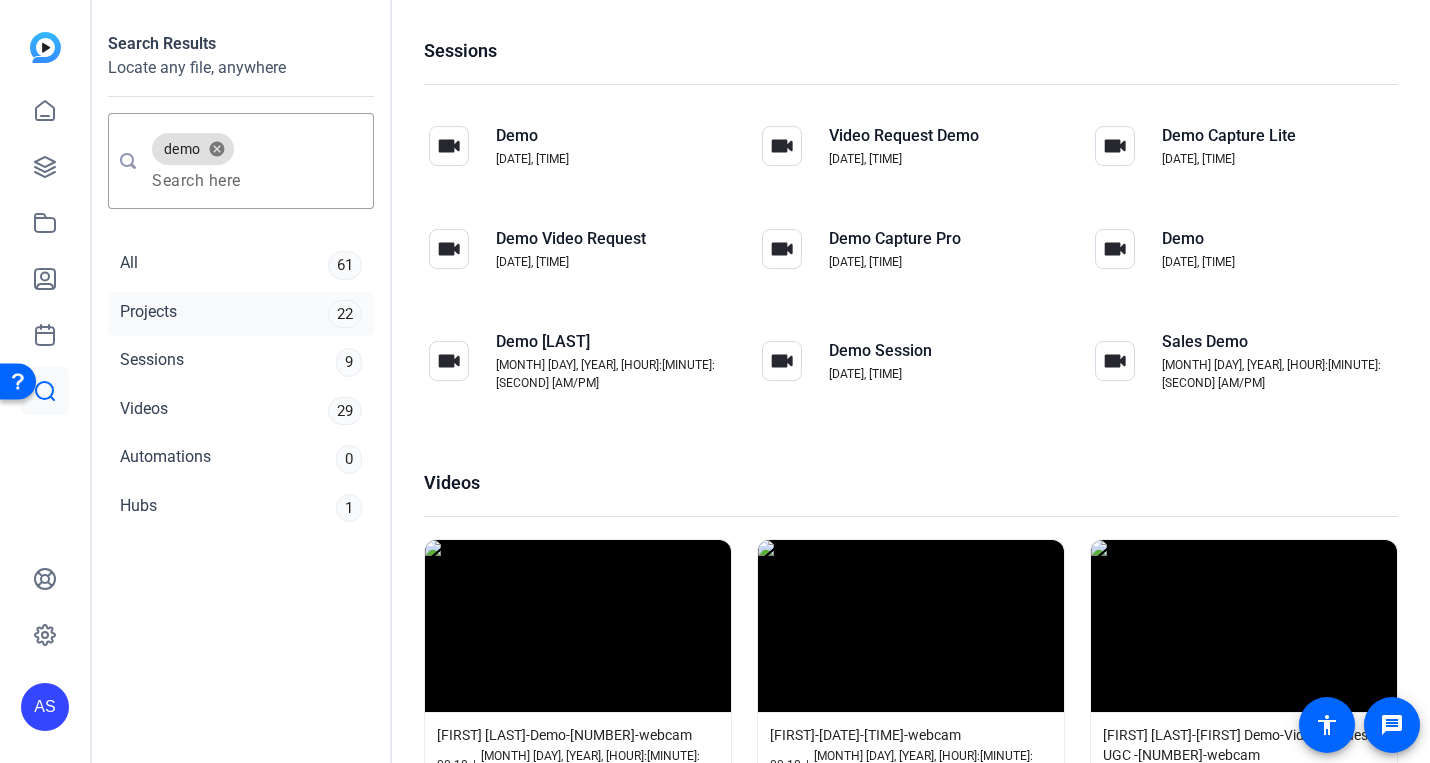 click on "Projects" 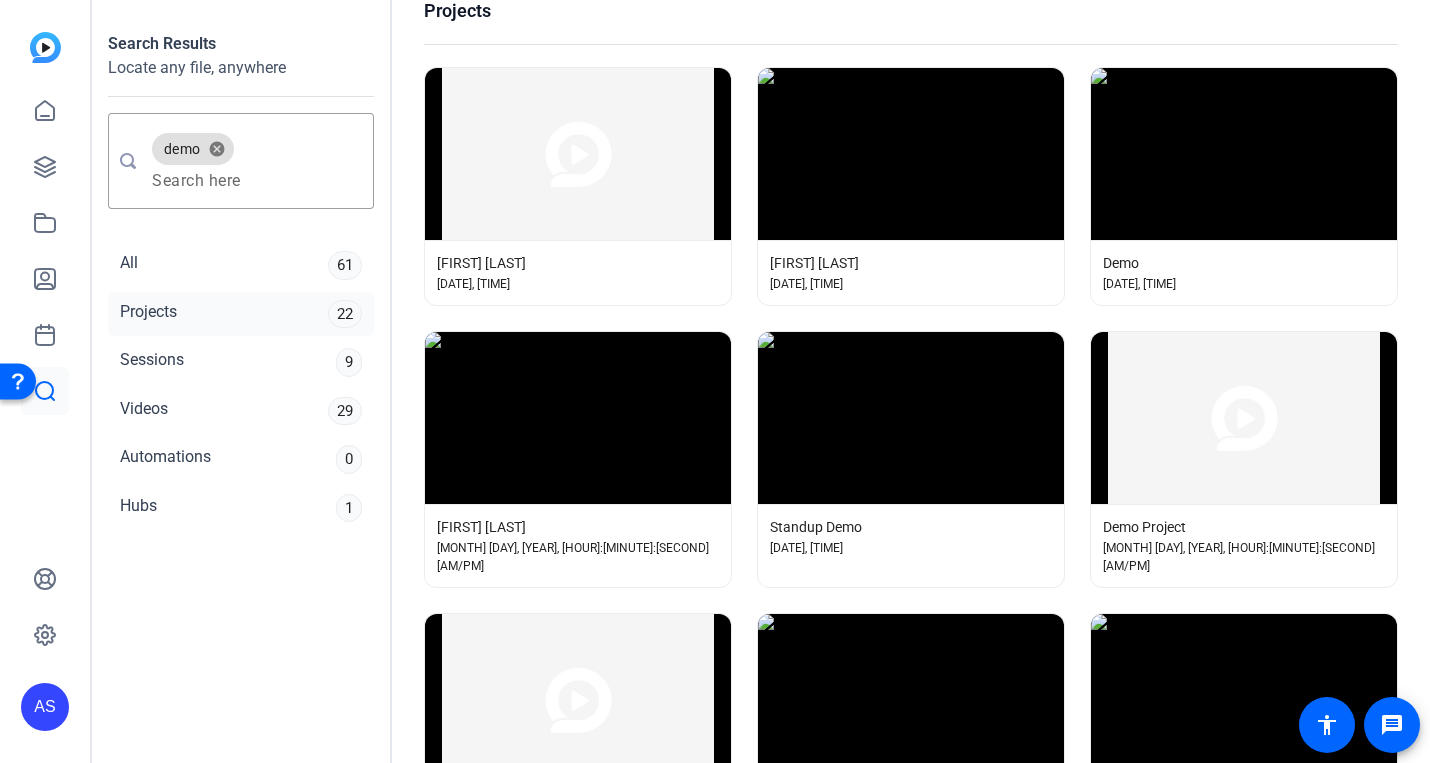 scroll, scrollTop: 32, scrollLeft: 0, axis: vertical 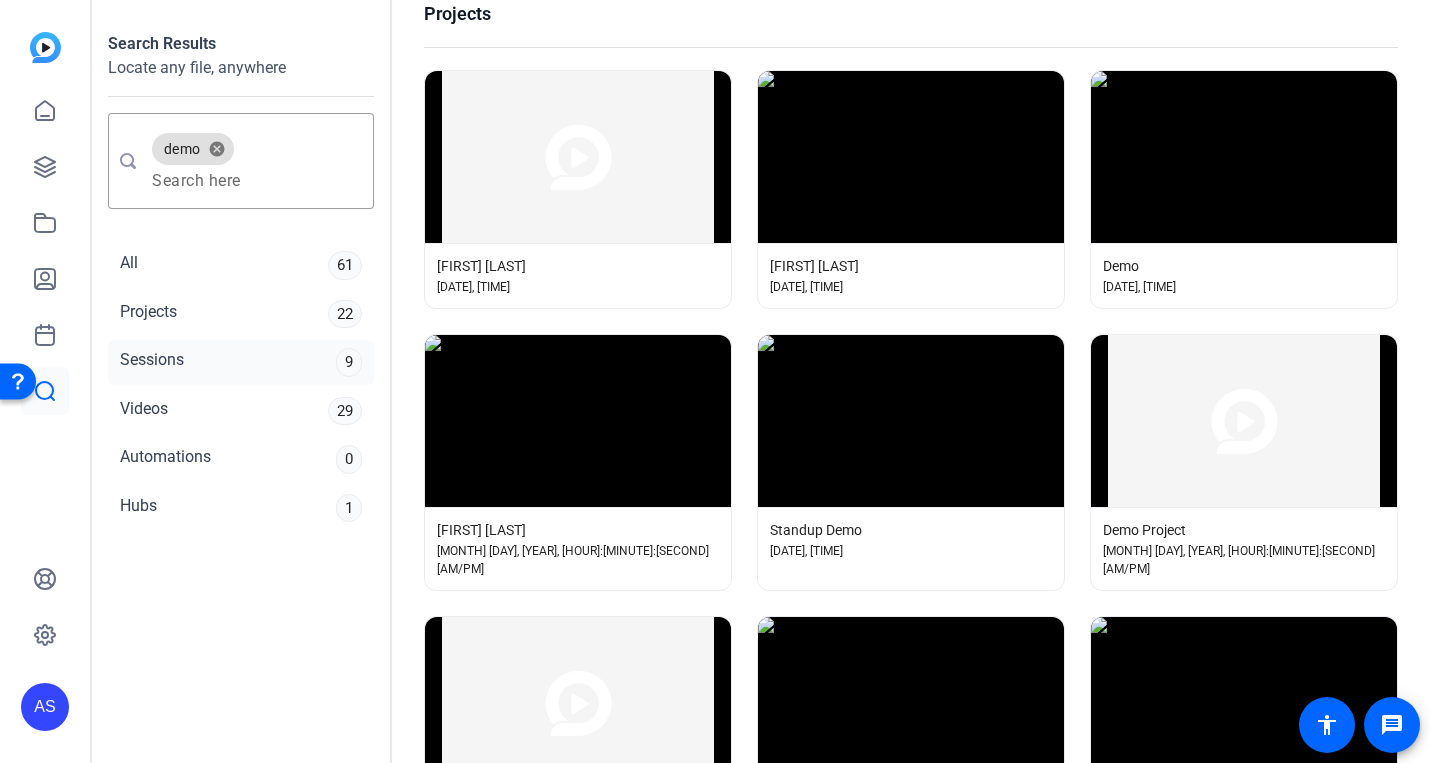 click on "Sessions" 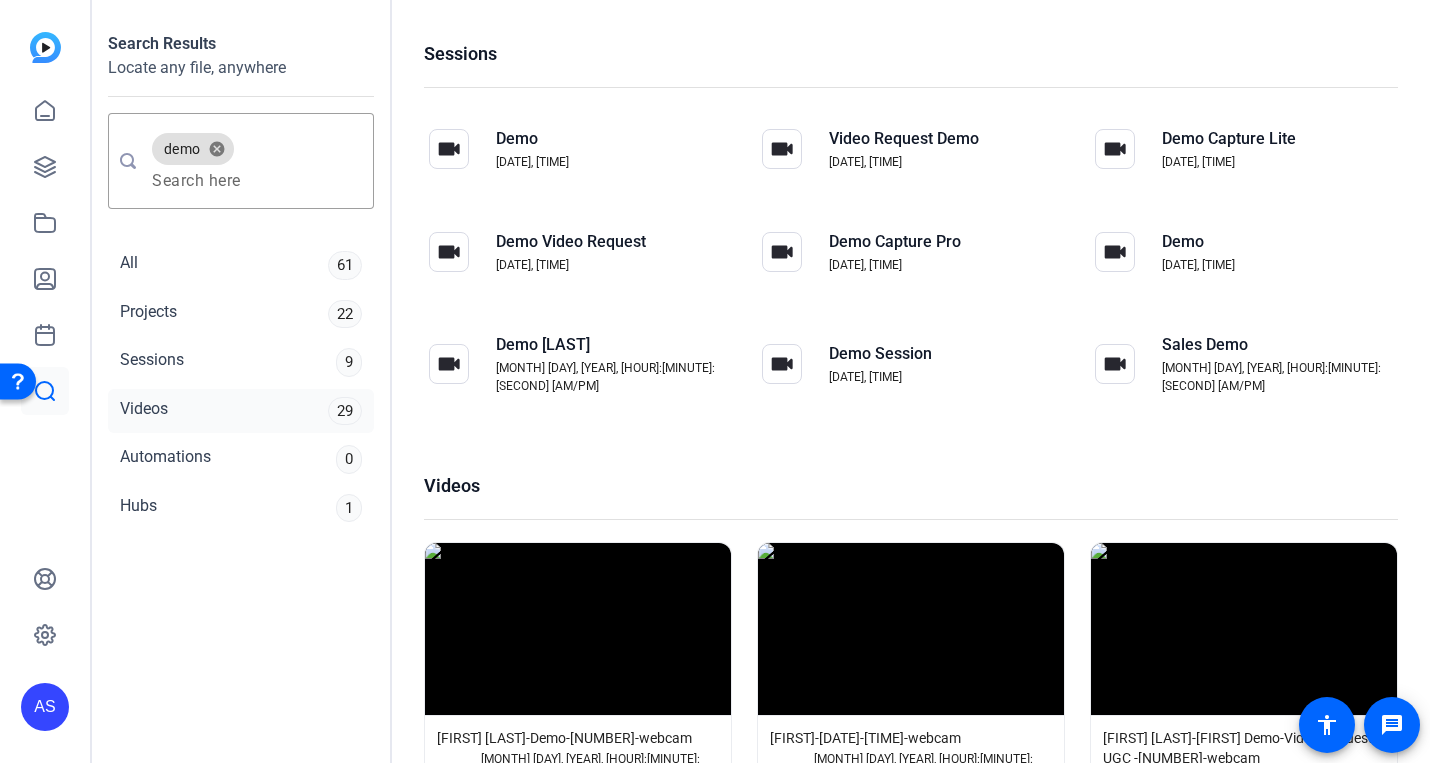 click on "Videos 29" 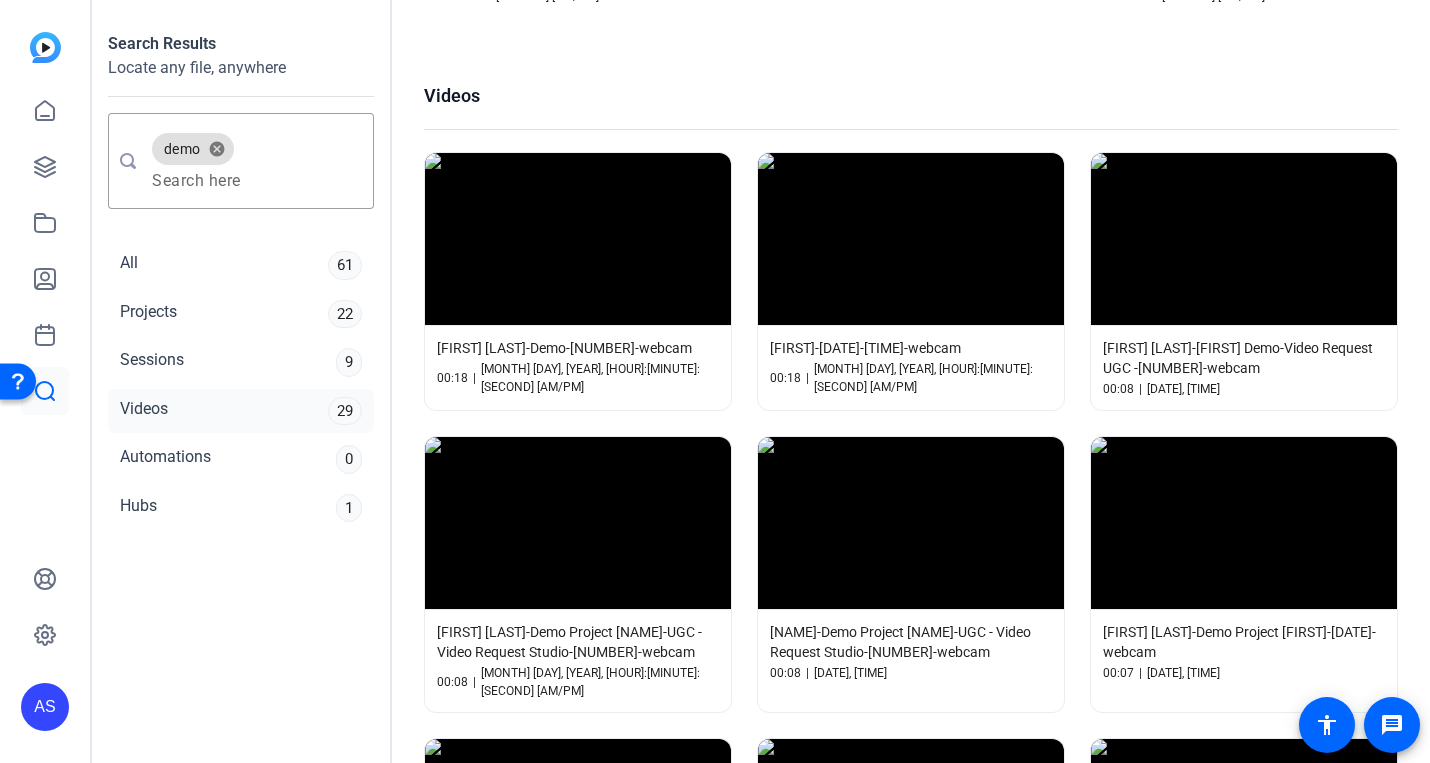 scroll, scrollTop: 1643, scrollLeft: 0, axis: vertical 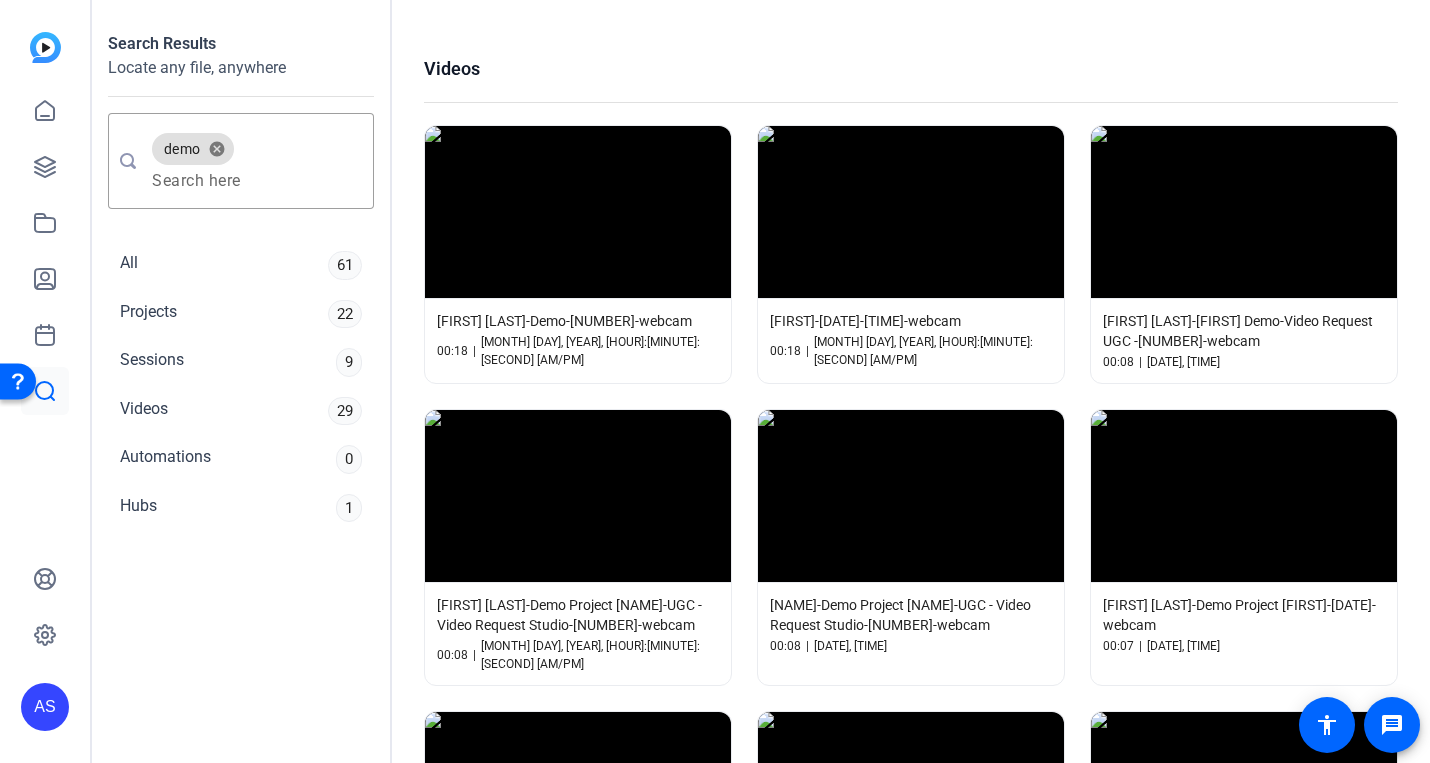 click on "[FIRST] [LAST]-[FIRST] Demo-Video Request UGC -[NUMBER]-webcam" at bounding box center [1244, 331] 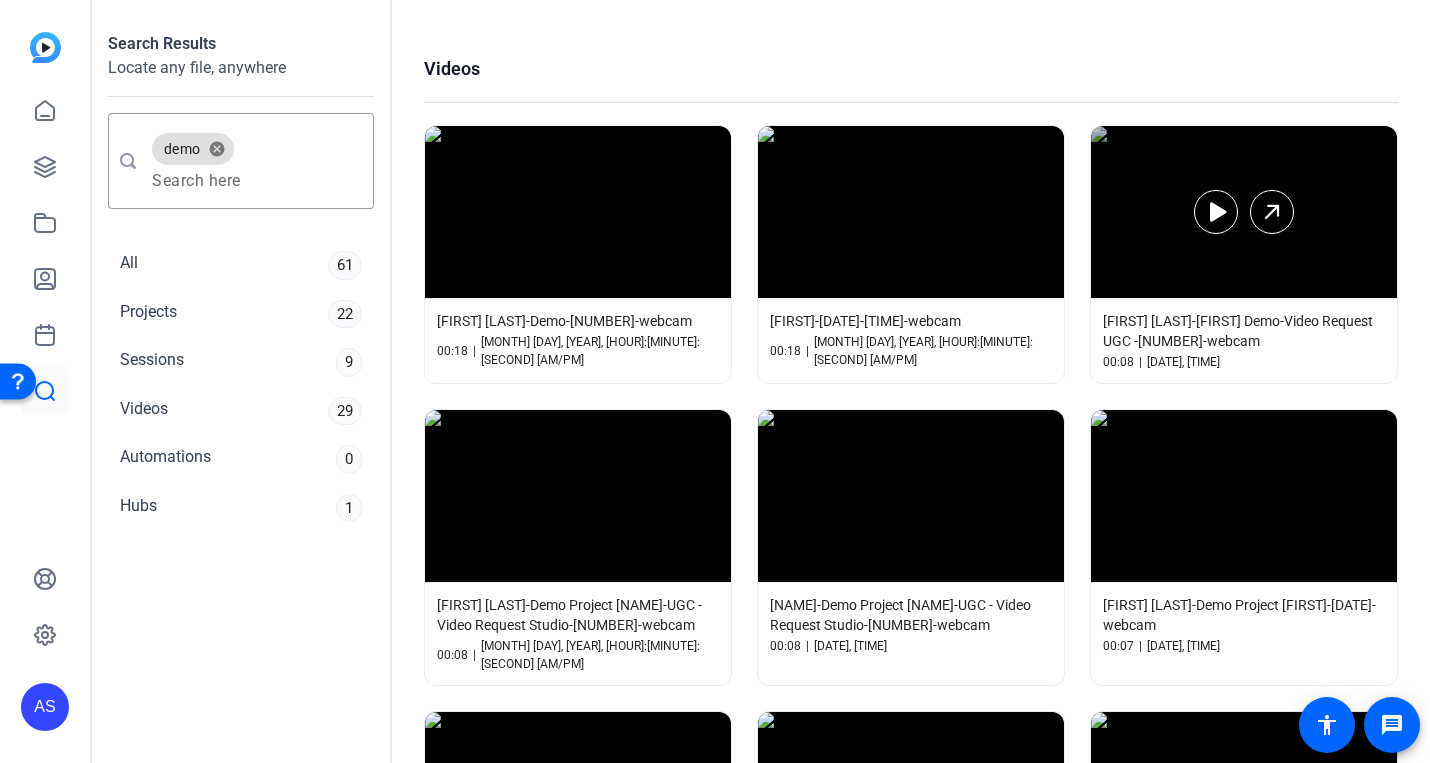 click at bounding box center [1244, 212] 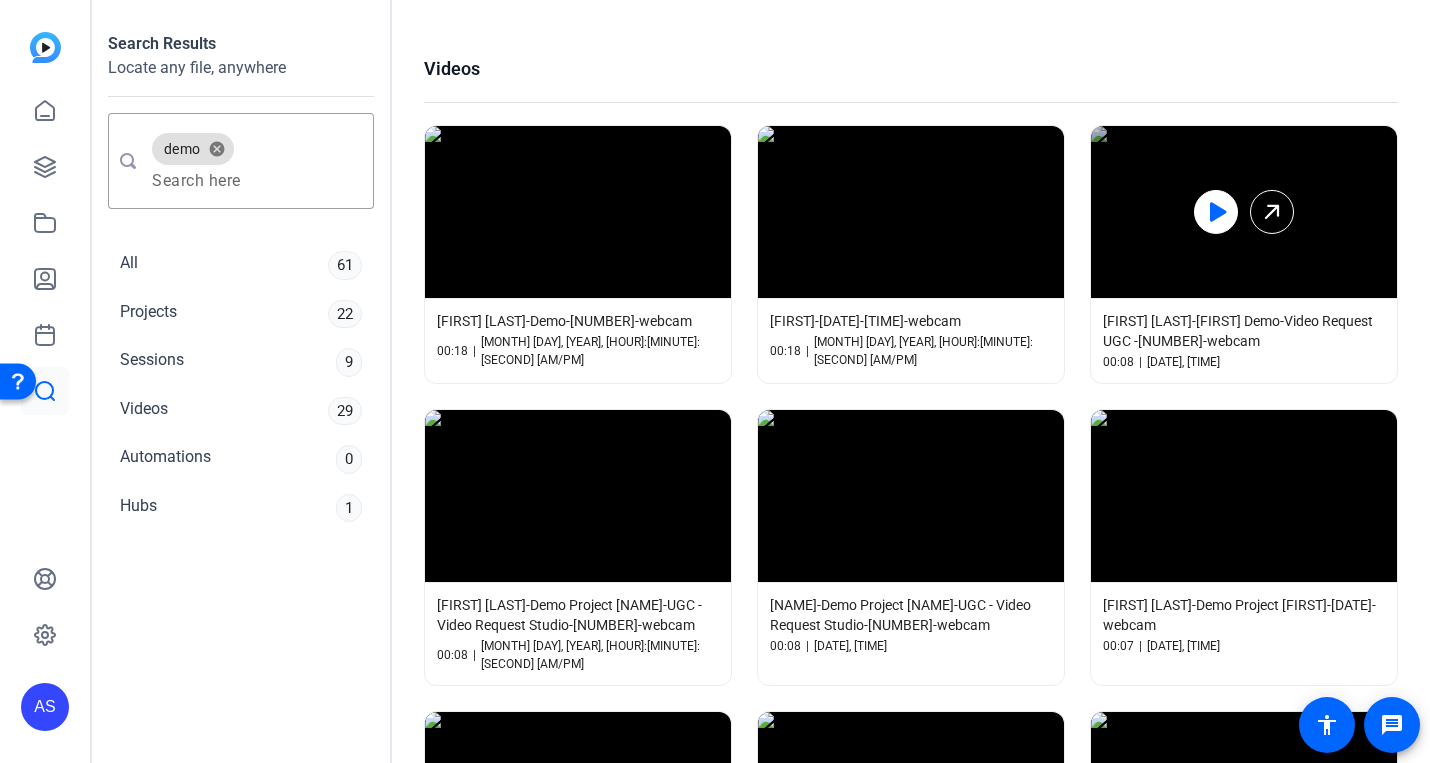 click 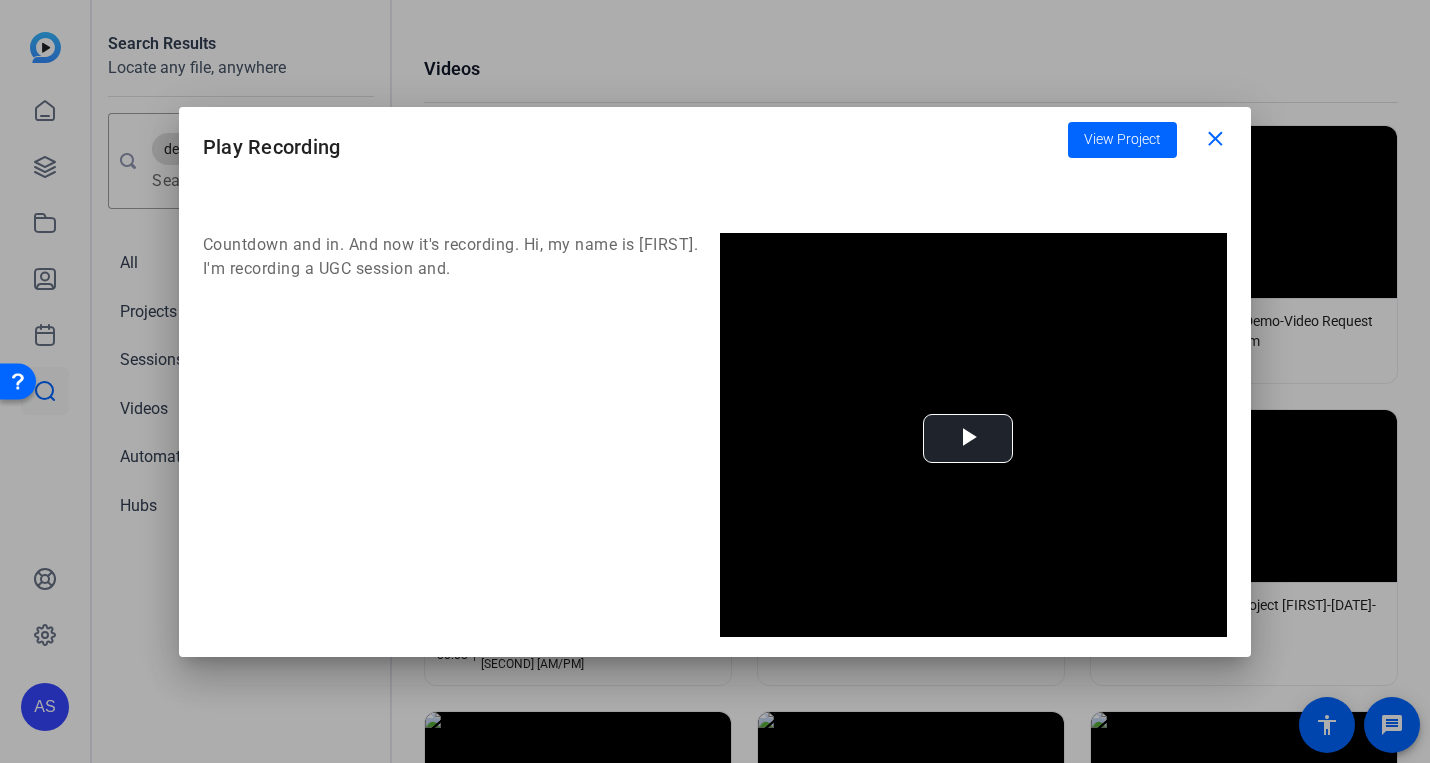 click on "Countdown and in. And now it's recording. Hi, my name is [FIRST]. I'm recording a UGC session and." at bounding box center (456, 257) 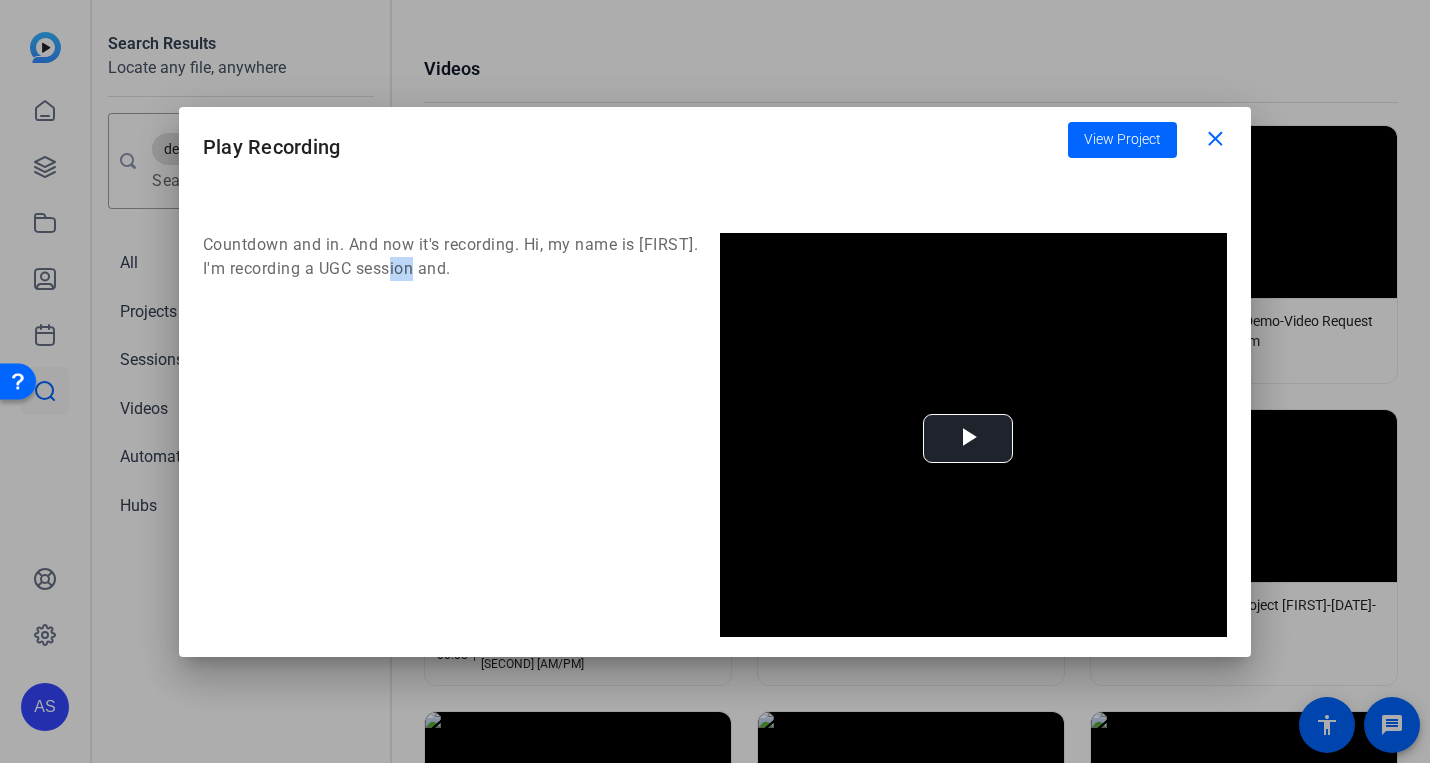 click on "Countdown and in. And now it's recording. Hi, my name is [FIRST]. I'm recording a UGC session and." at bounding box center [456, 257] 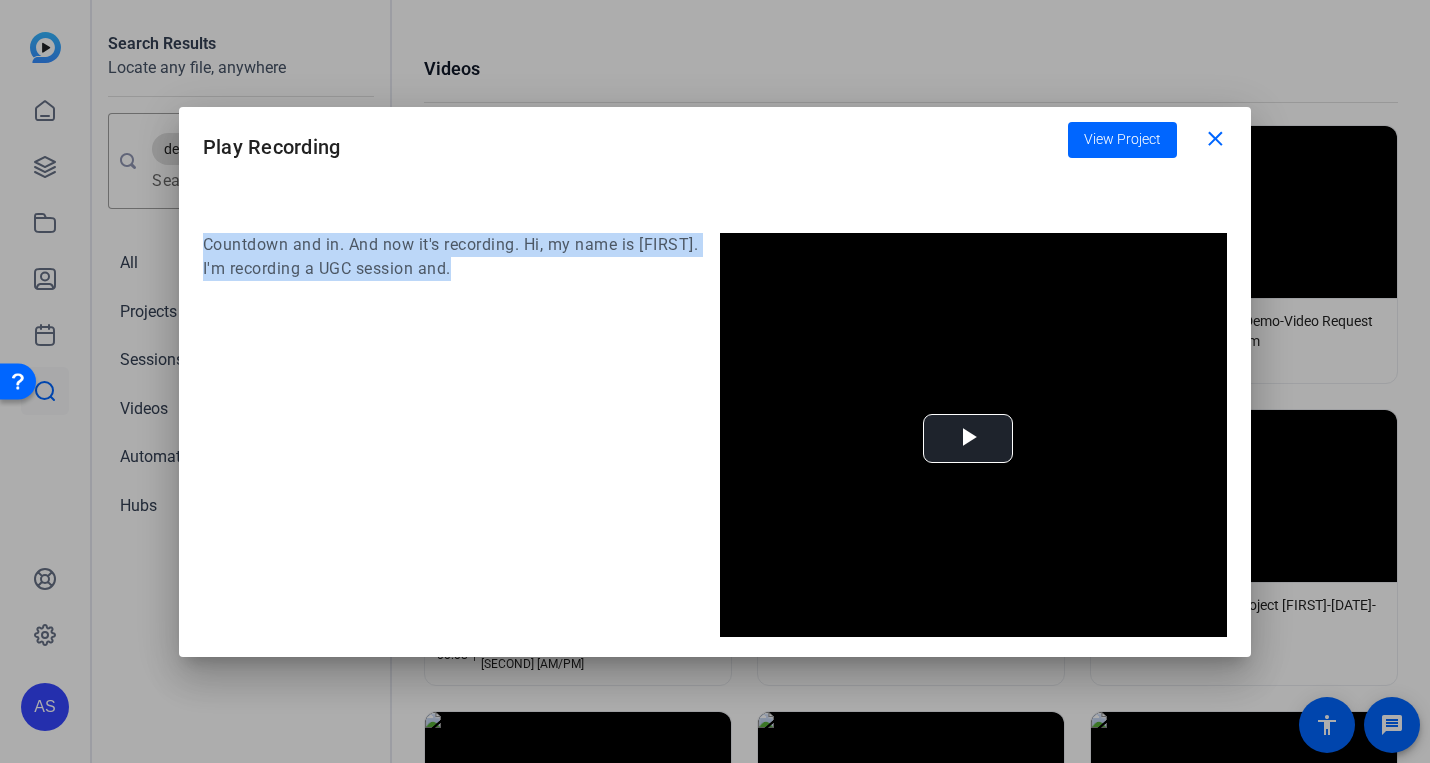 click on "Countdown and in. And now it's recording. Hi, my name is [FIRST]. I'm recording a UGC session and." at bounding box center [456, 257] 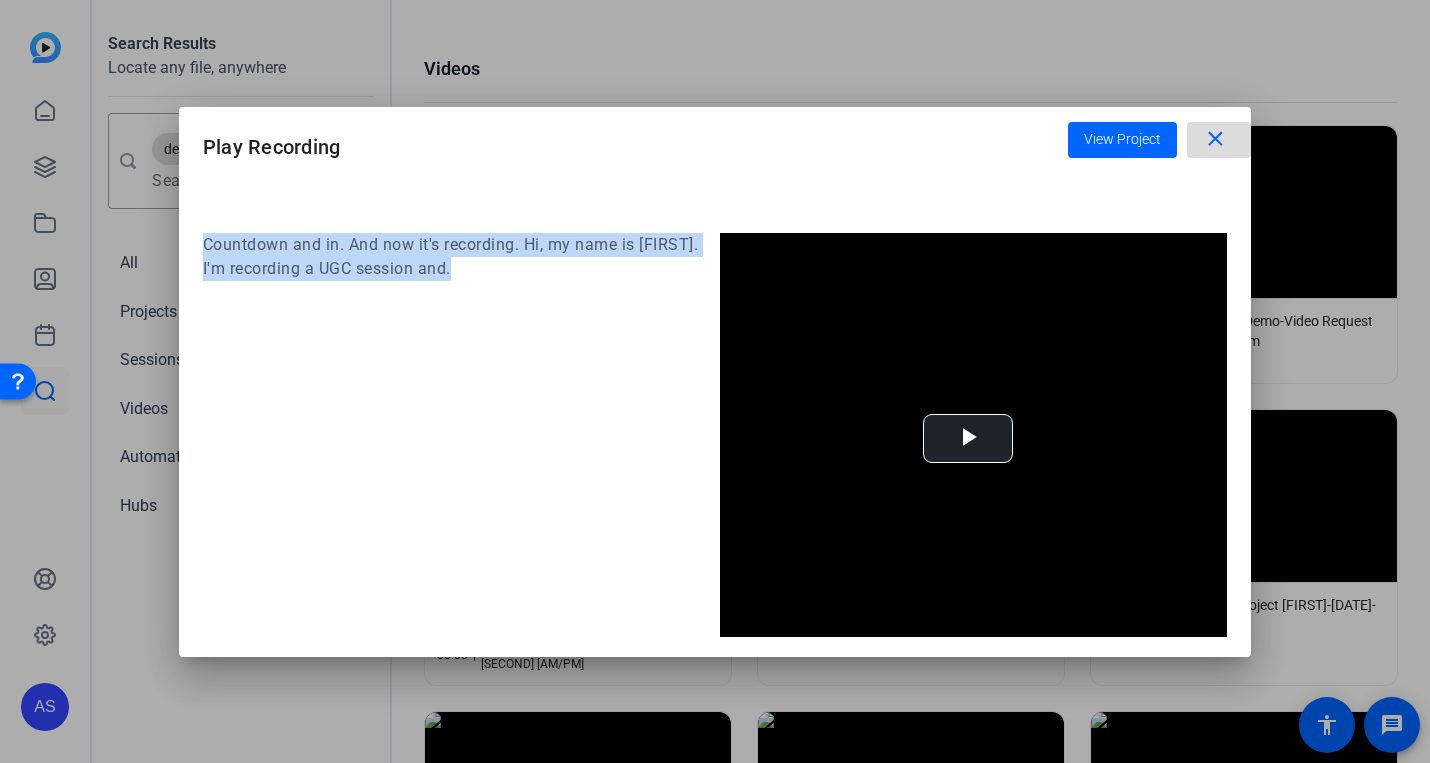 click on "close" at bounding box center (1215, 139) 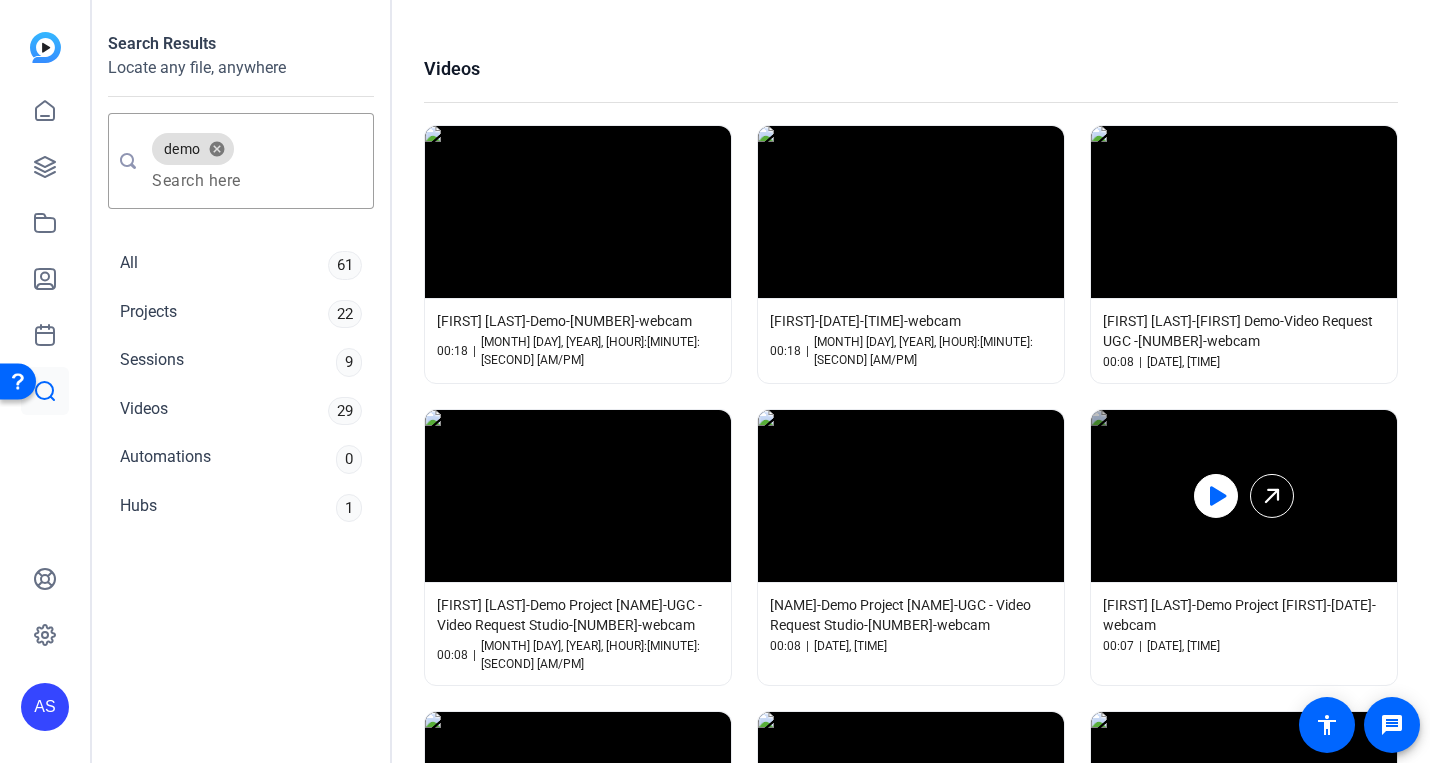 click 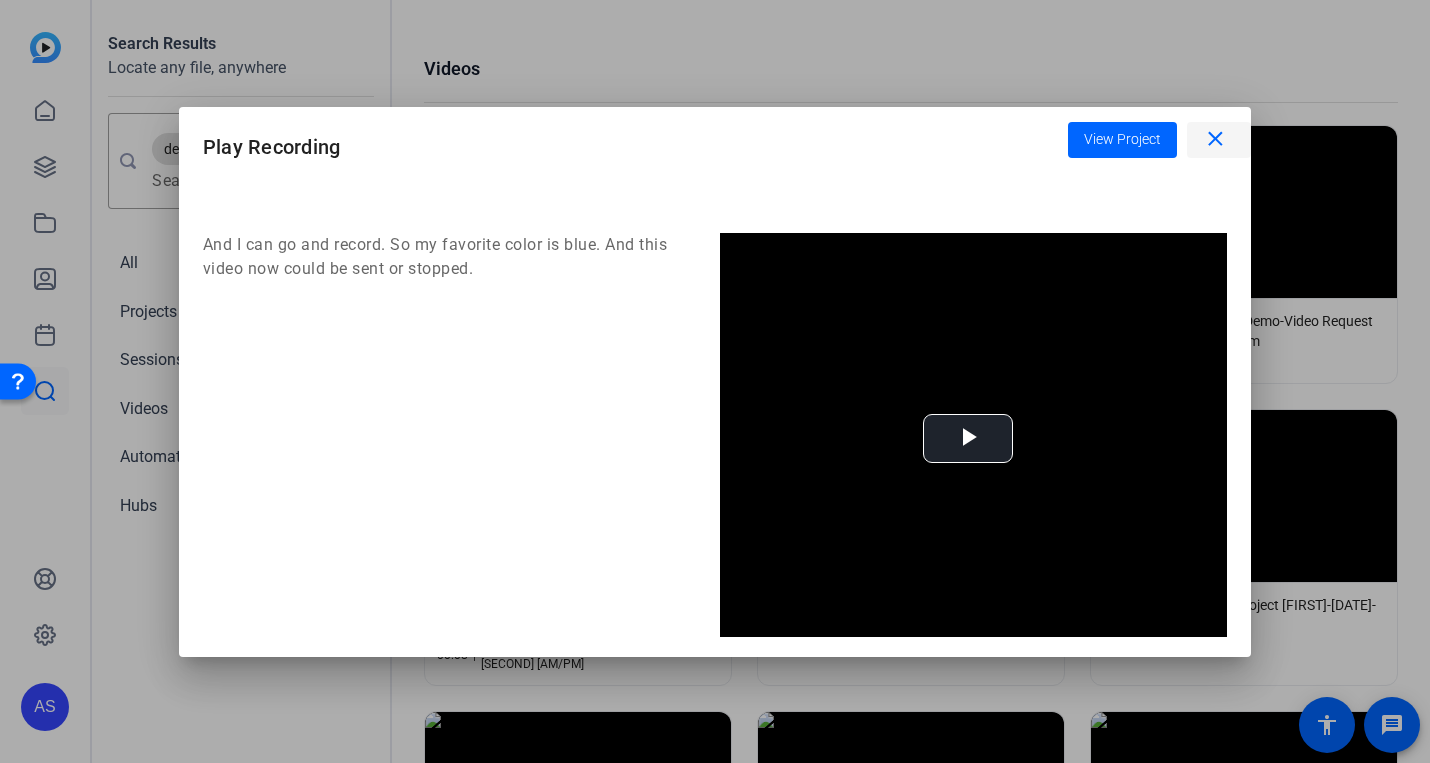 click on "close" at bounding box center [1215, 139] 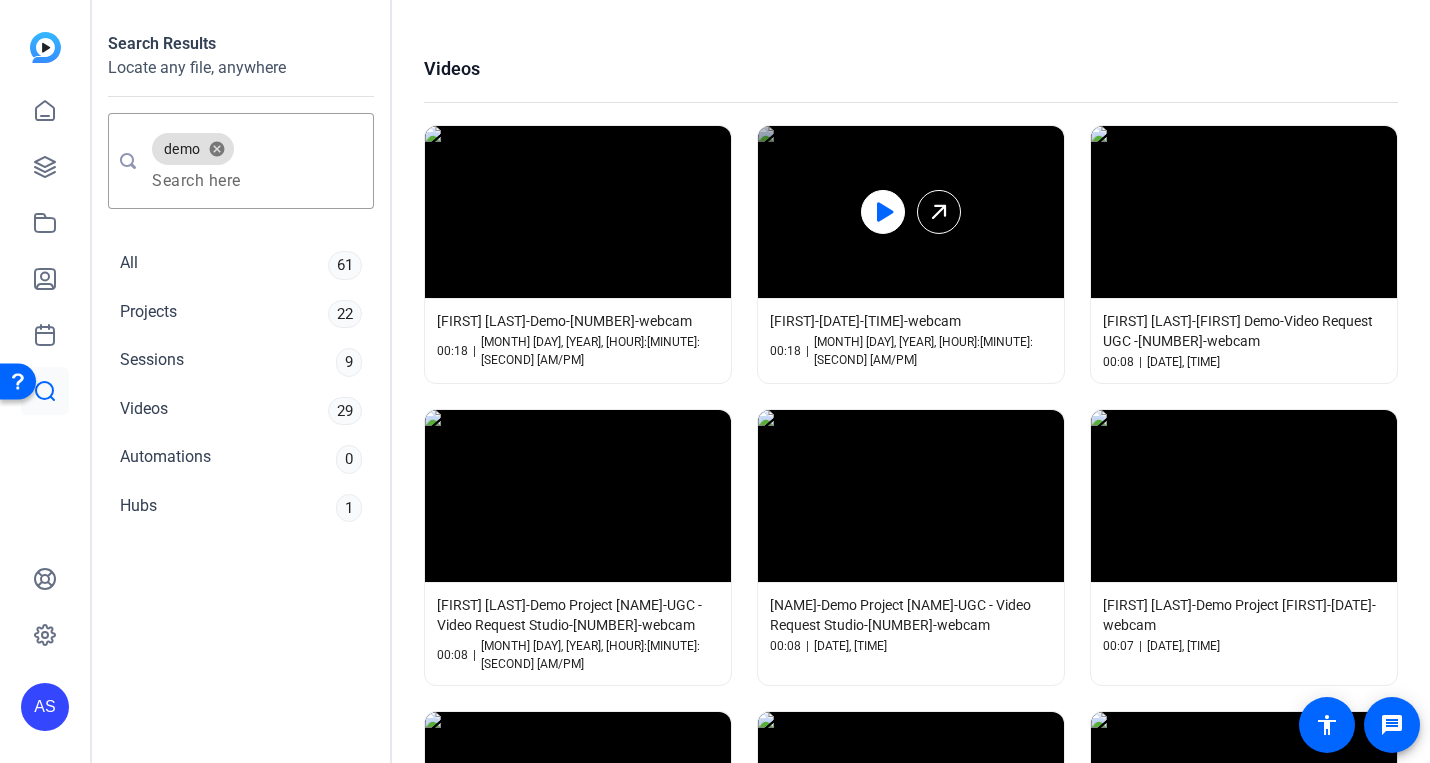click 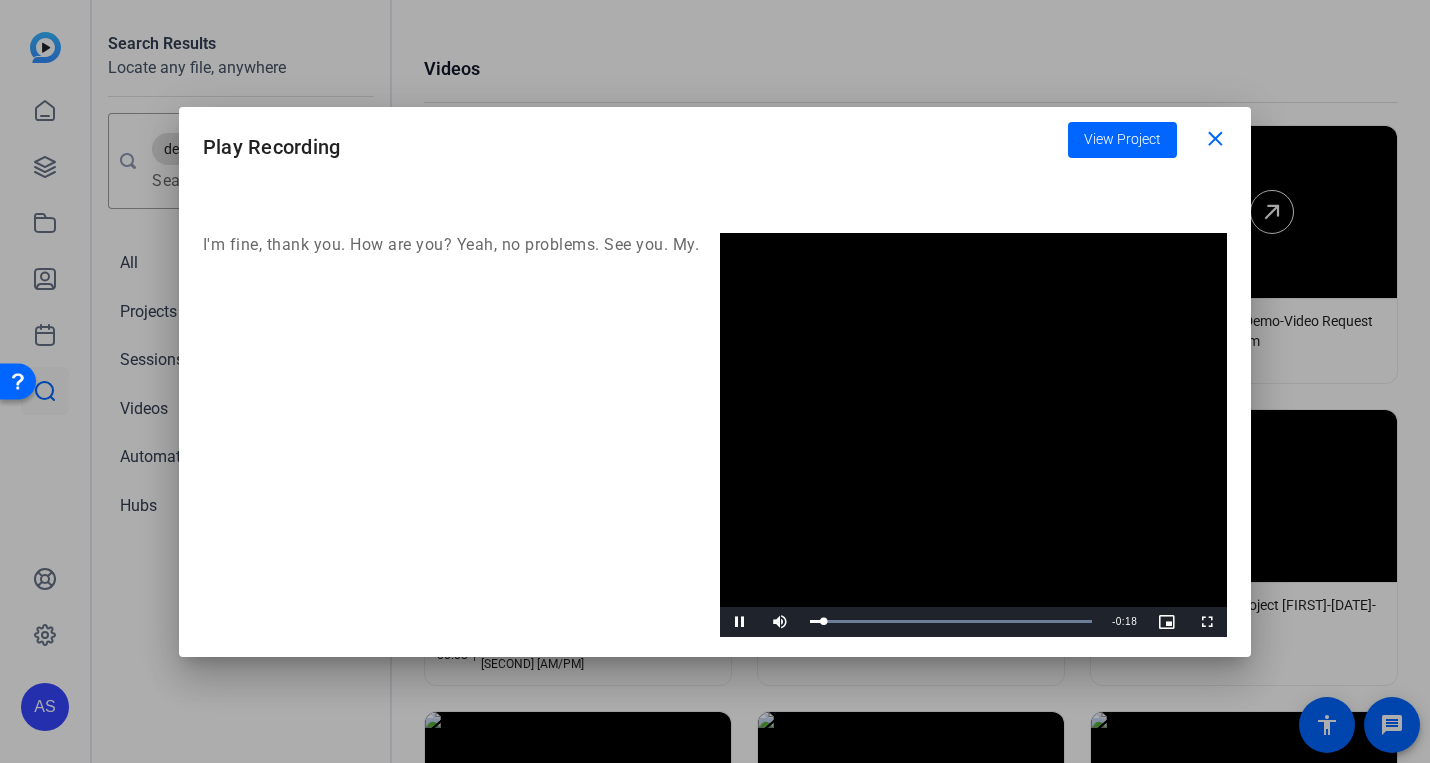 drag, startPoint x: 1224, startPoint y: 140, endPoint x: 1103, endPoint y: 166, distance: 123.76187 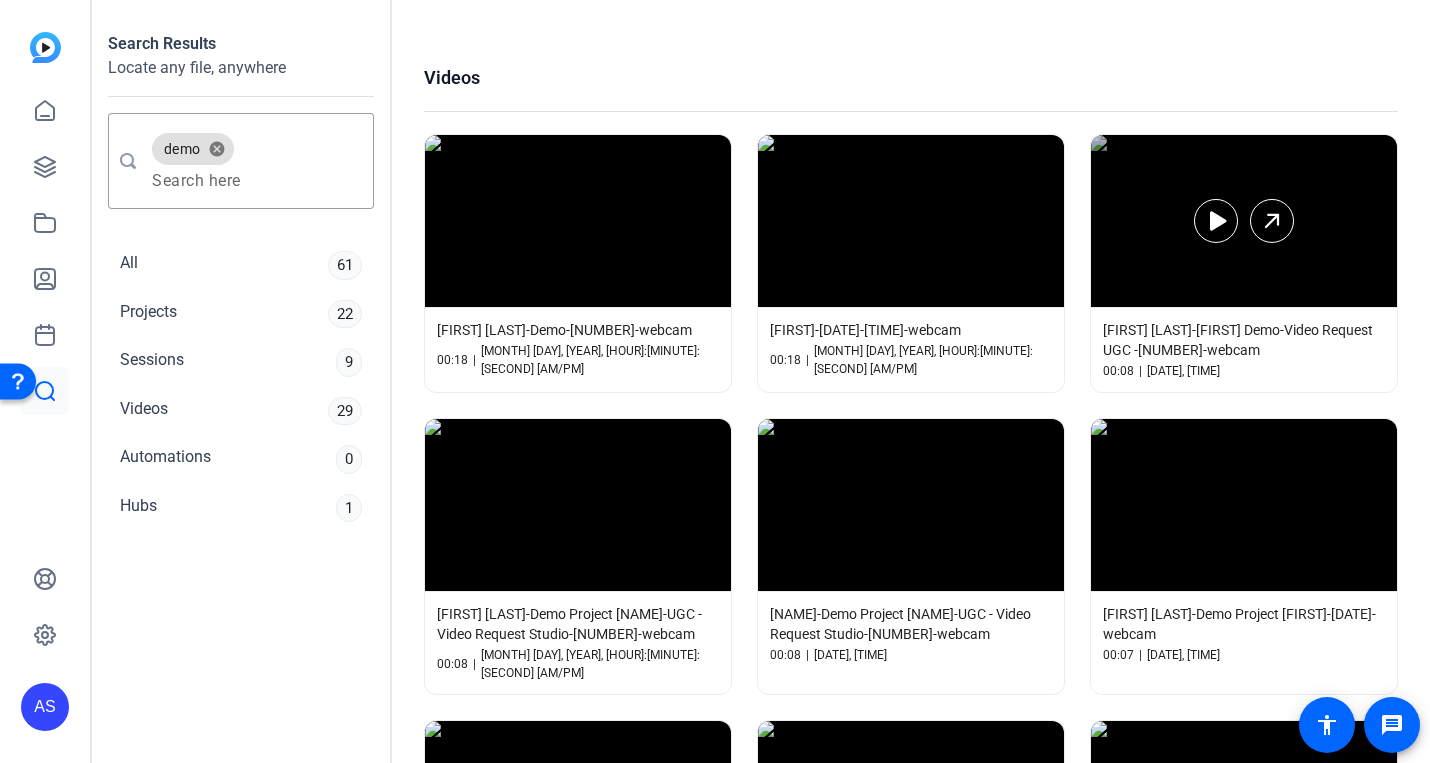 click at bounding box center (1244, 221) 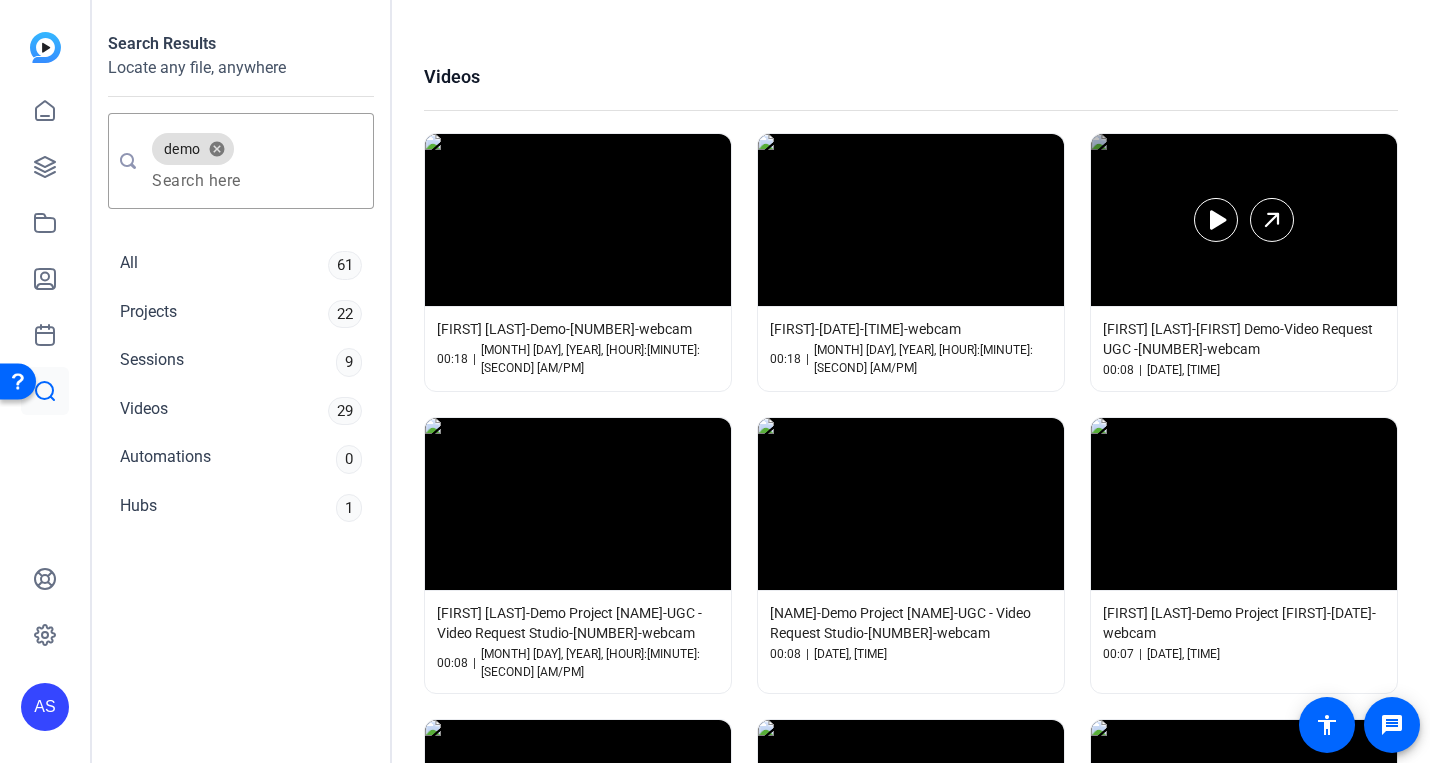 click at bounding box center [1244, 220] 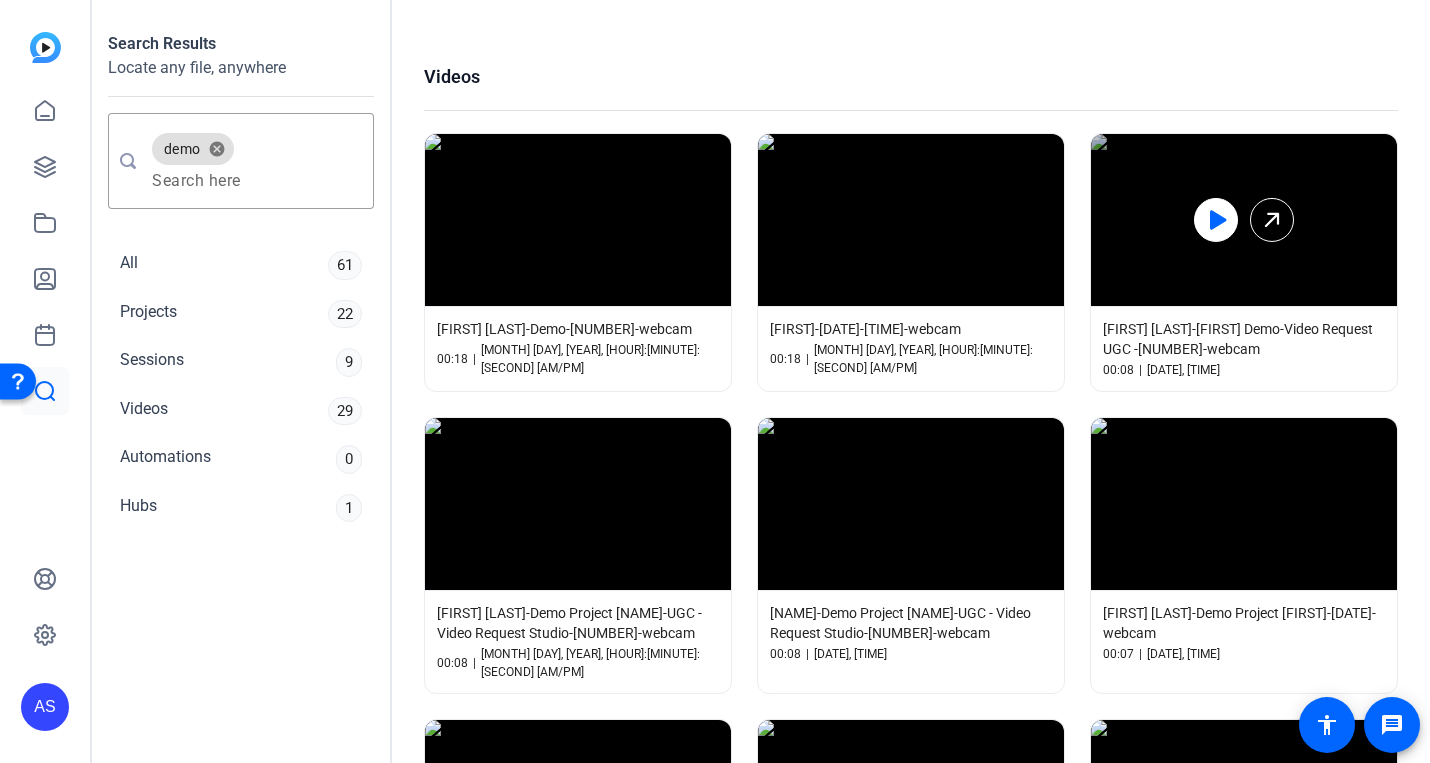 click at bounding box center (1216, 220) 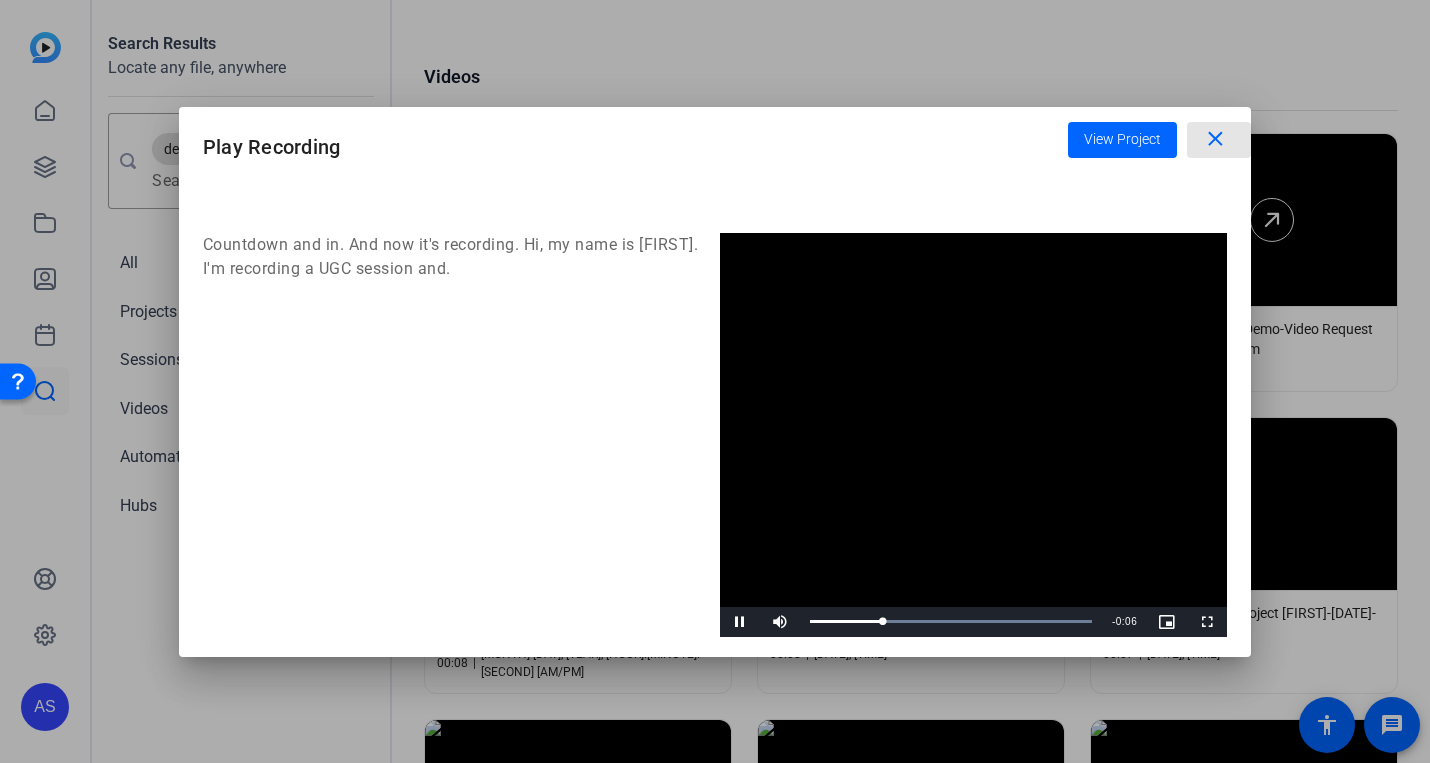 click at bounding box center (1219, 140) 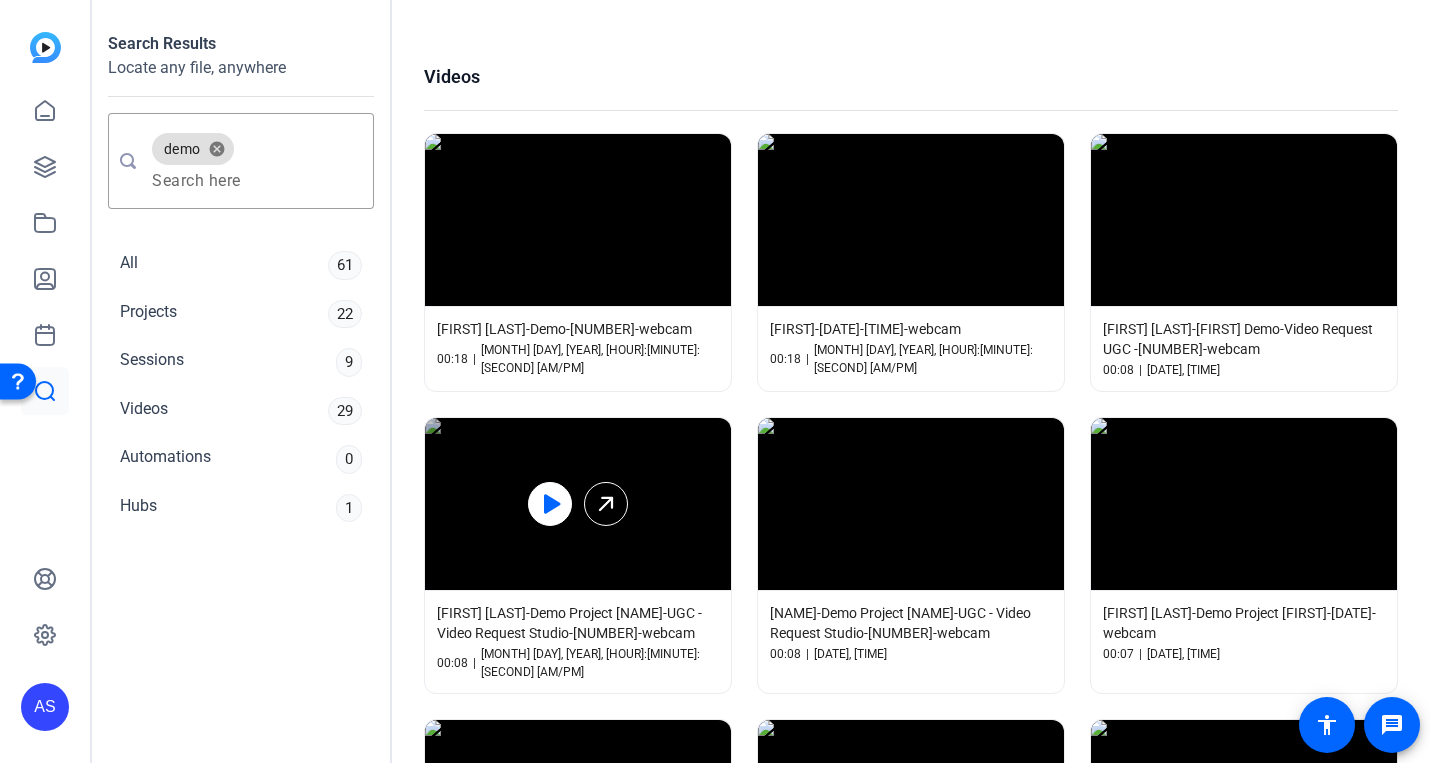 click 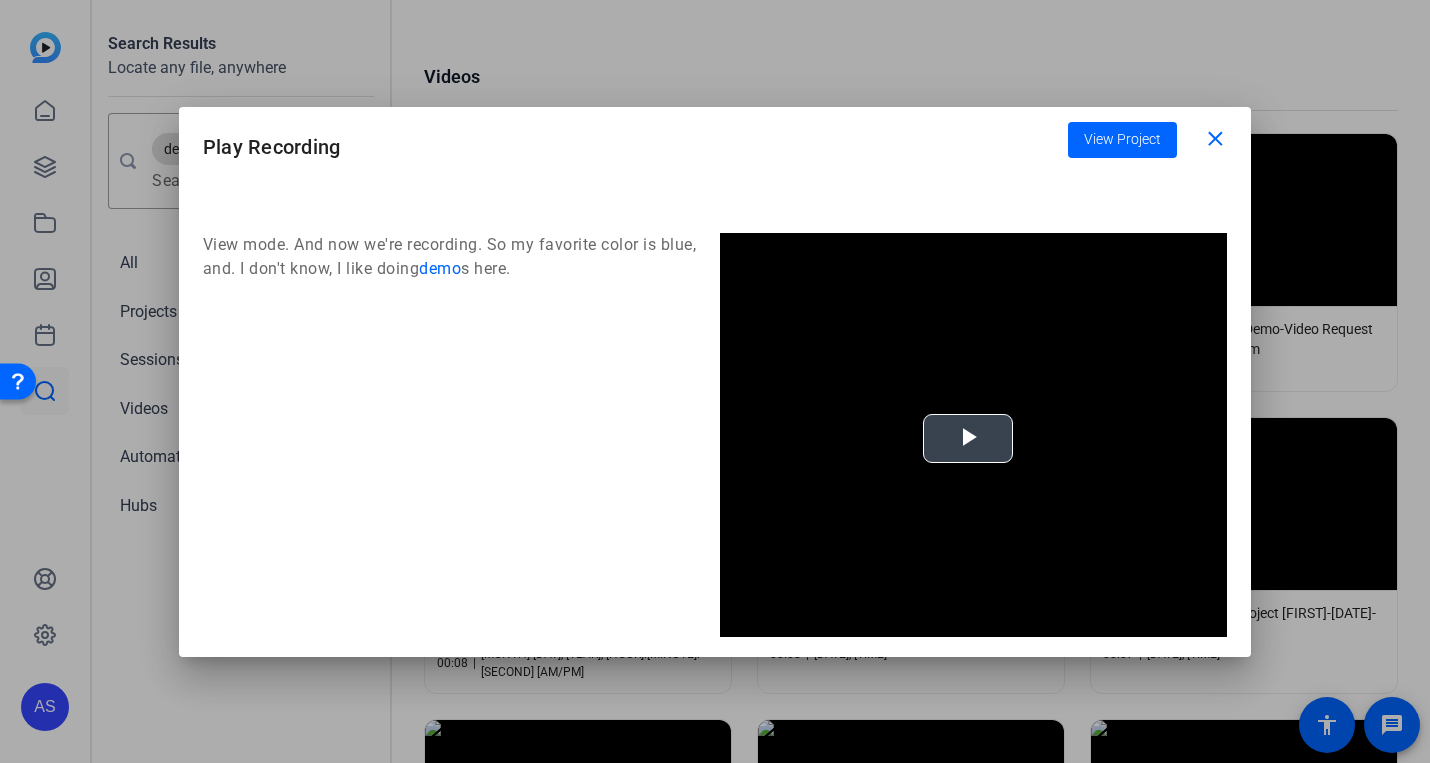 click at bounding box center (968, 439) 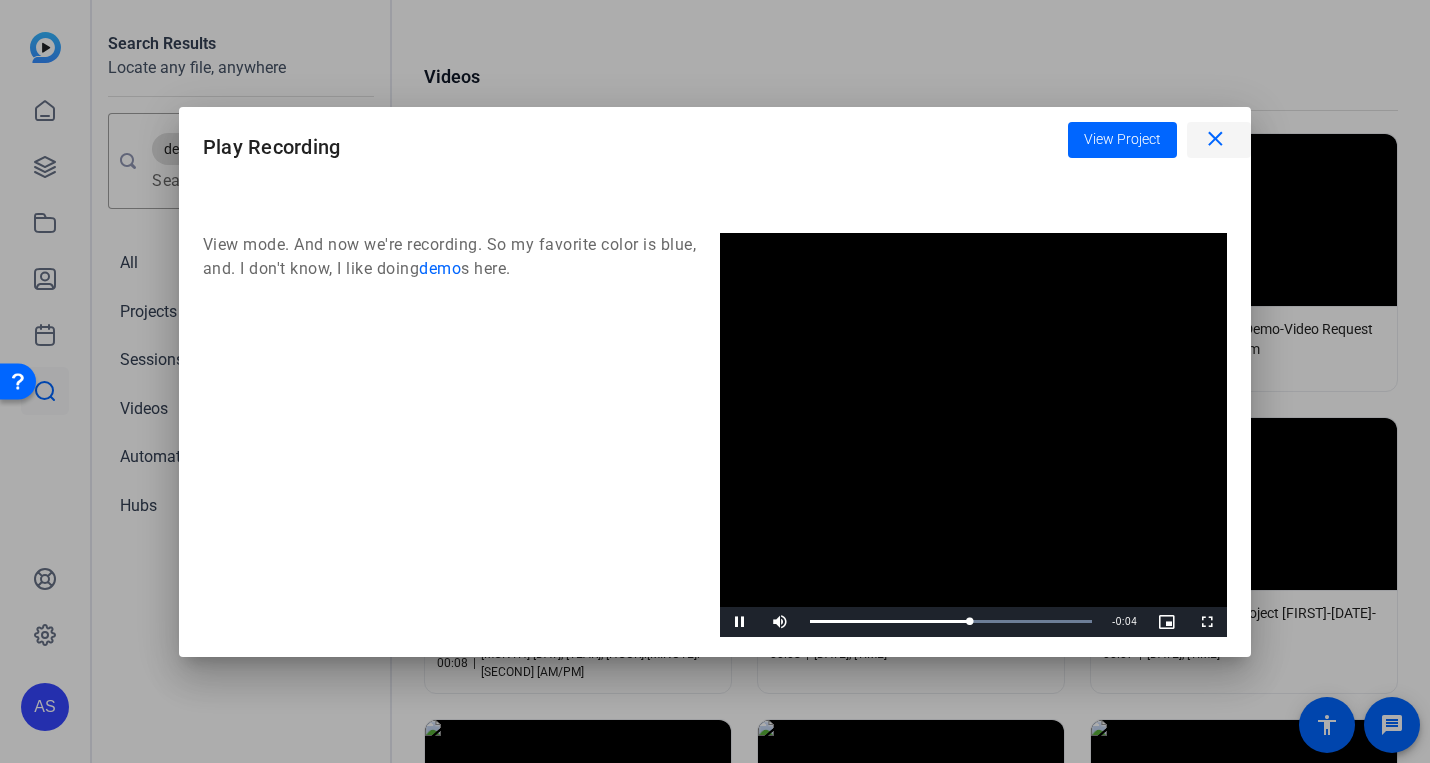click on "close" at bounding box center [1215, 139] 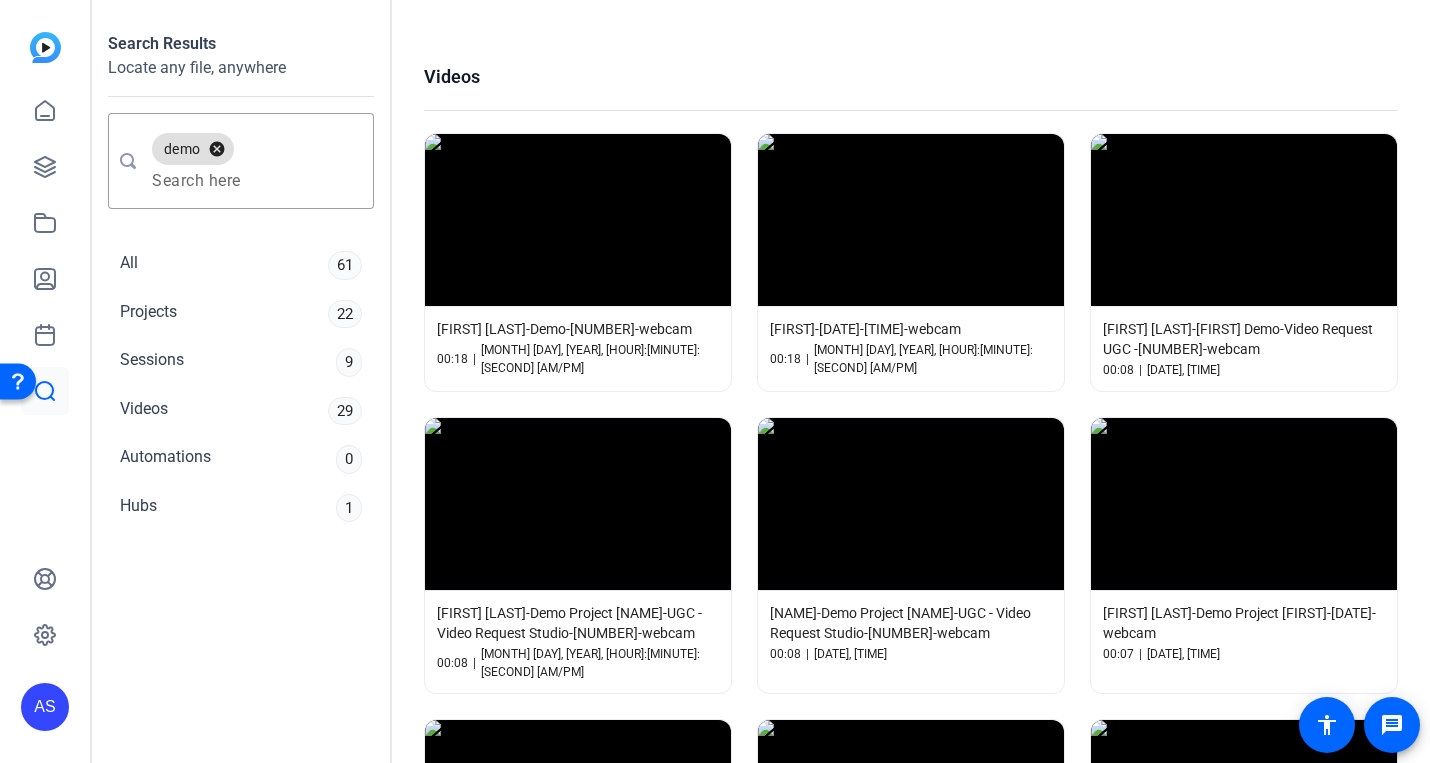 drag, startPoint x: 221, startPoint y: 148, endPoint x: 201, endPoint y: 153, distance: 20.615528 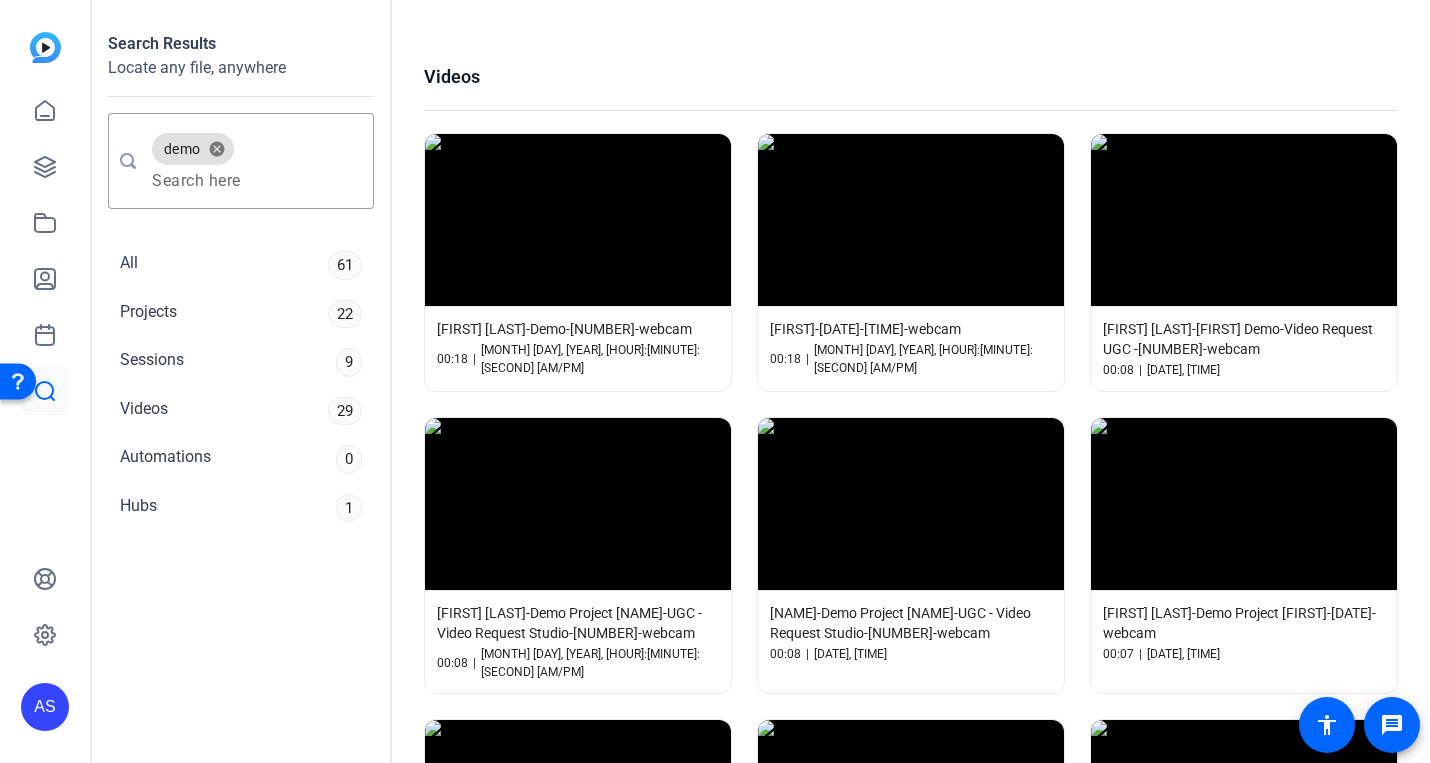 scroll, scrollTop: 0, scrollLeft: 0, axis: both 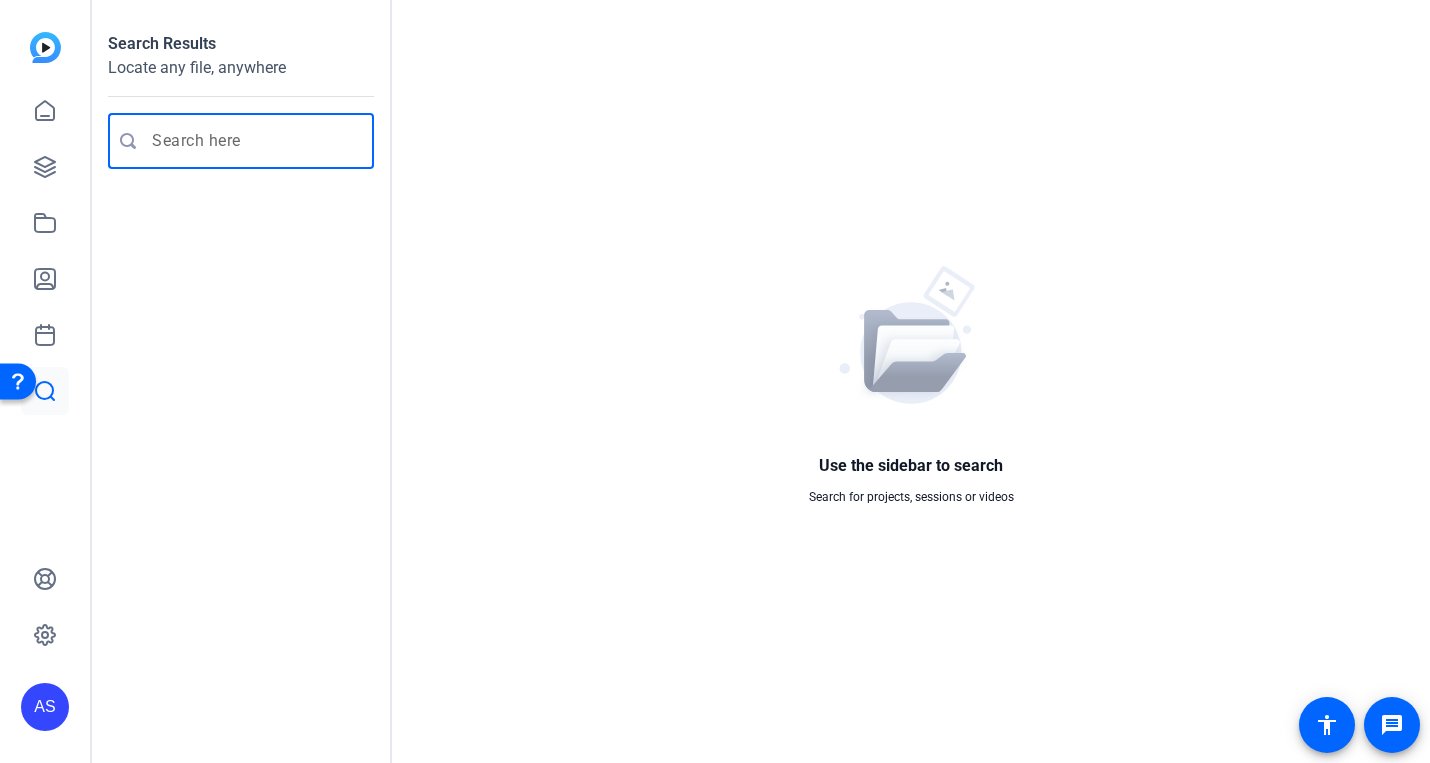 click at bounding box center [251, 141] 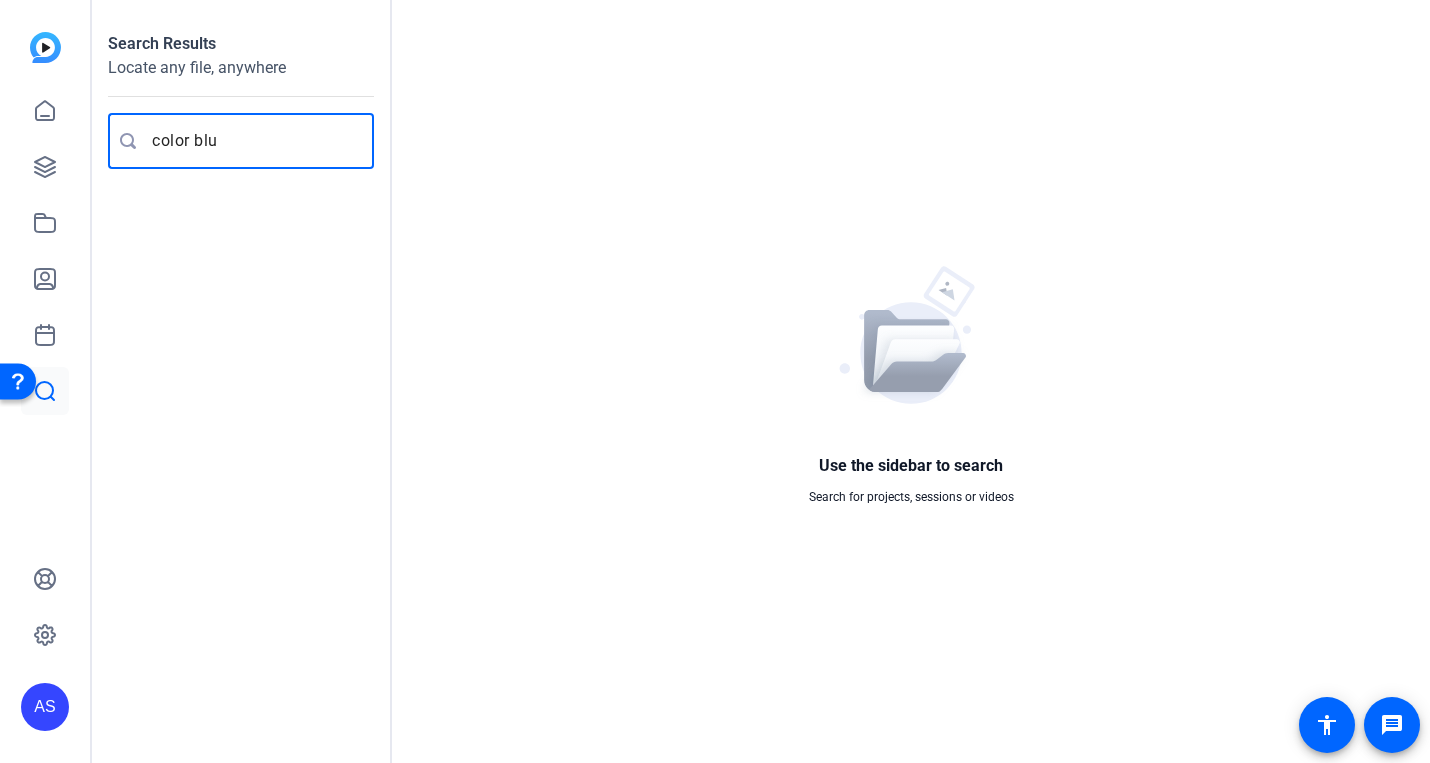 type on "color blue" 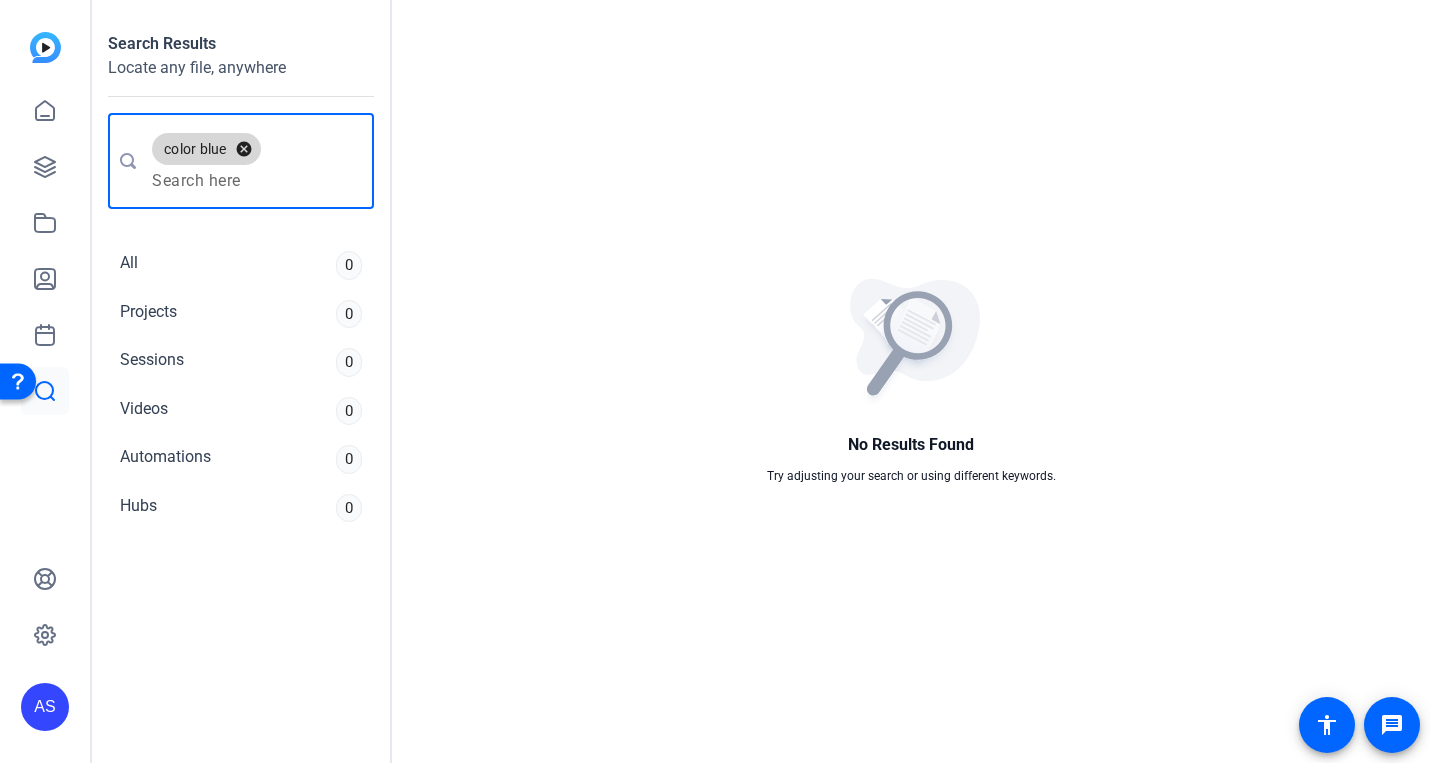click on "cancel" at bounding box center [244, 149] 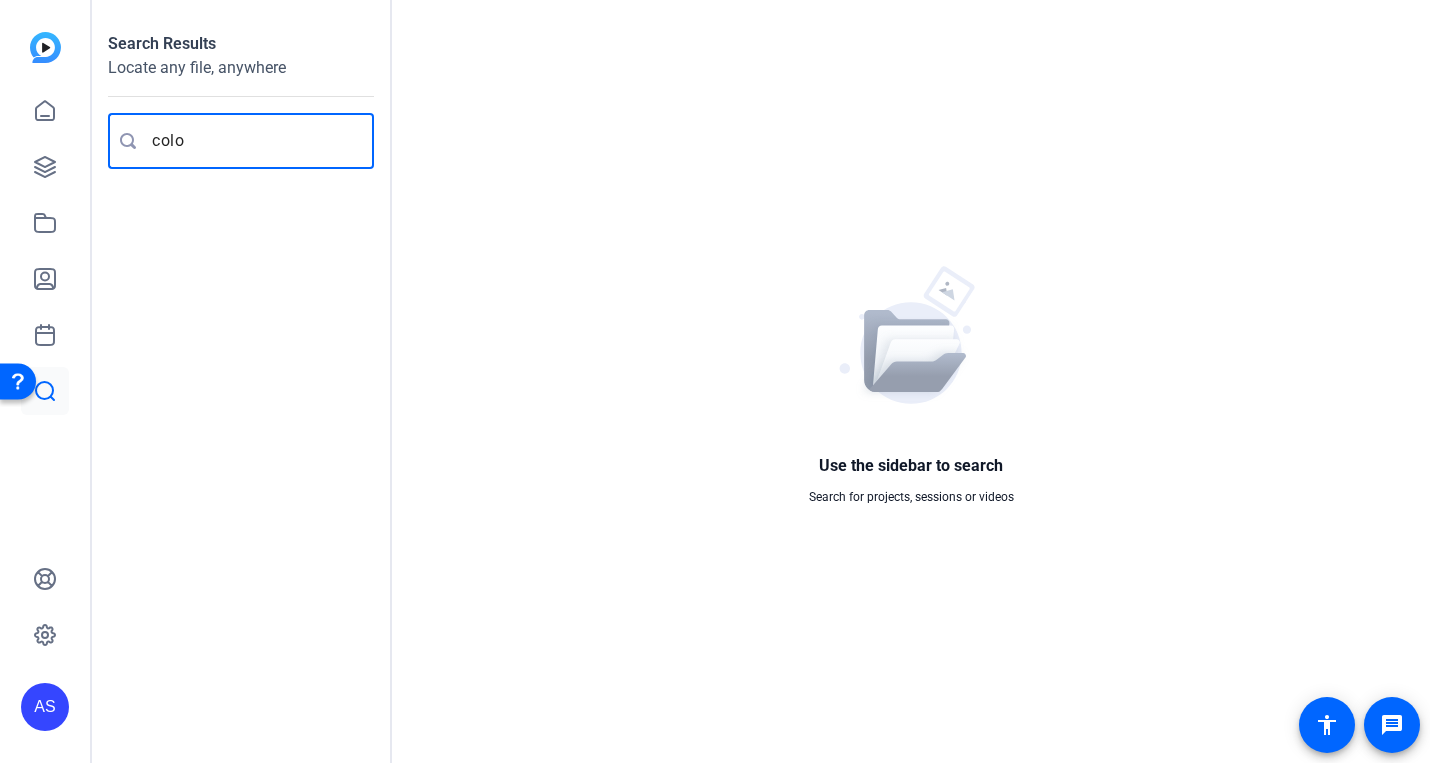 type on "color" 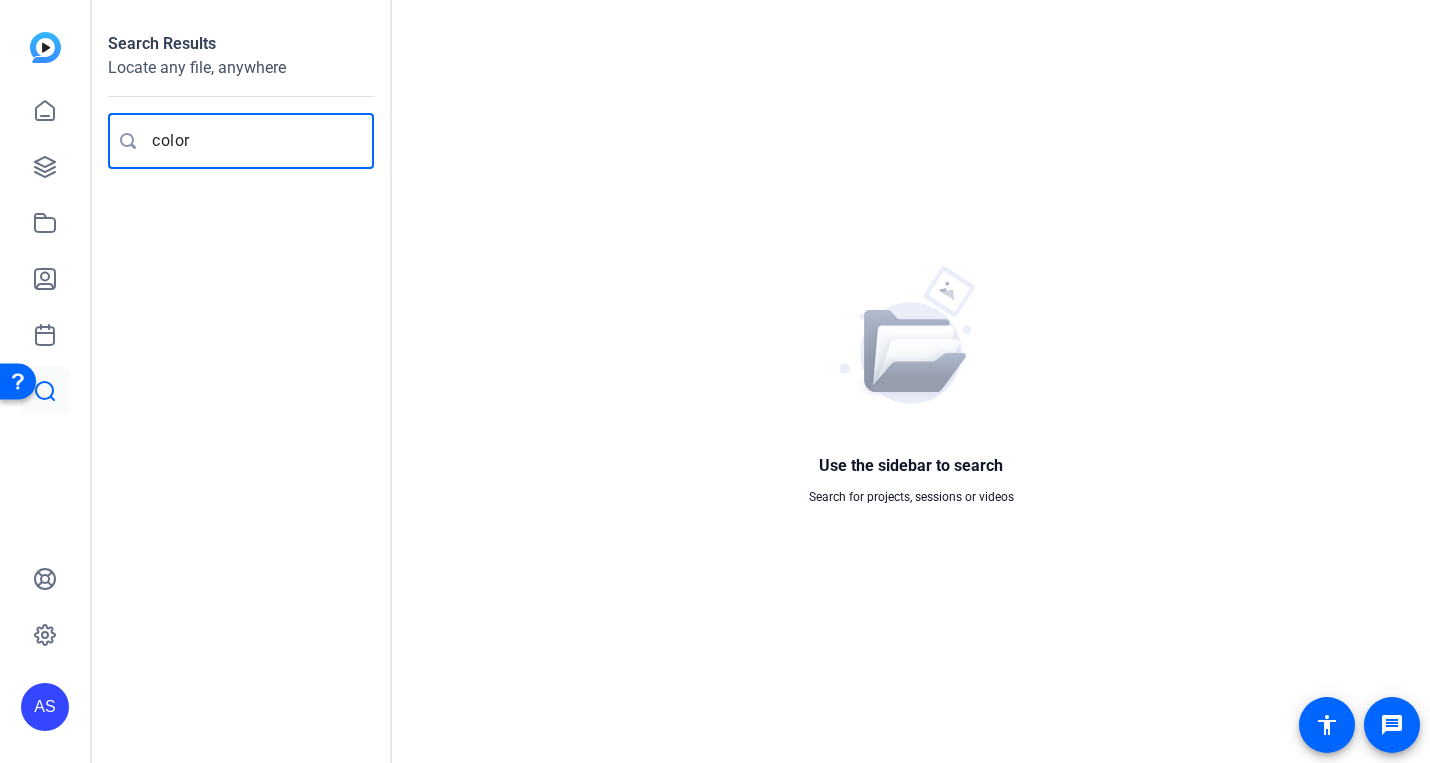 type 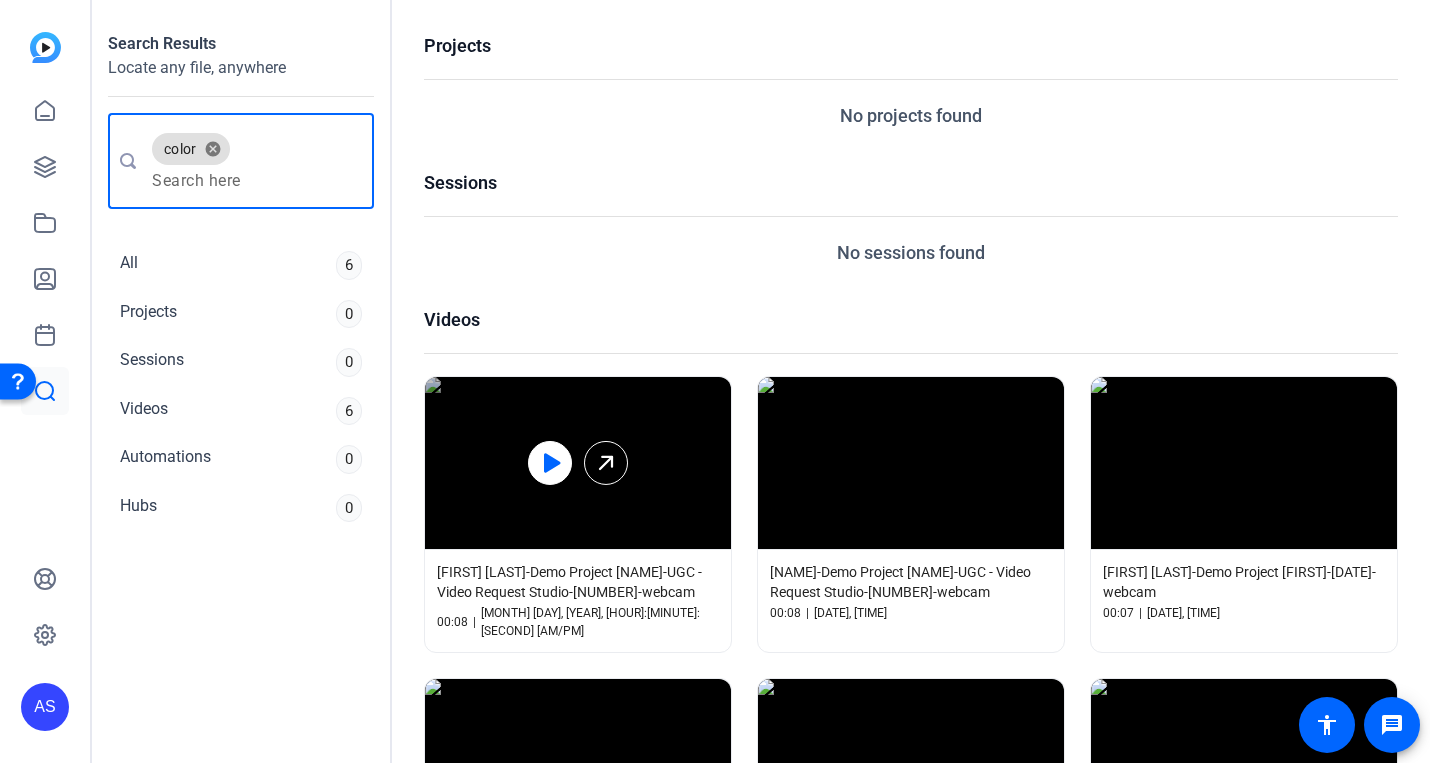 click at bounding box center (550, 463) 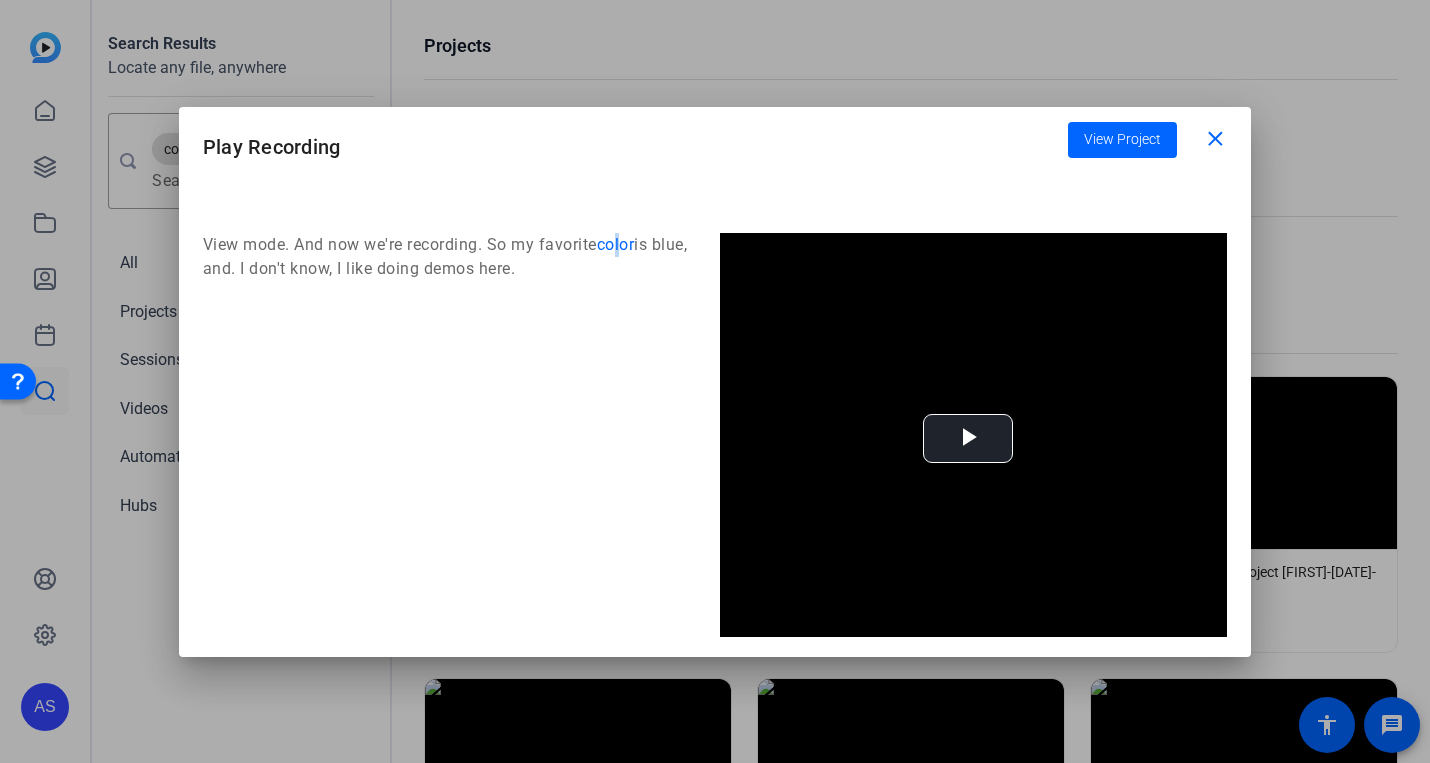 drag, startPoint x: 619, startPoint y: 240, endPoint x: 622, endPoint y: 264, distance: 24.186773 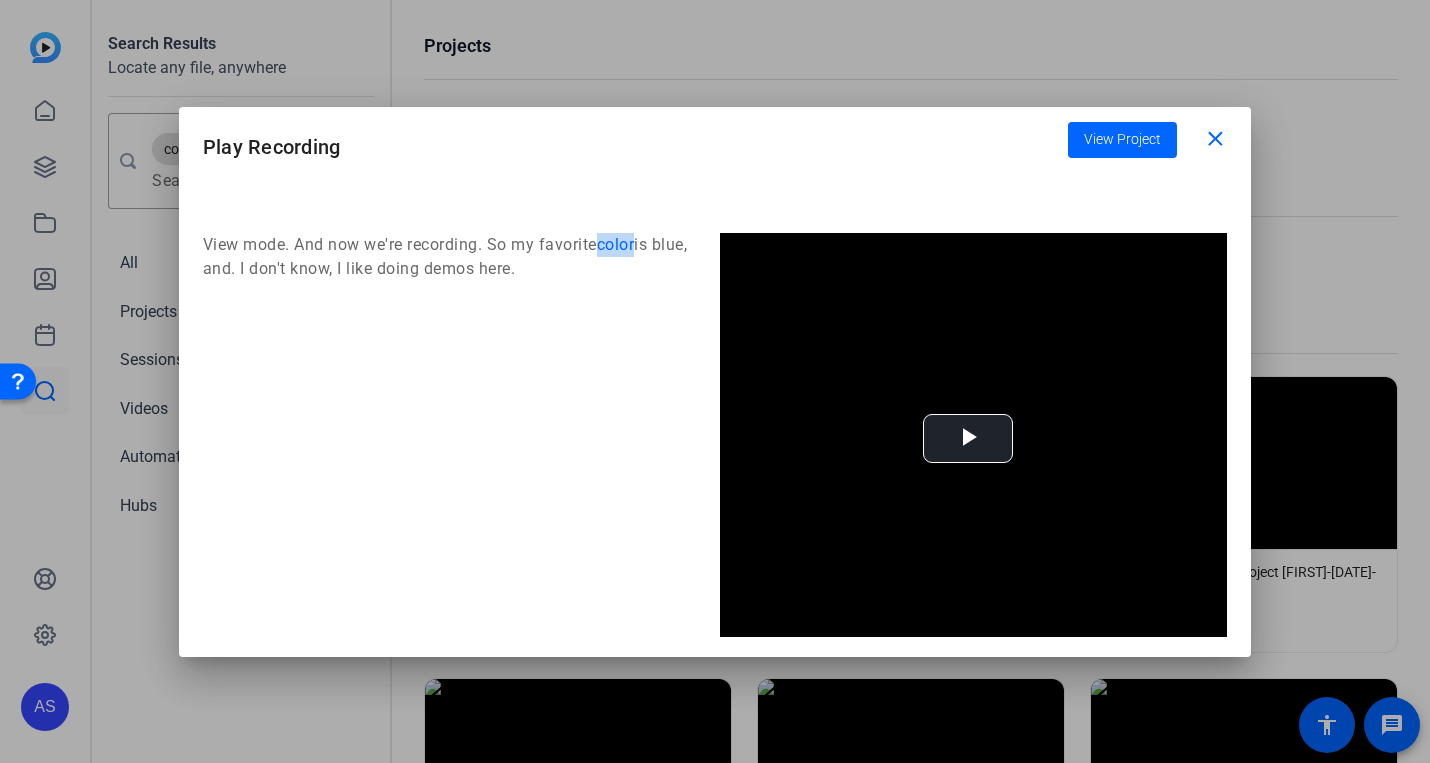 click on "color" at bounding box center (616, 244) 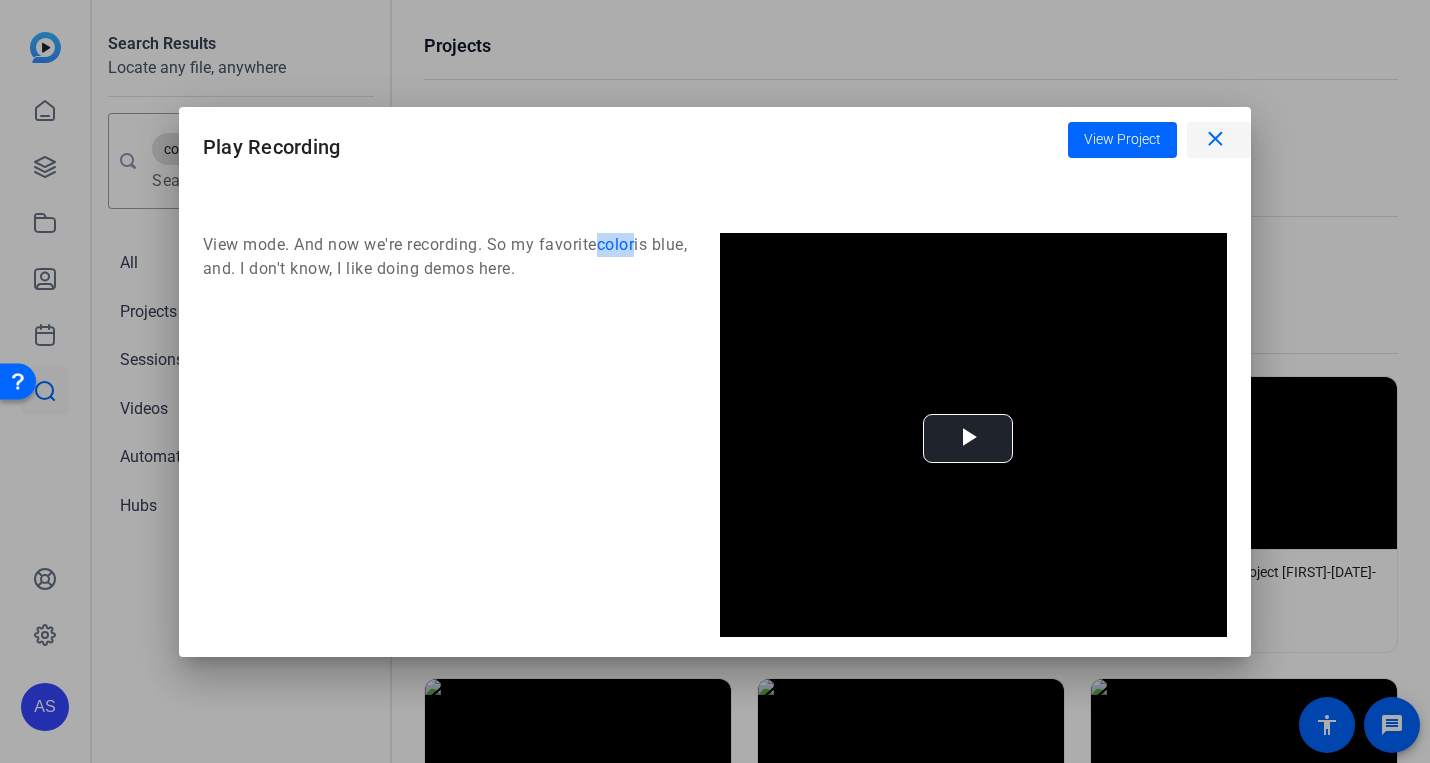 click at bounding box center [1219, 140] 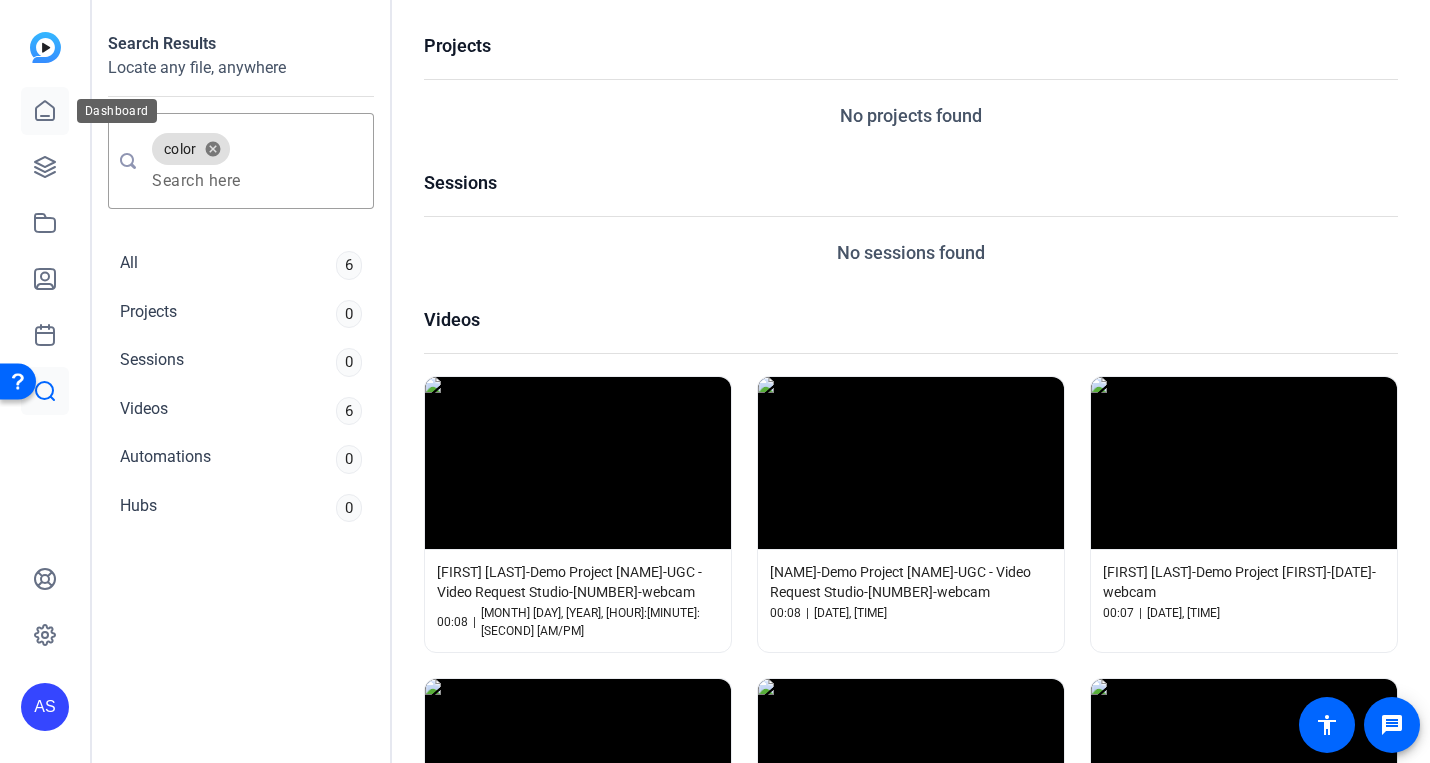 click 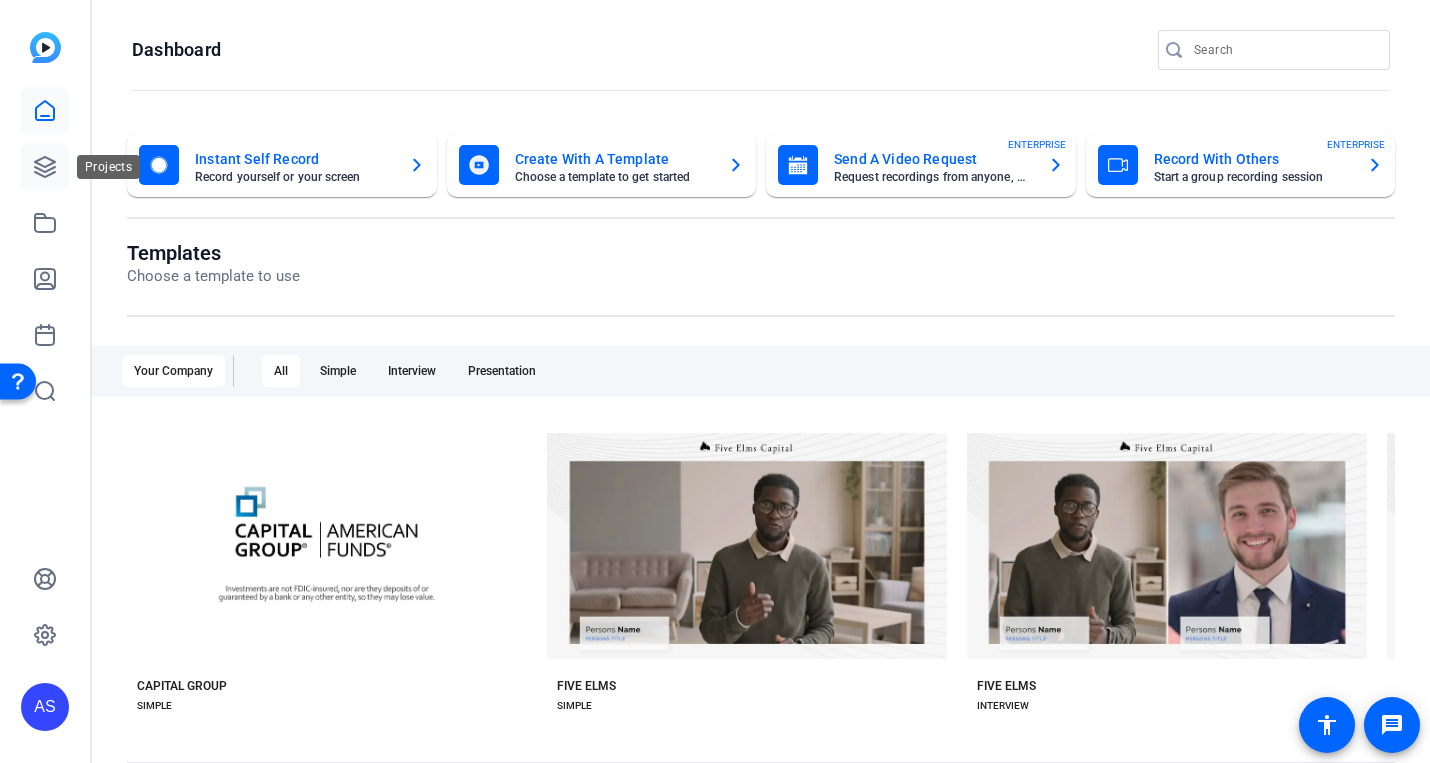click 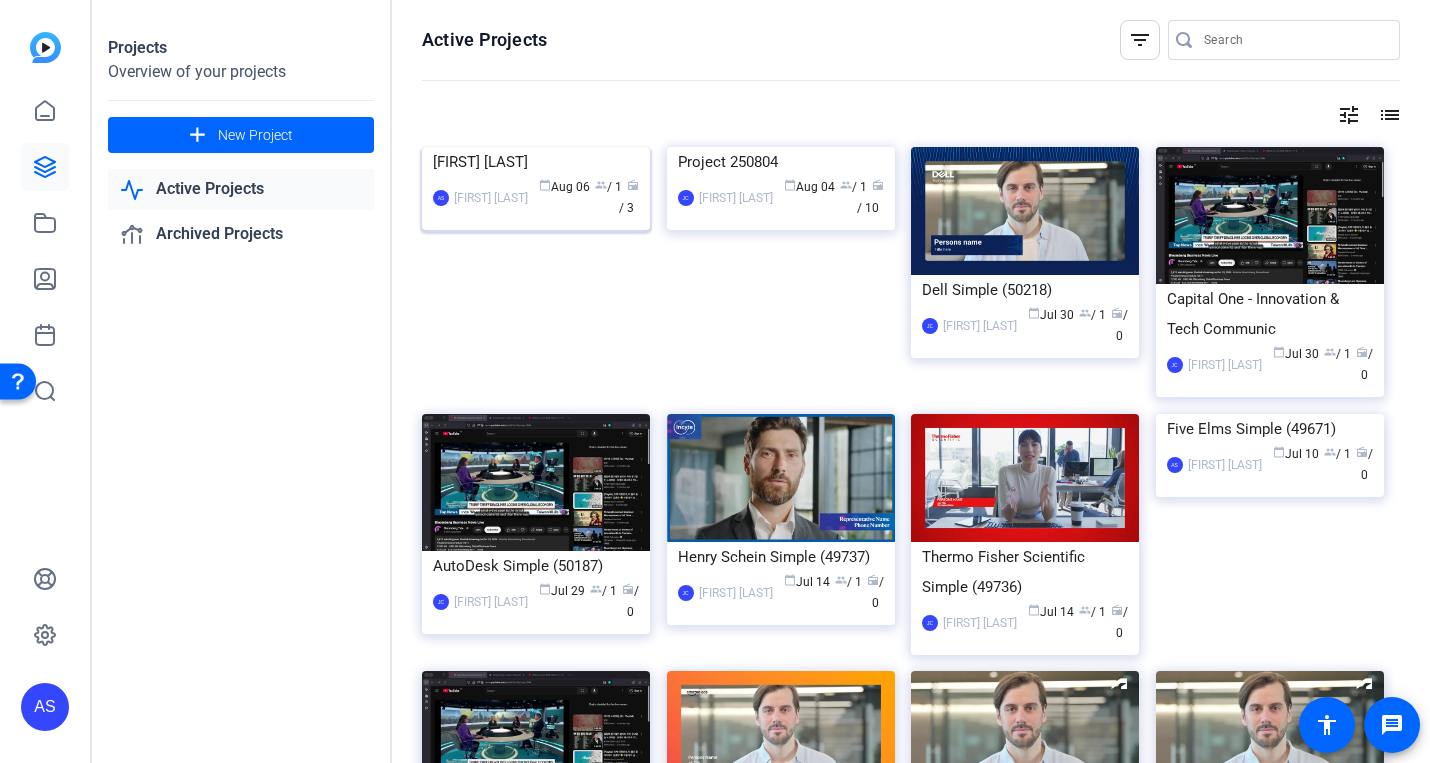 click on "calendar_today  [MONTH] [DAY]" 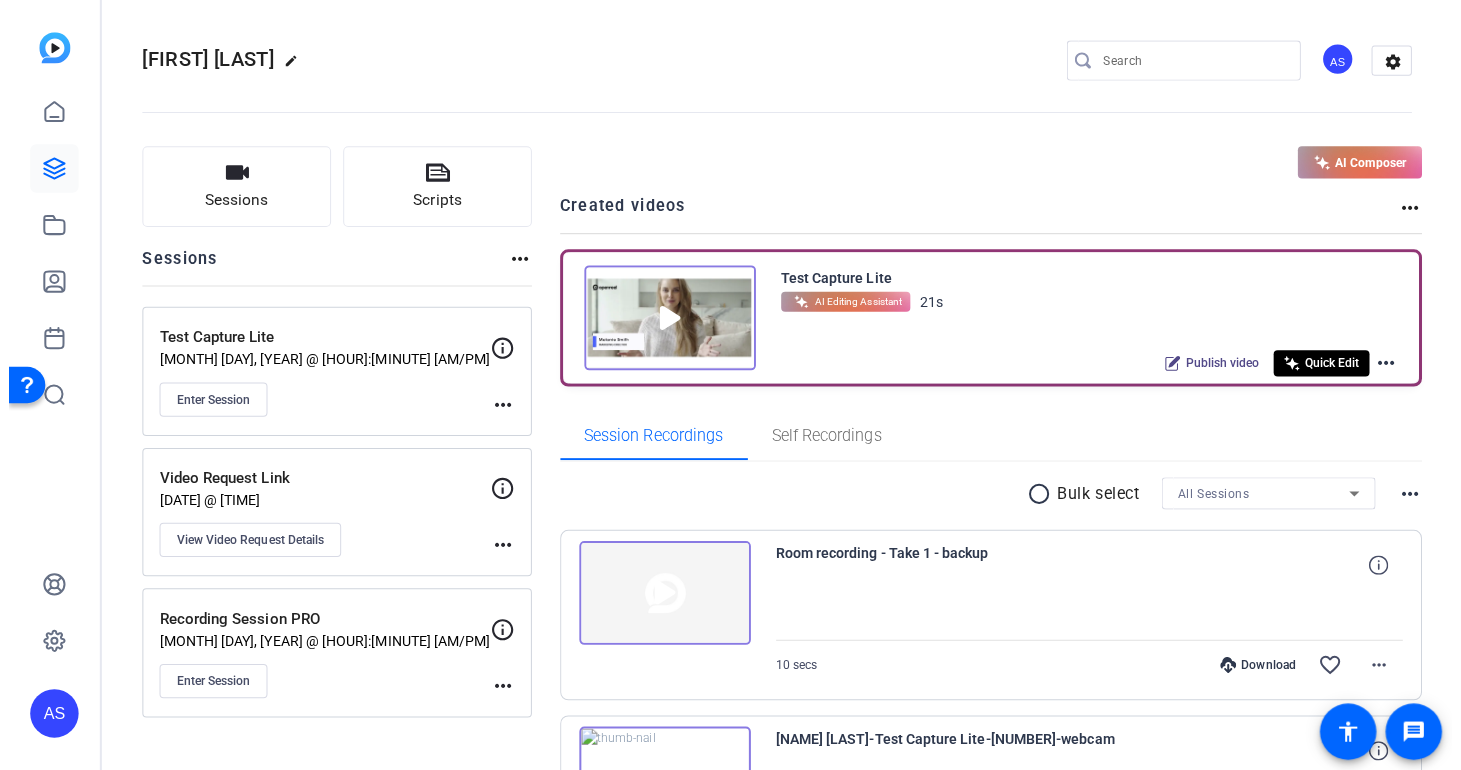 scroll, scrollTop: 1, scrollLeft: 0, axis: vertical 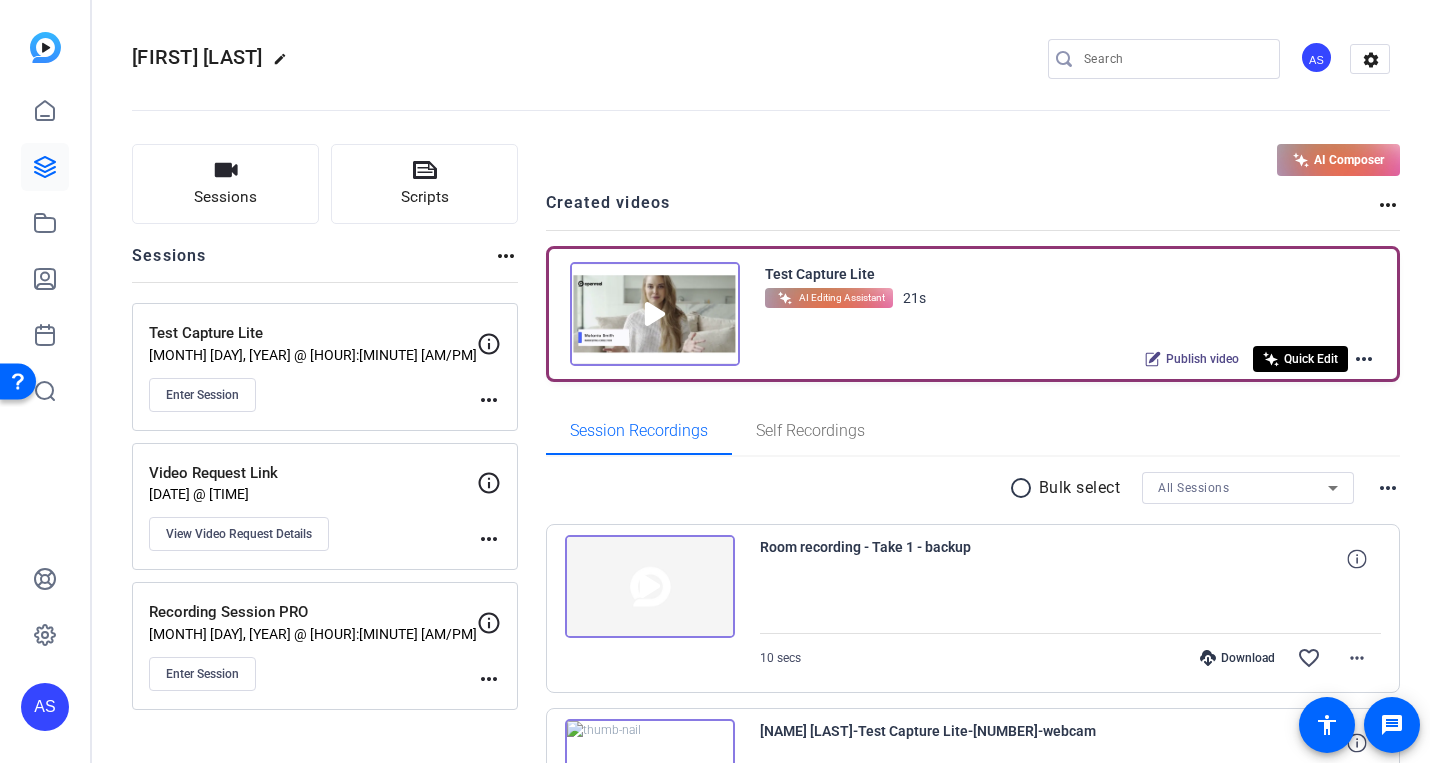 click on "more_horiz" 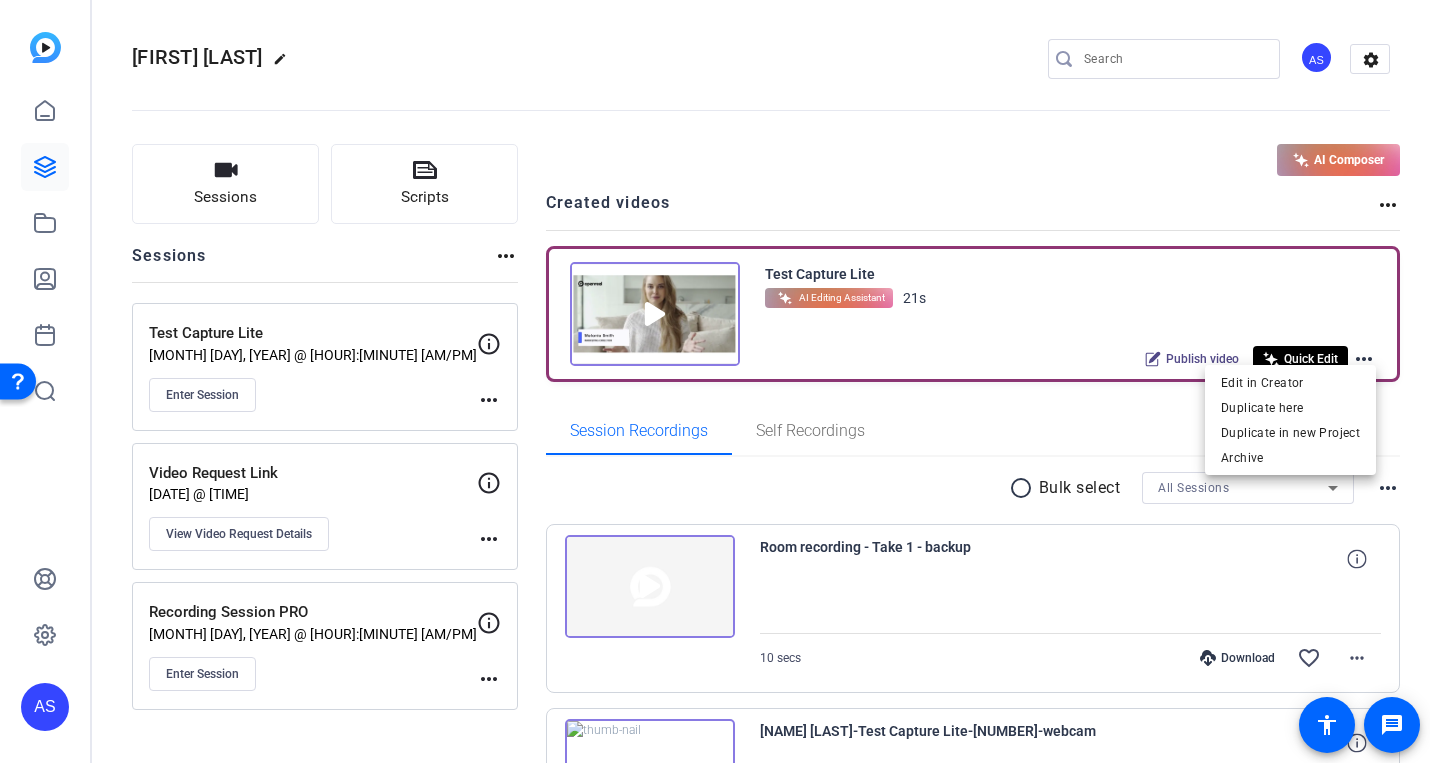 click at bounding box center (715, 381) 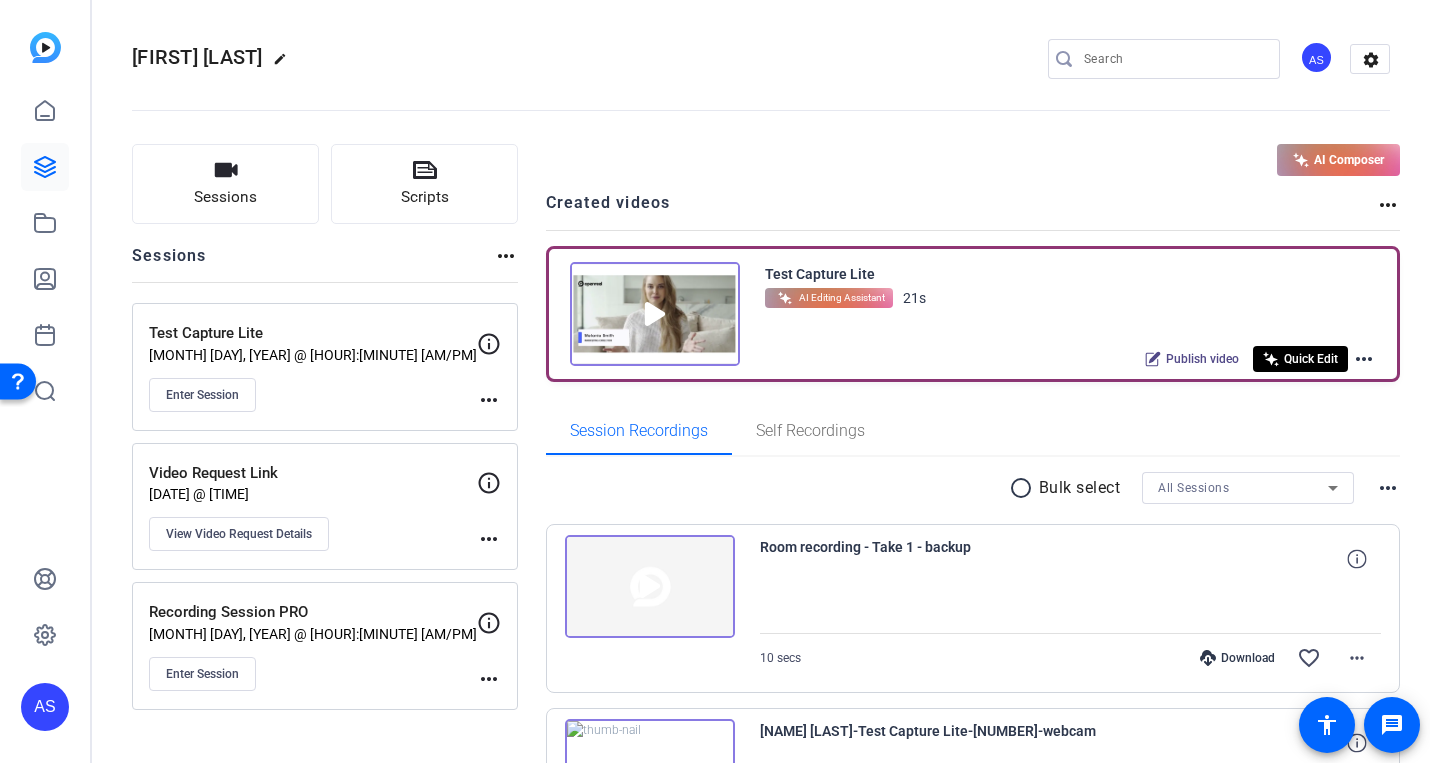 click on "more_horiz" 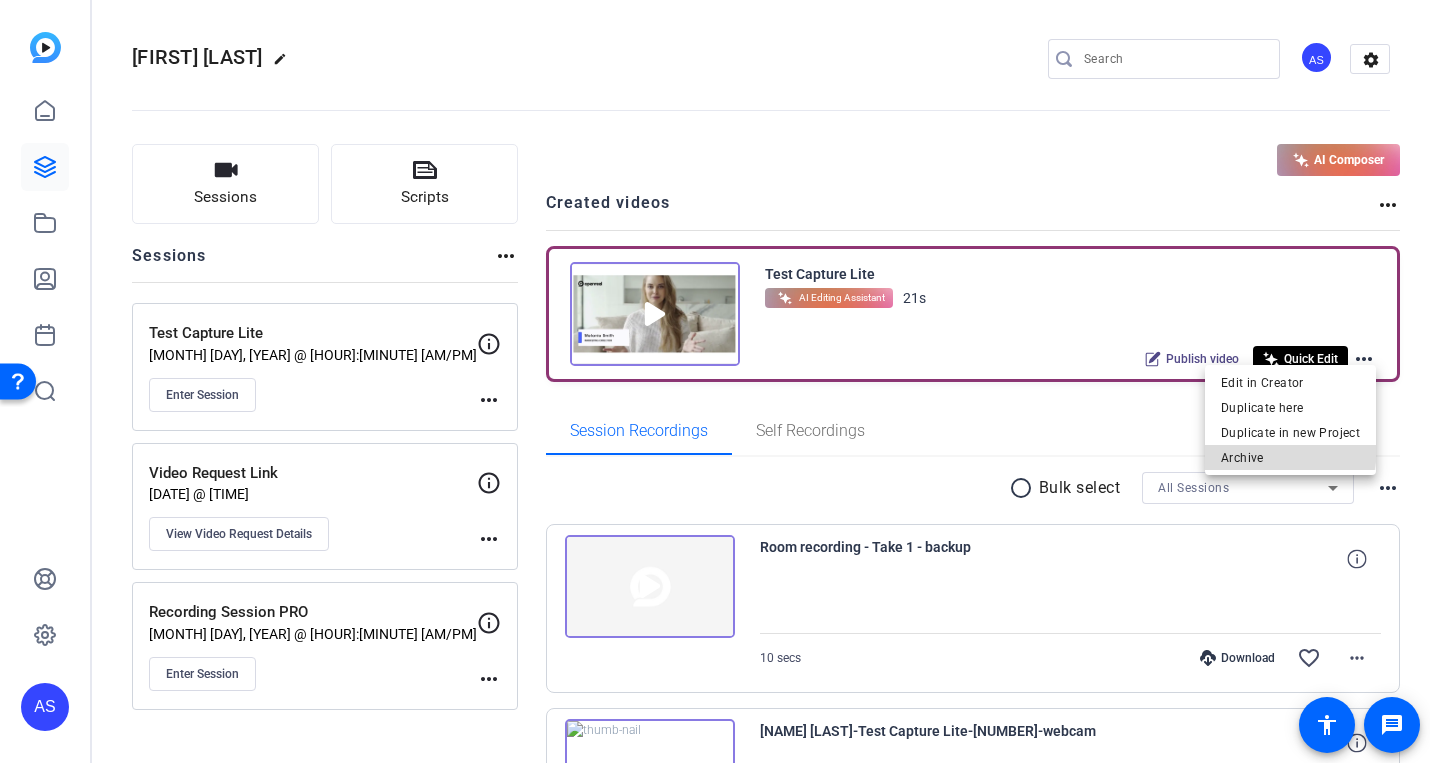 click on "Archive" at bounding box center [1290, 458] 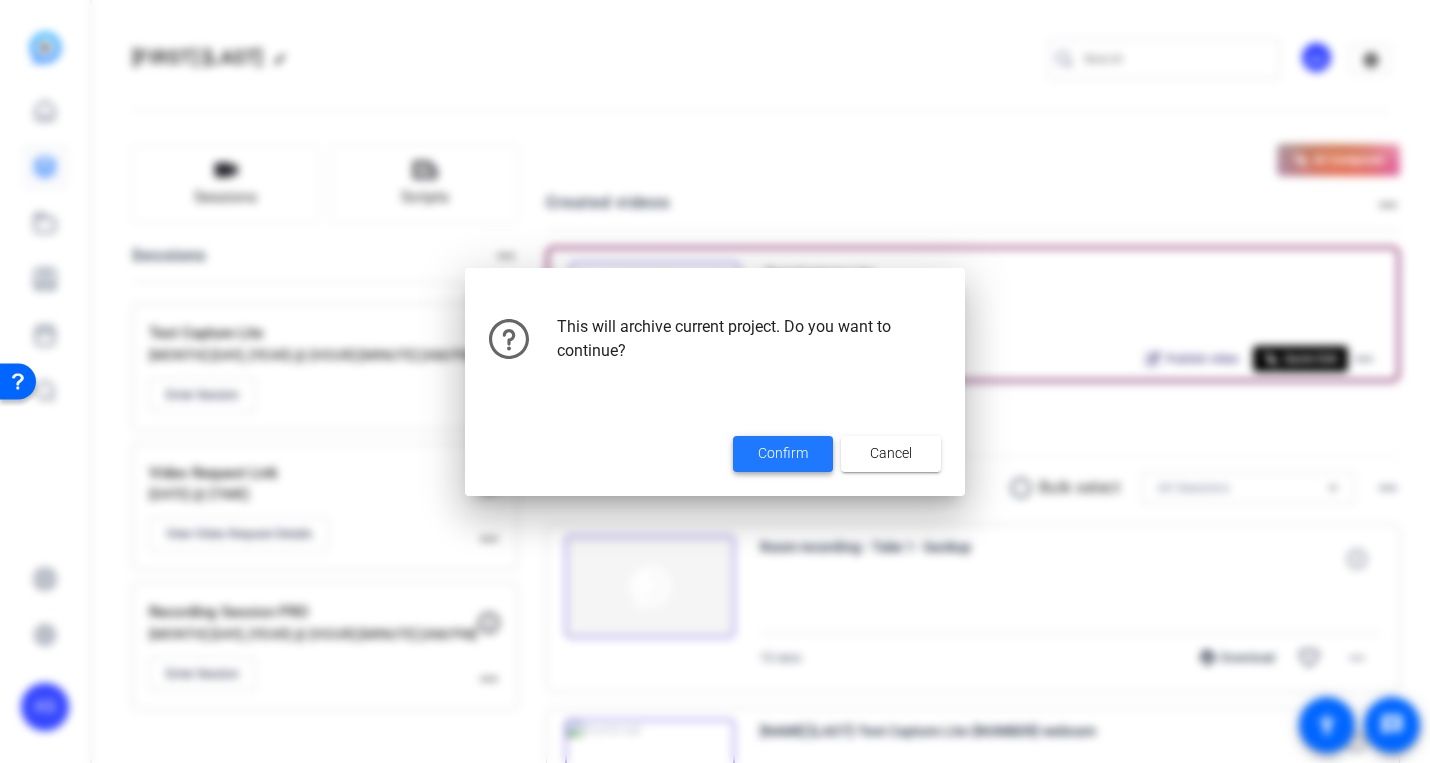 click on "Confirm" at bounding box center [783, 453] 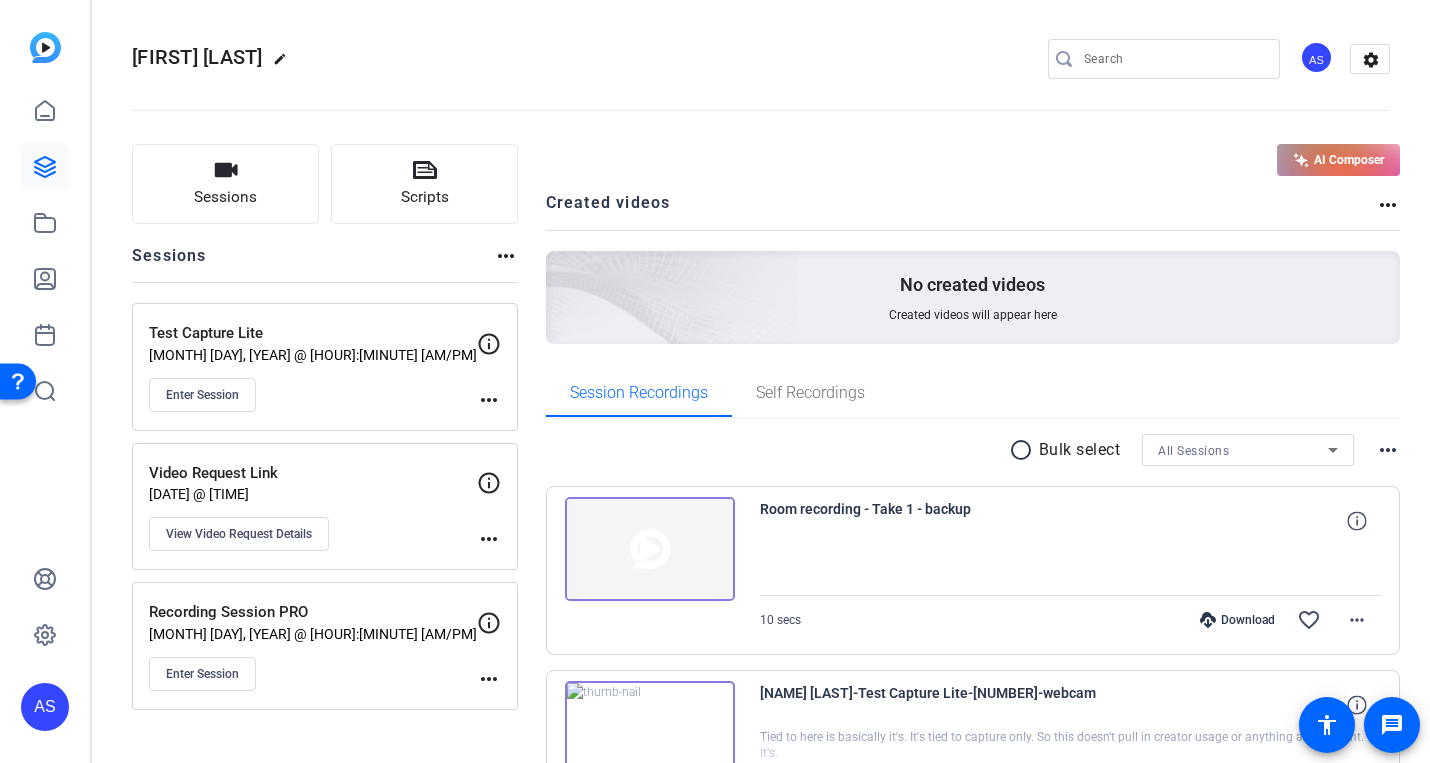 drag, startPoint x: 1326, startPoint y: 160, endPoint x: 1099, endPoint y: 311, distance: 272.63528 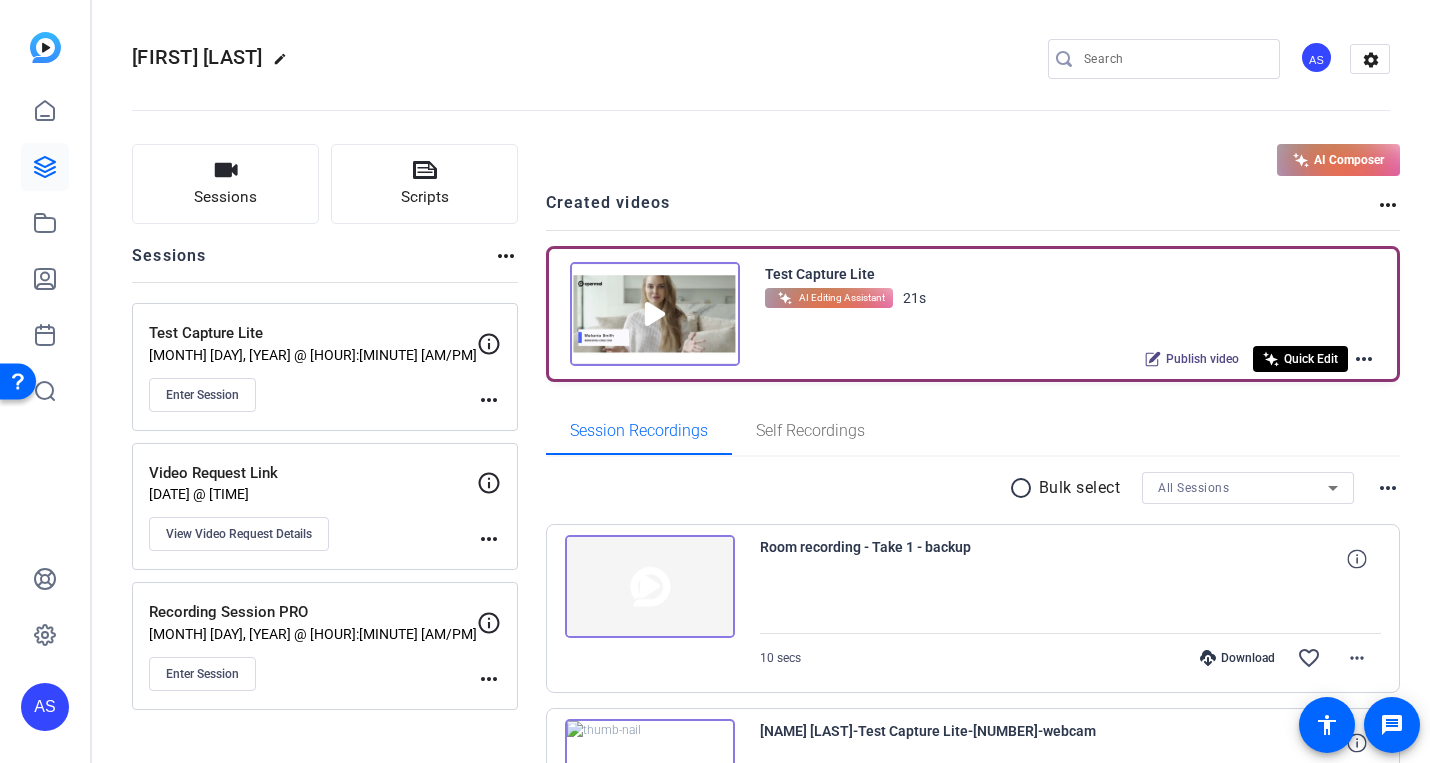 click on "Quick Edit" 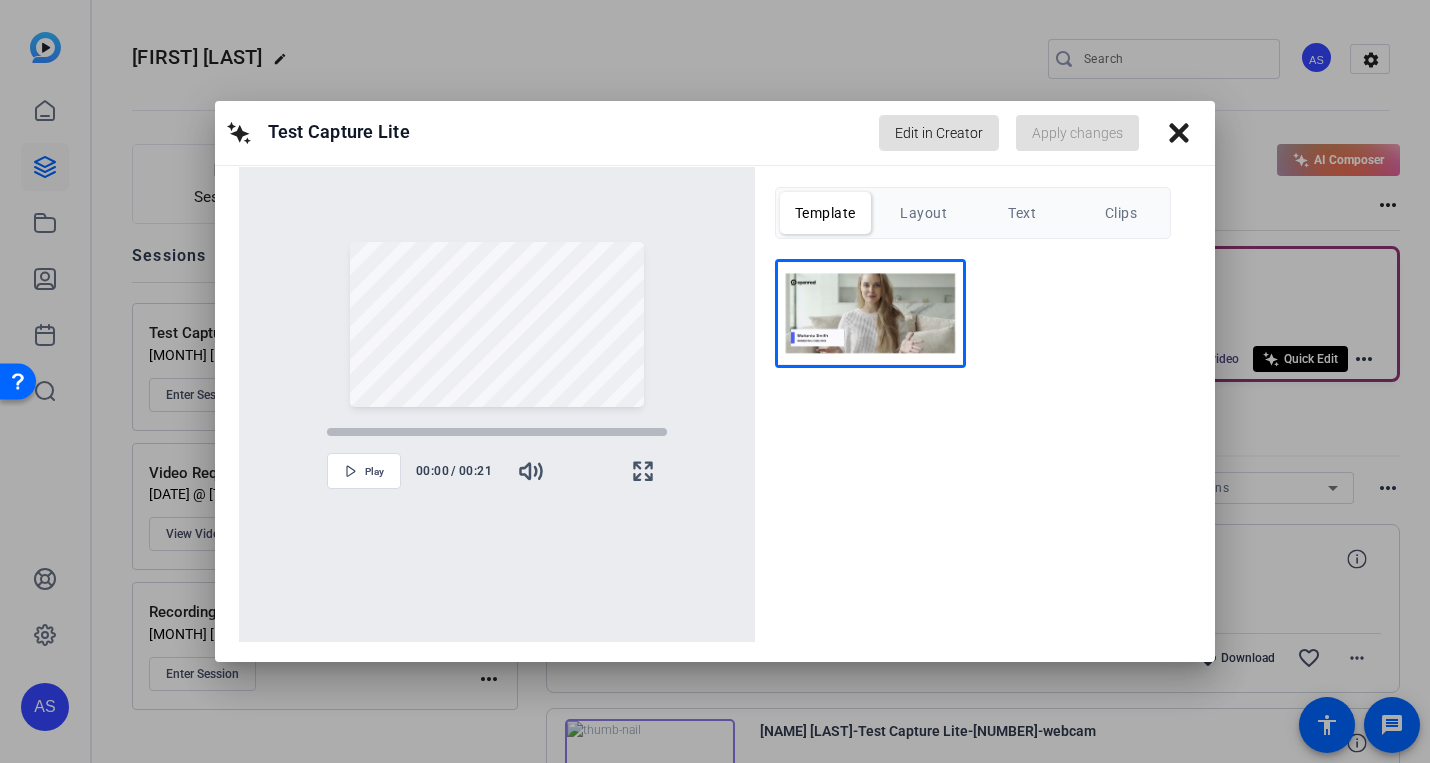 click on "Layout" at bounding box center (924, 213) 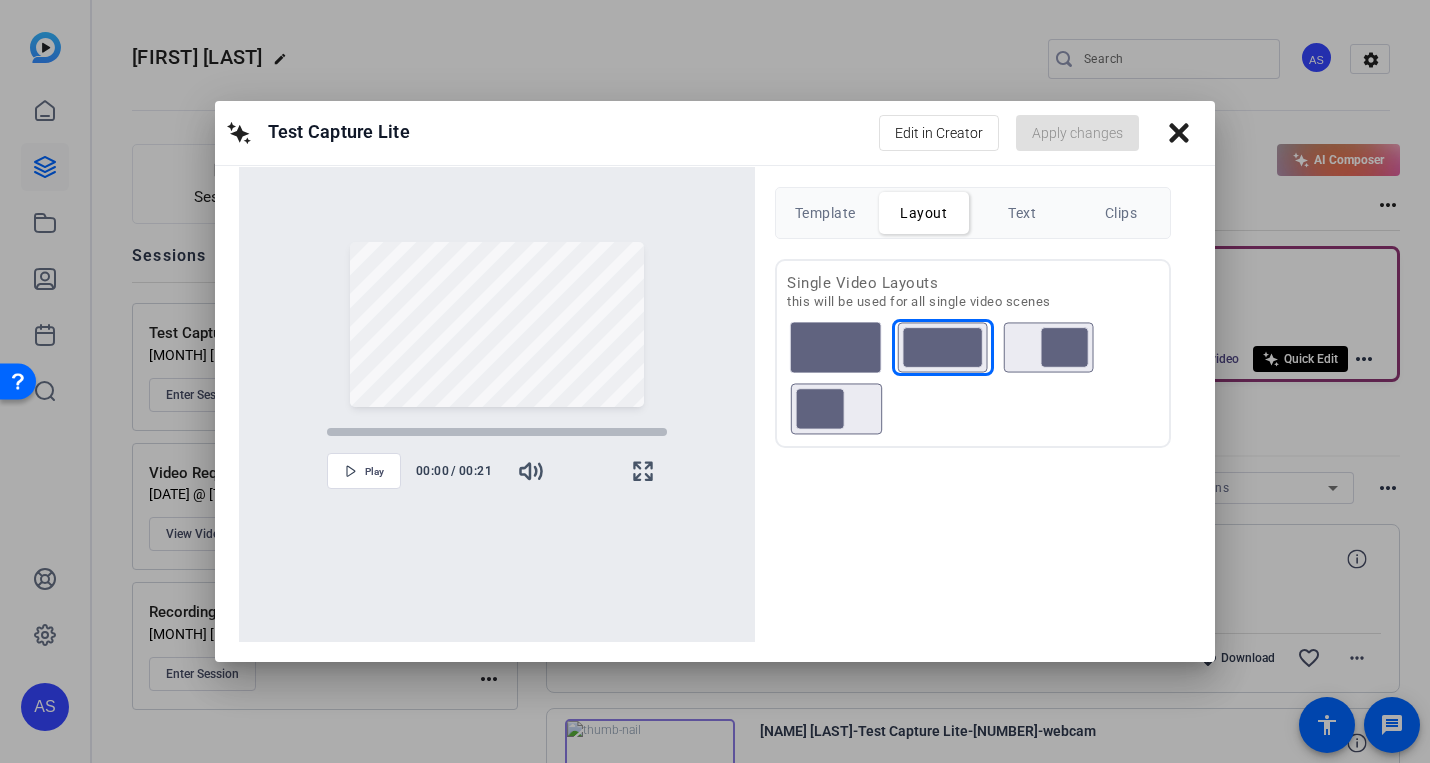 click on "Text" at bounding box center [1022, 213] 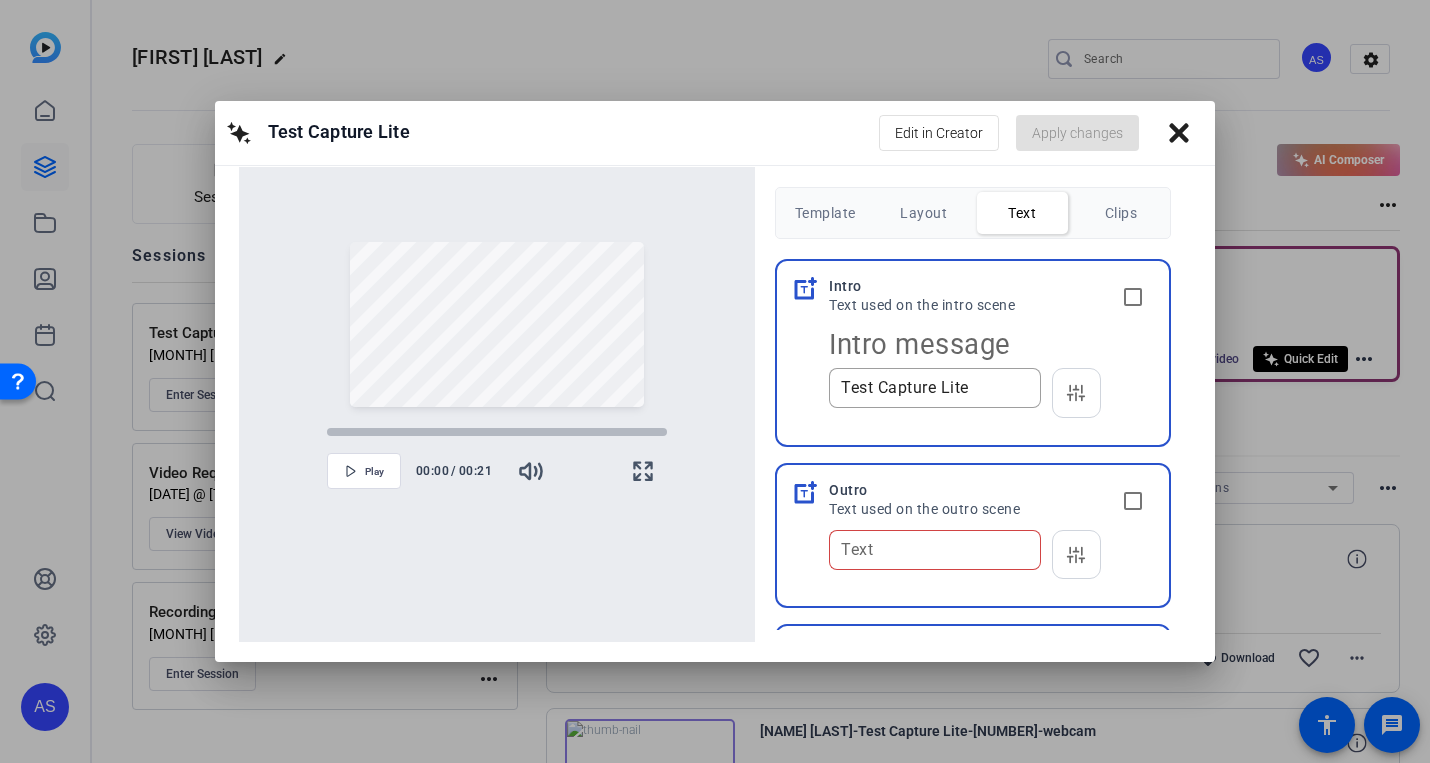 click on "Clips" at bounding box center (1121, 213) 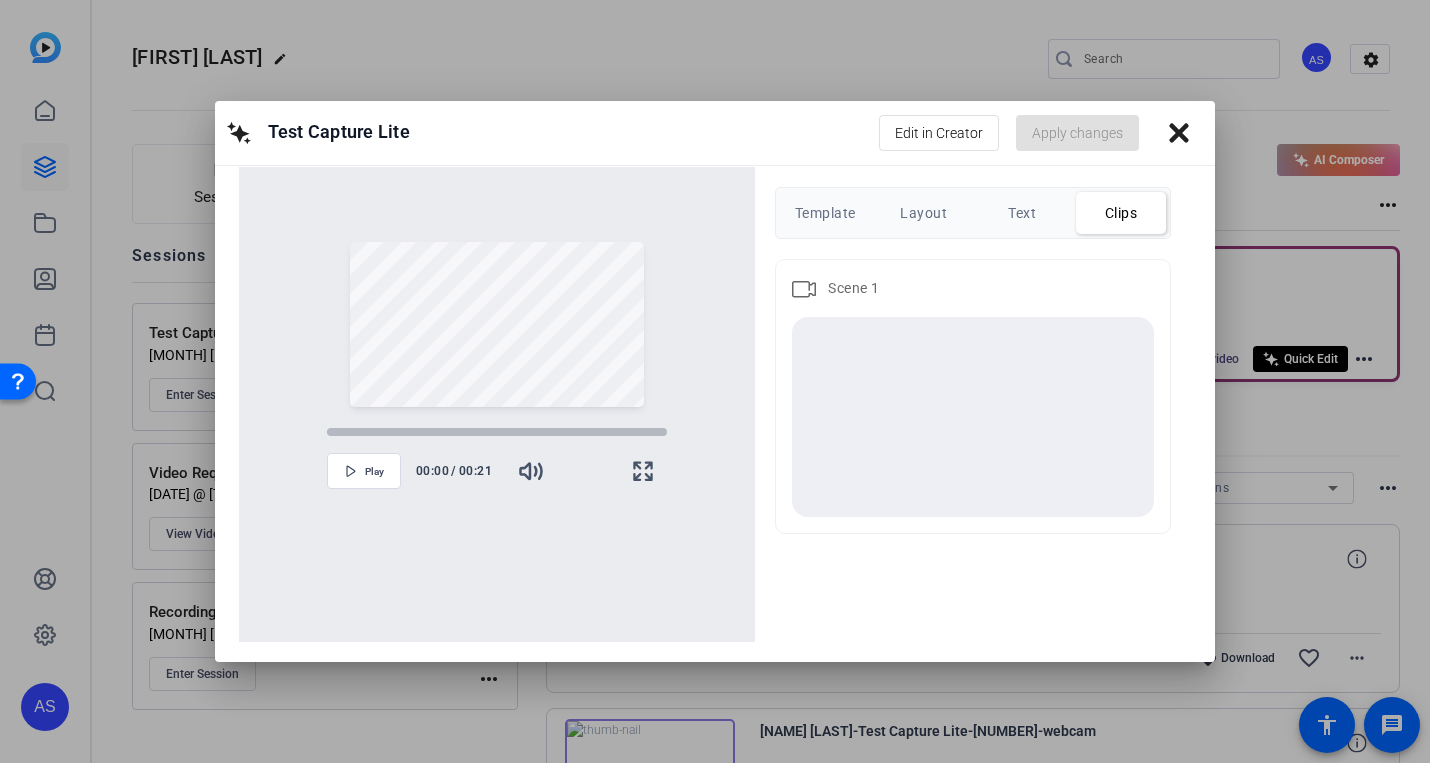 click on "Template   Layout   Text   Clips" at bounding box center [973, 213] 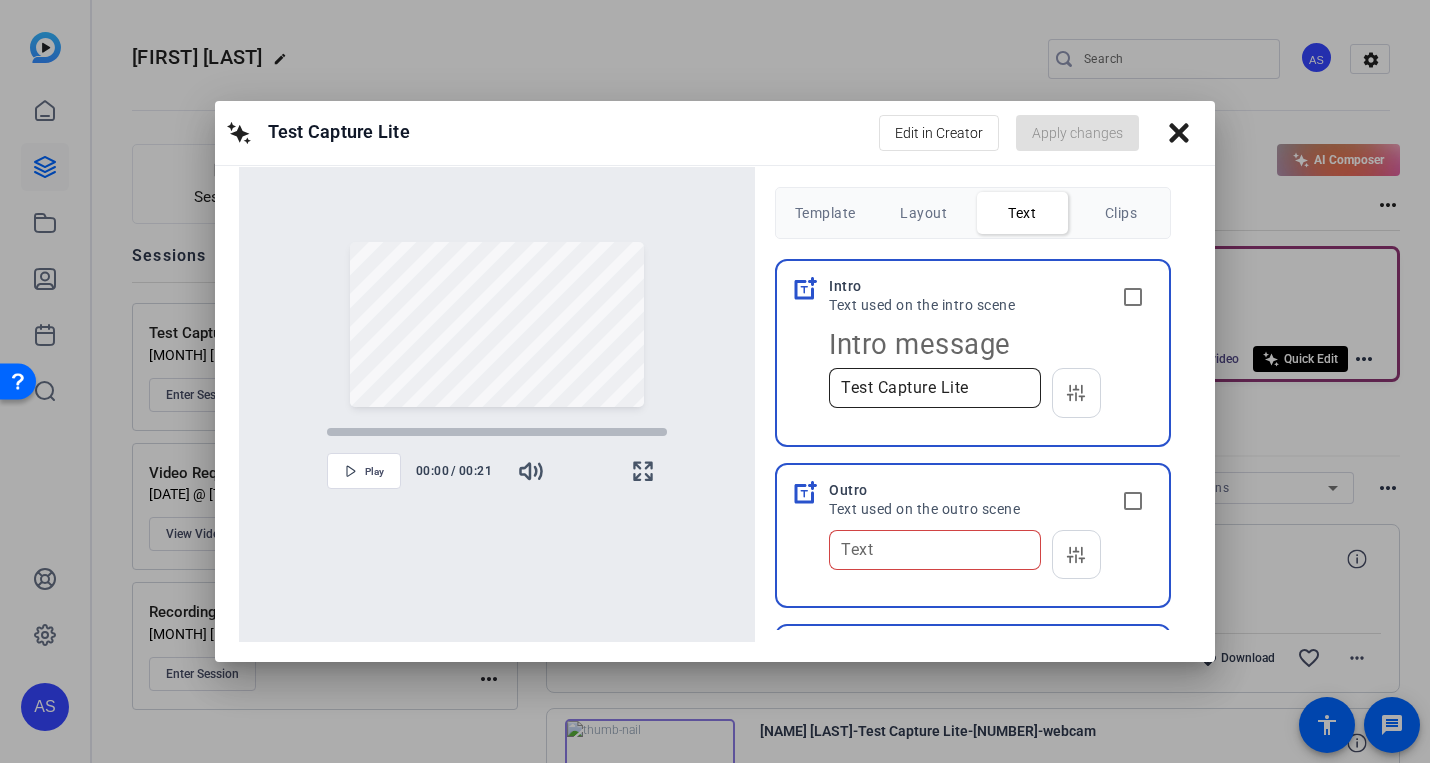 click on "Test Capture Lite" at bounding box center [935, 388] 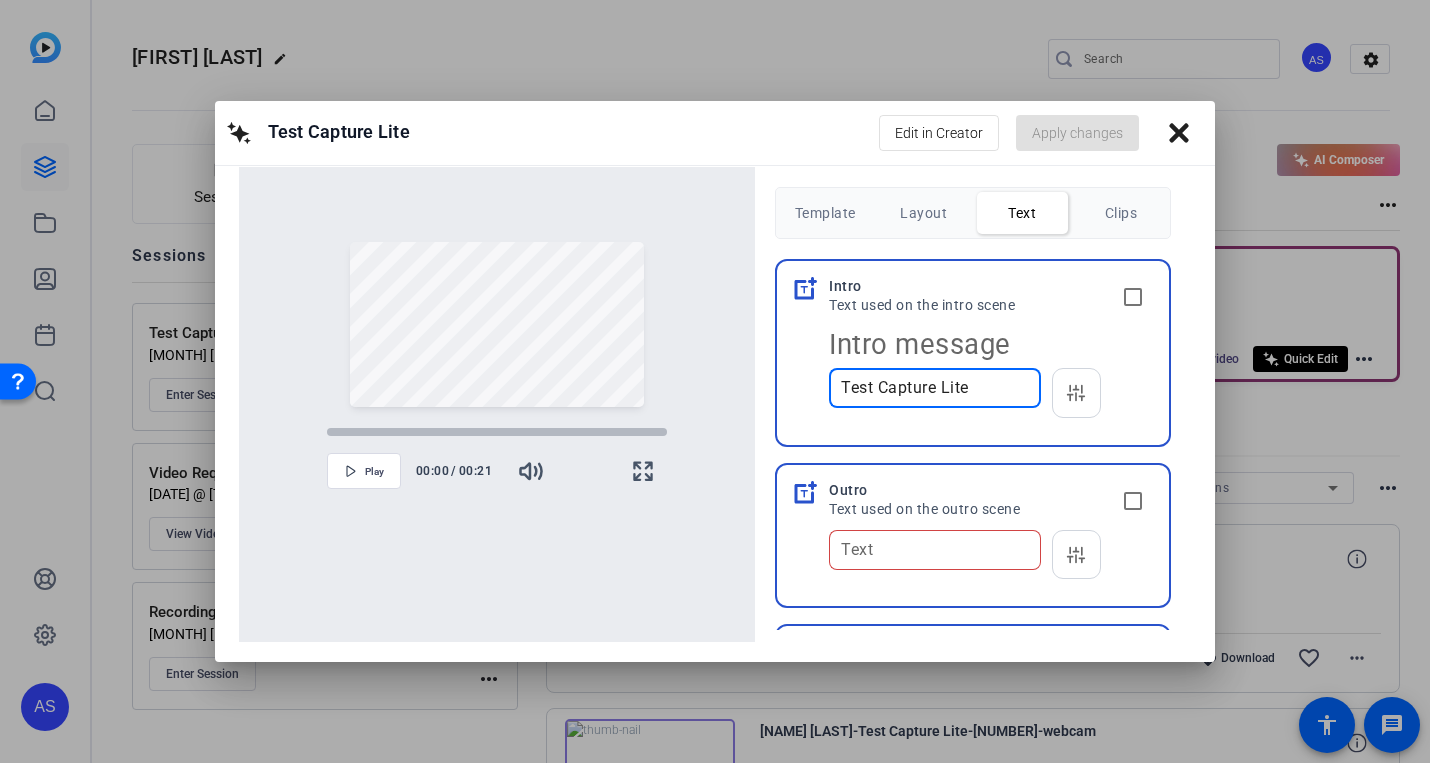 click at bounding box center (1179, 133) 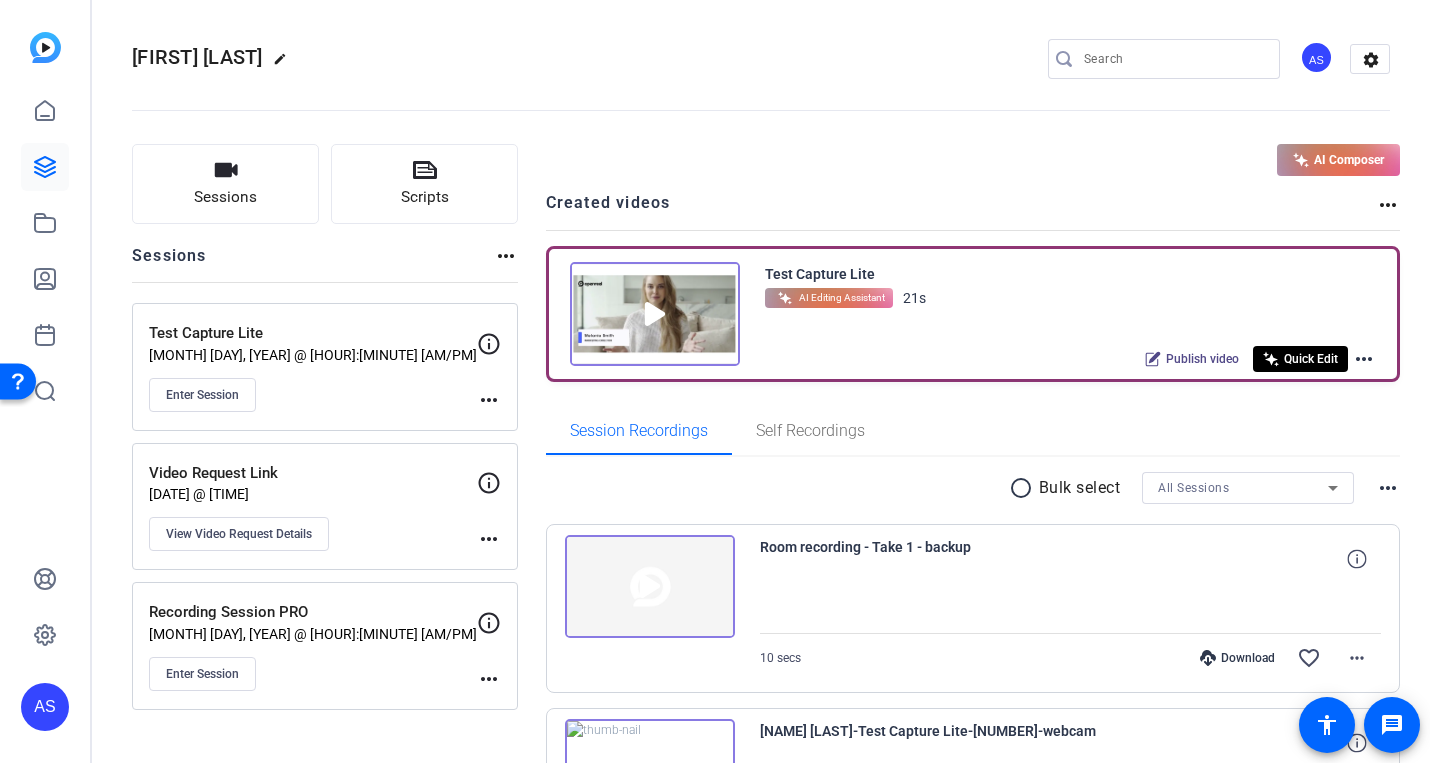 click on "more_horiz" 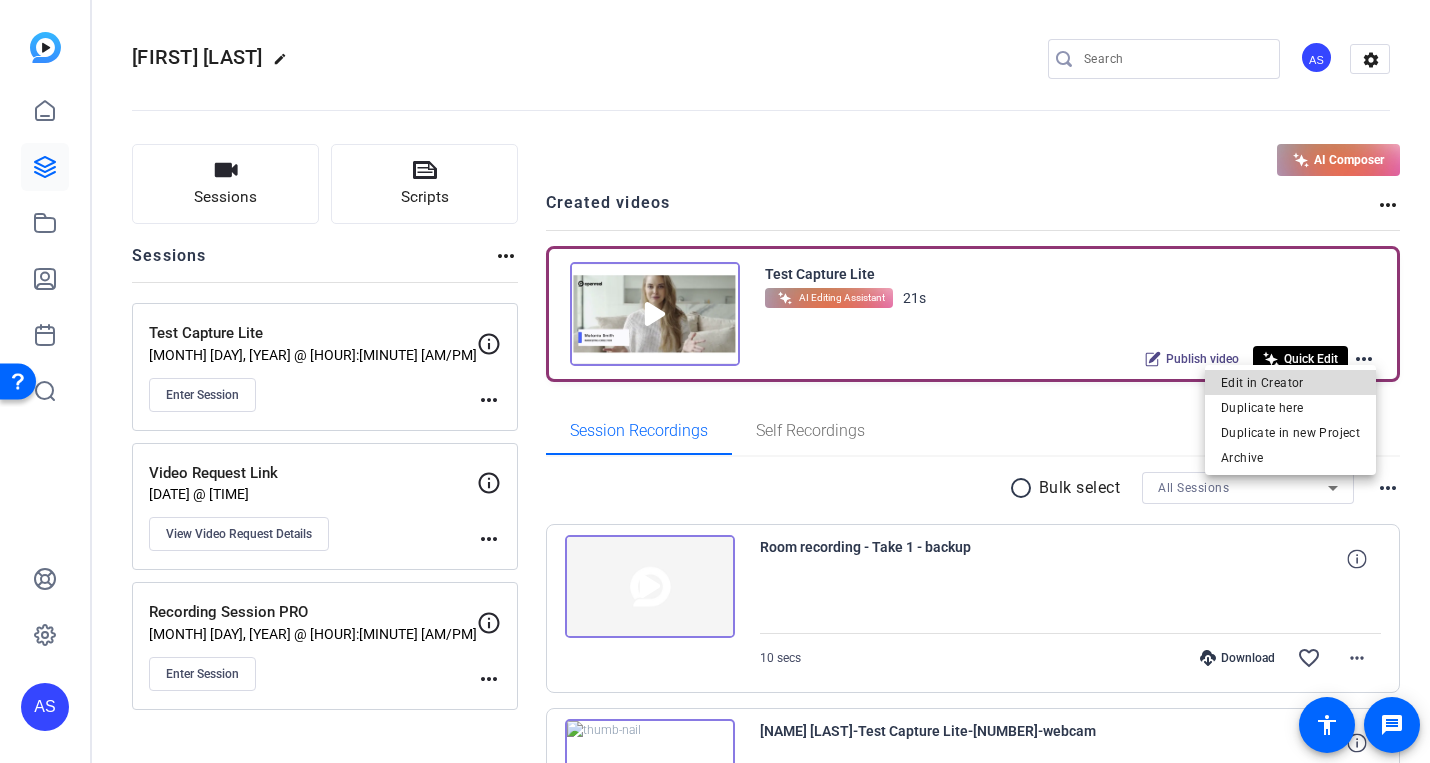 click on "Edit in Creator" at bounding box center [1290, 383] 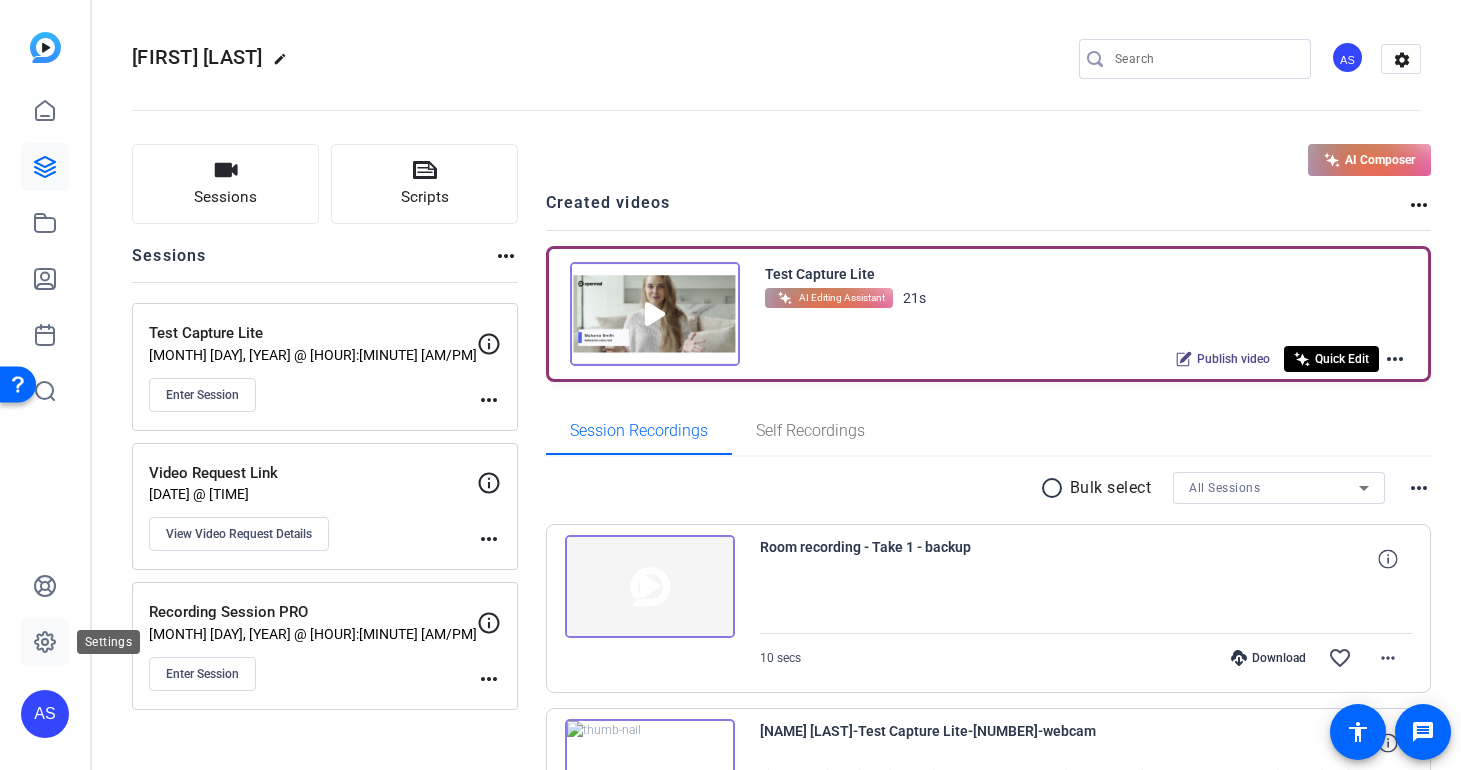 click 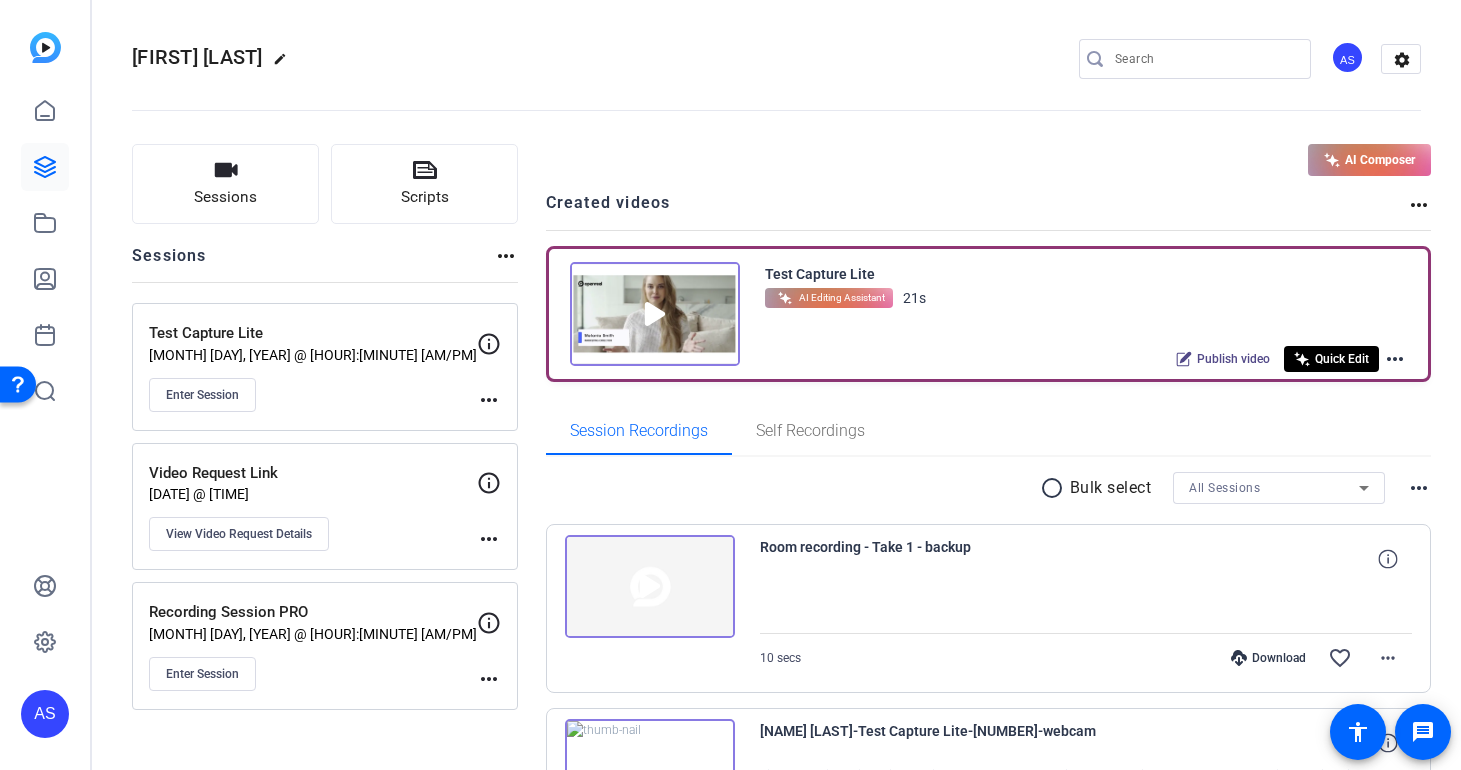 scroll, scrollTop: 0, scrollLeft: 0, axis: both 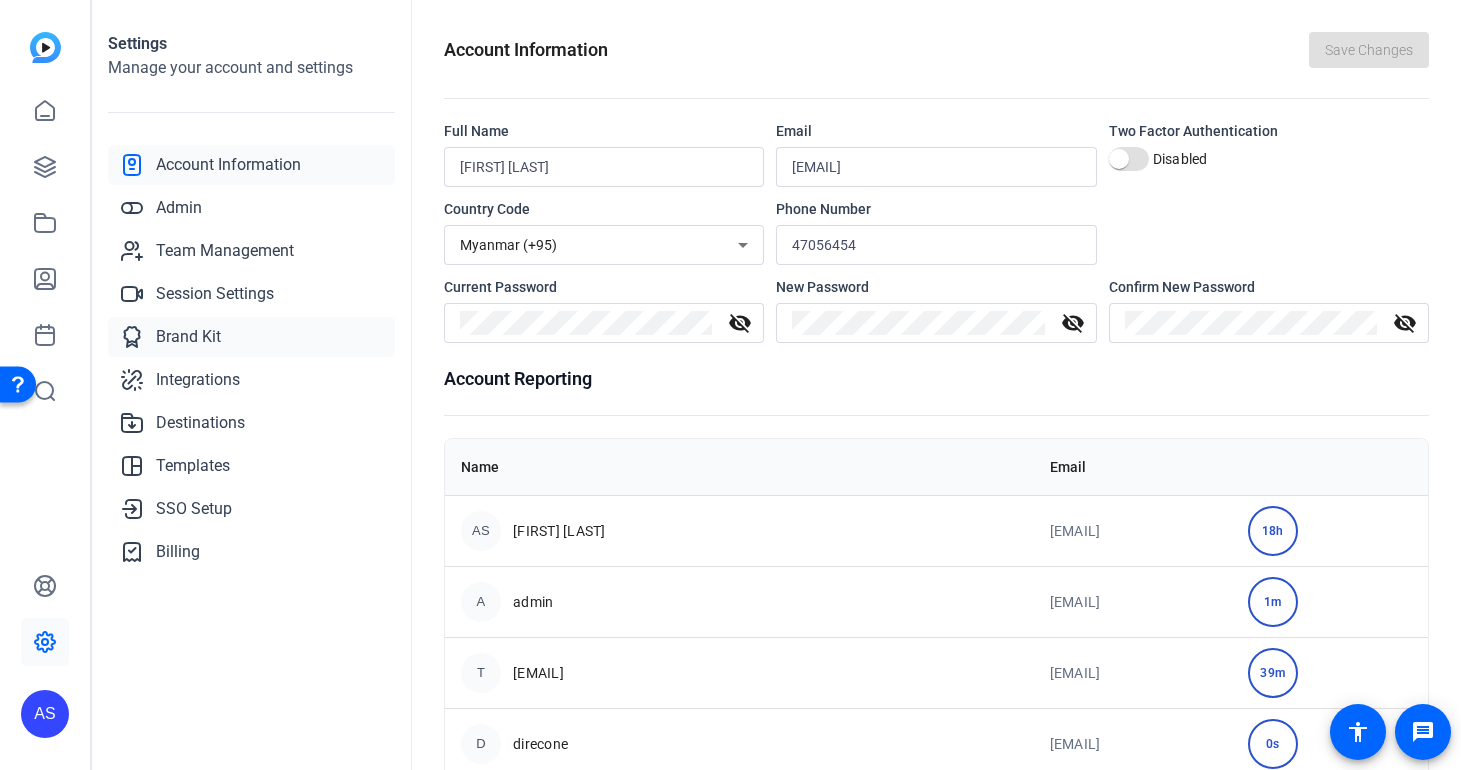 click on "Brand Kit" 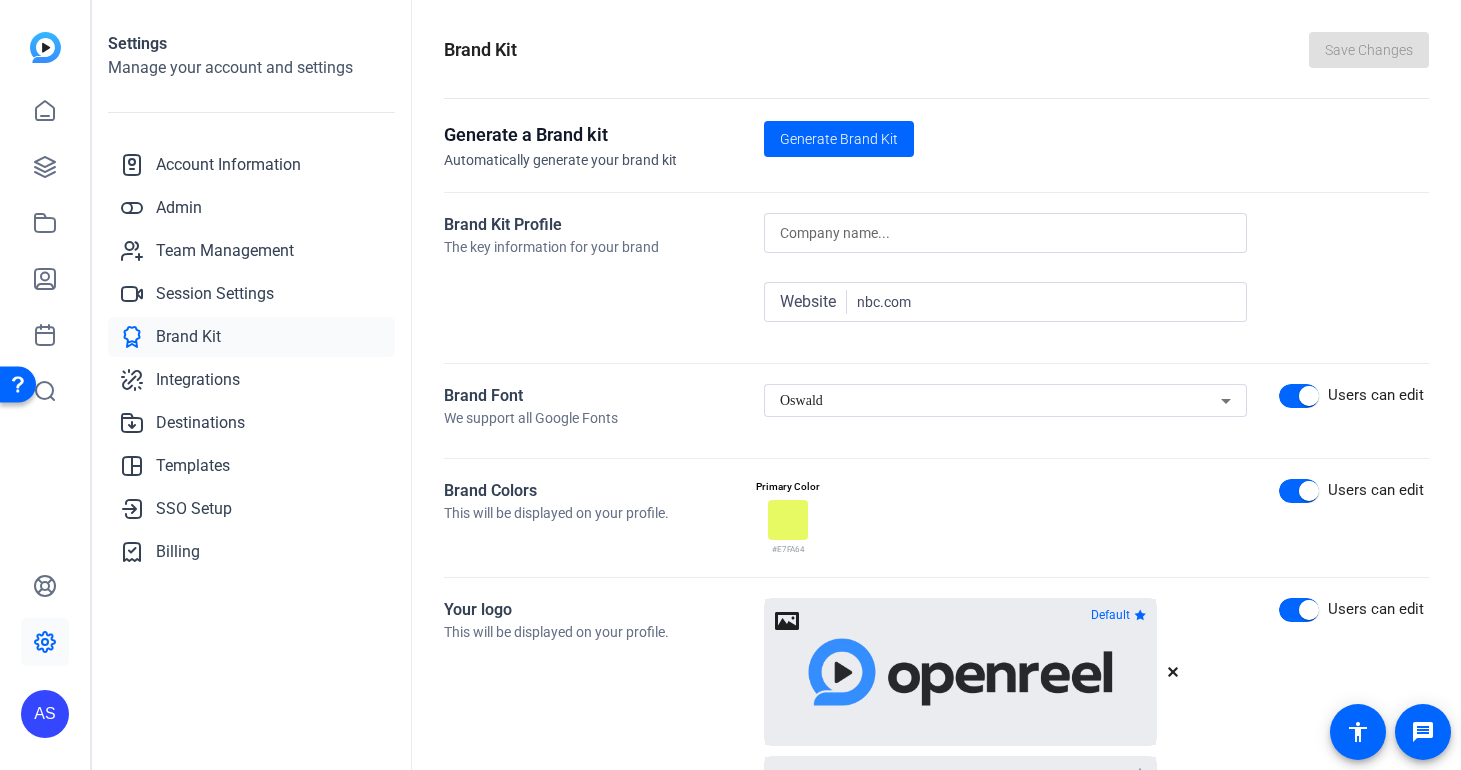 click 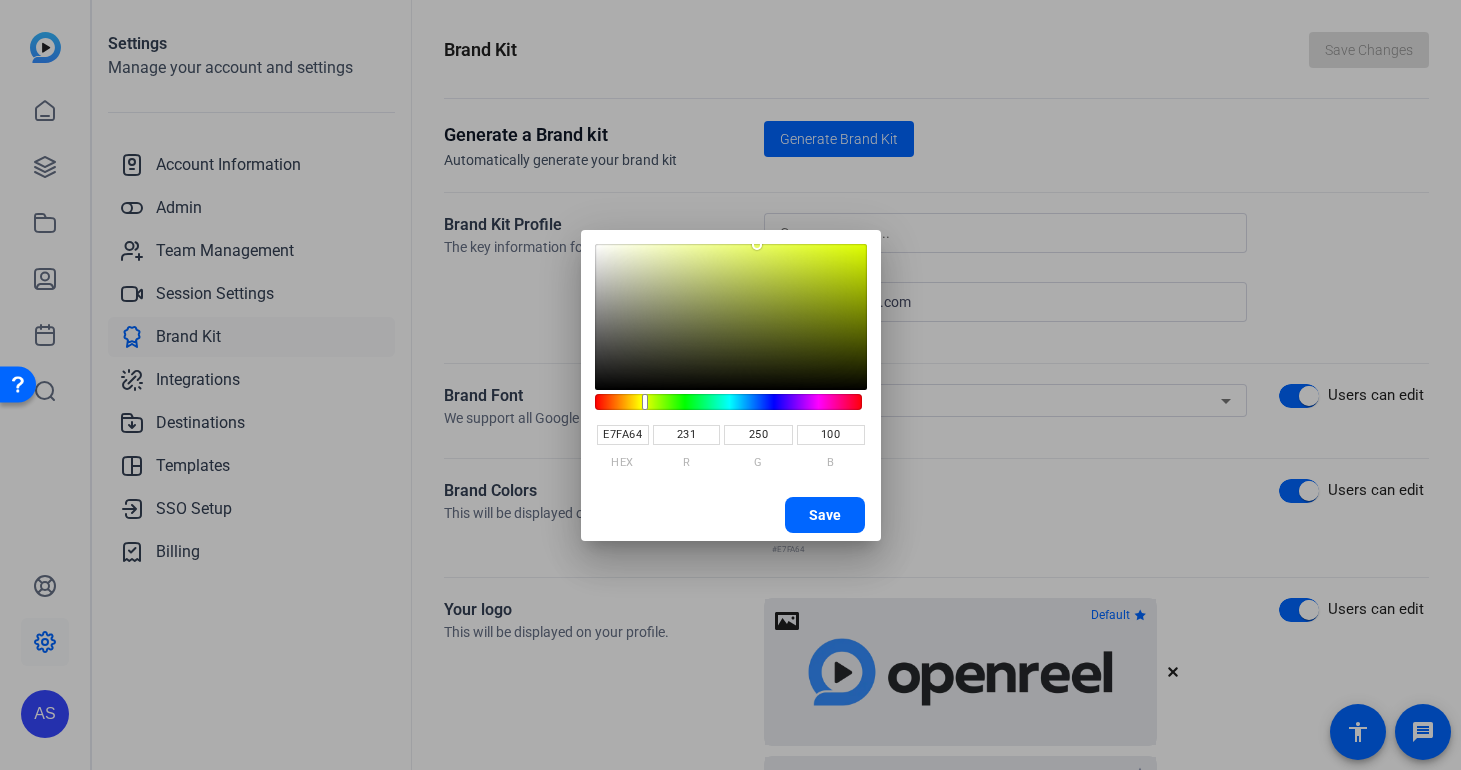 type on "58611B" 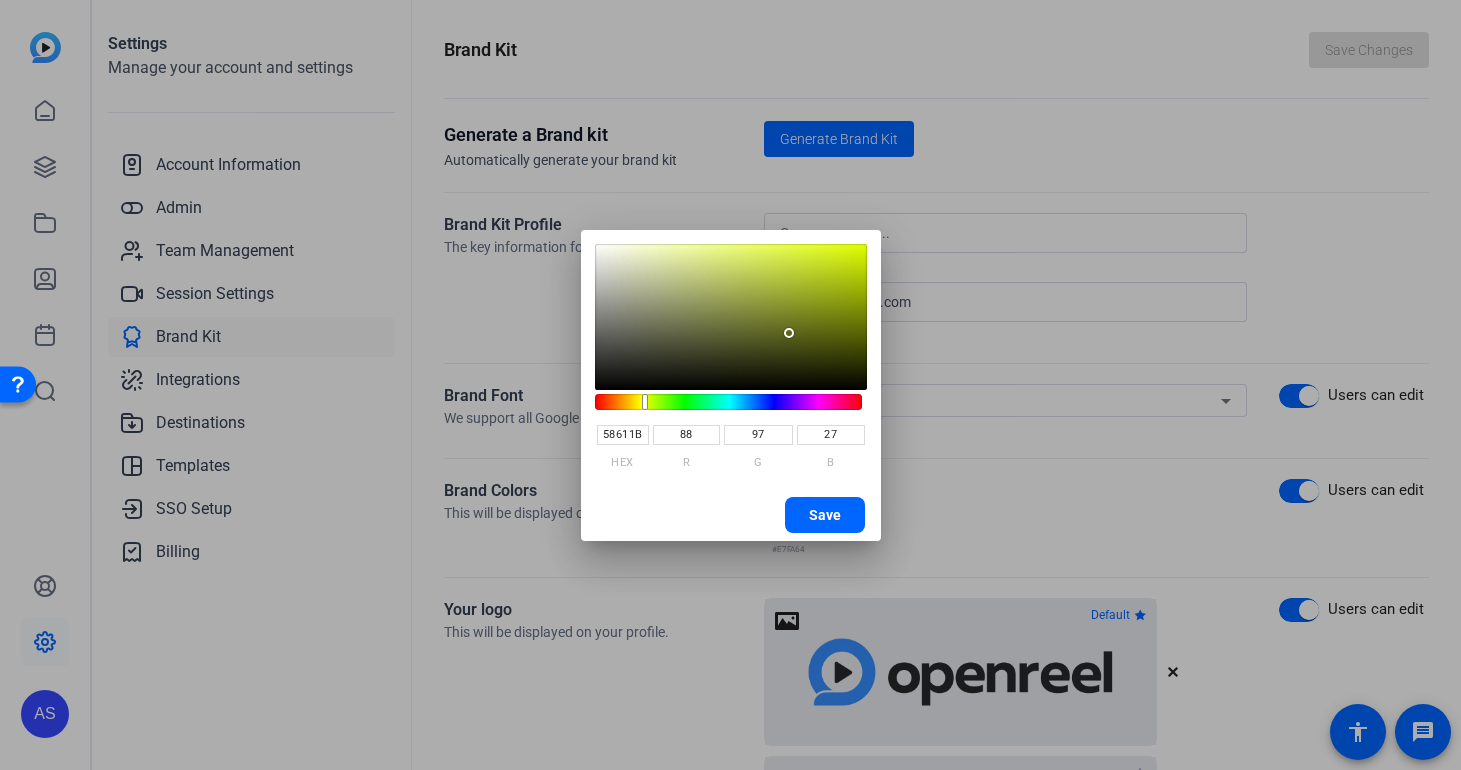 type on "5A631C" 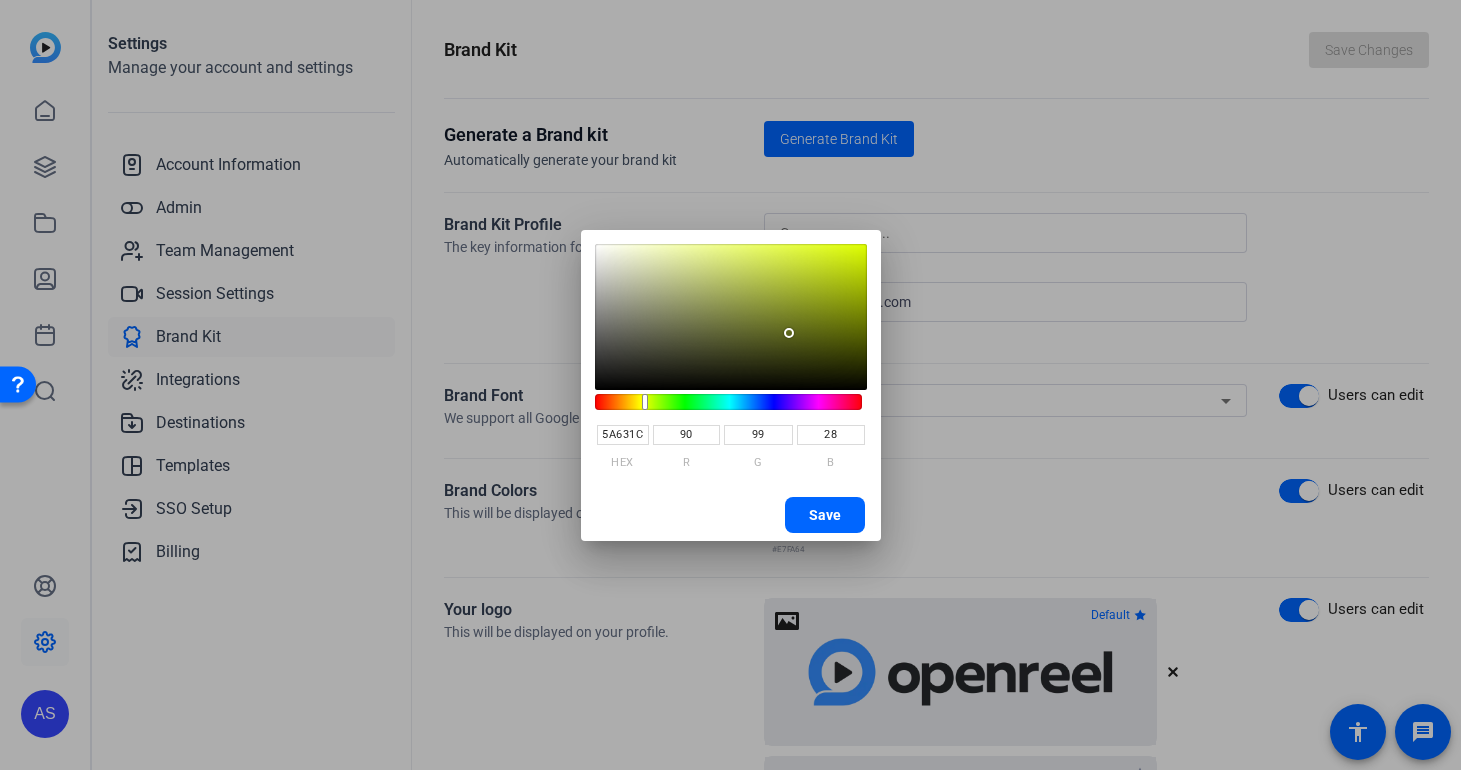 type on "5B641D" 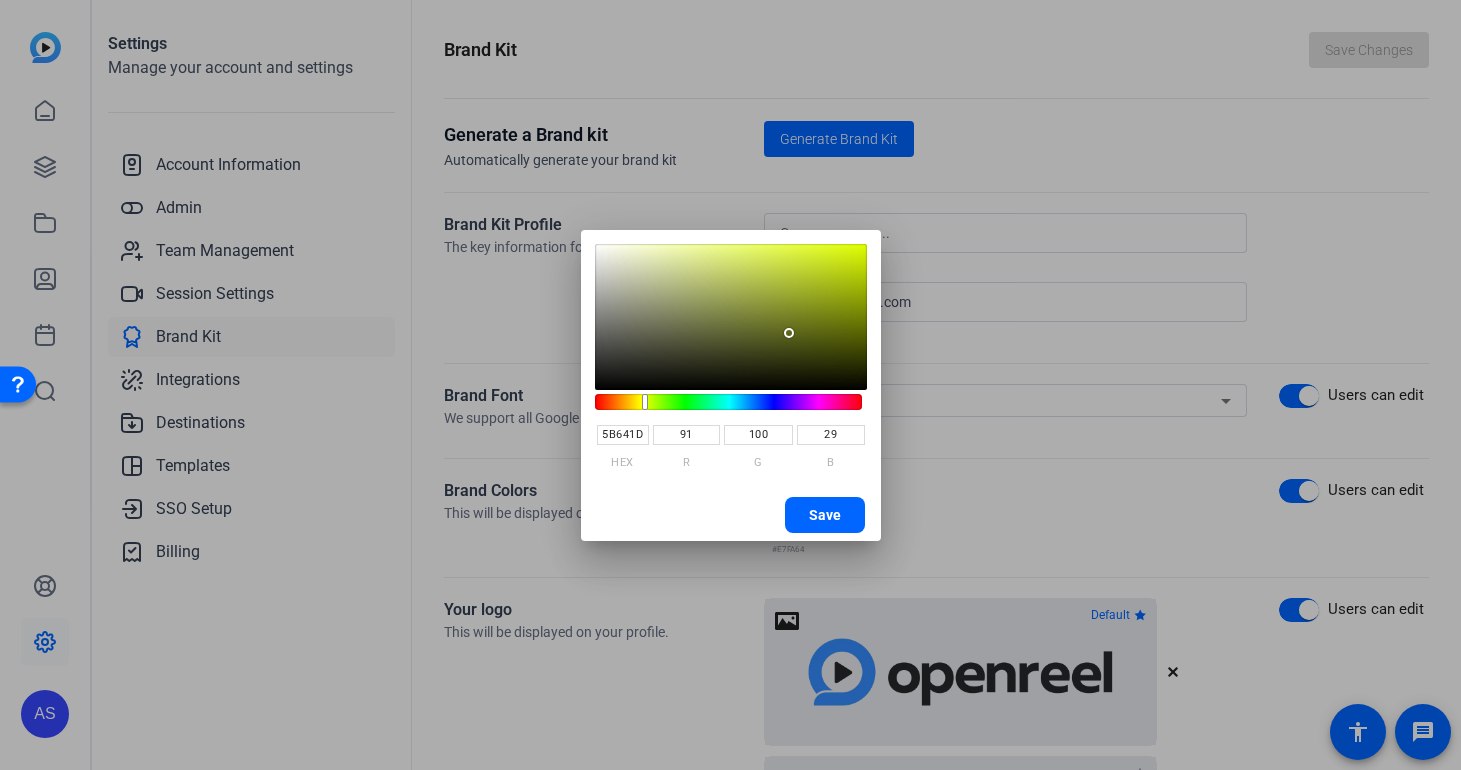 type on "5D661E" 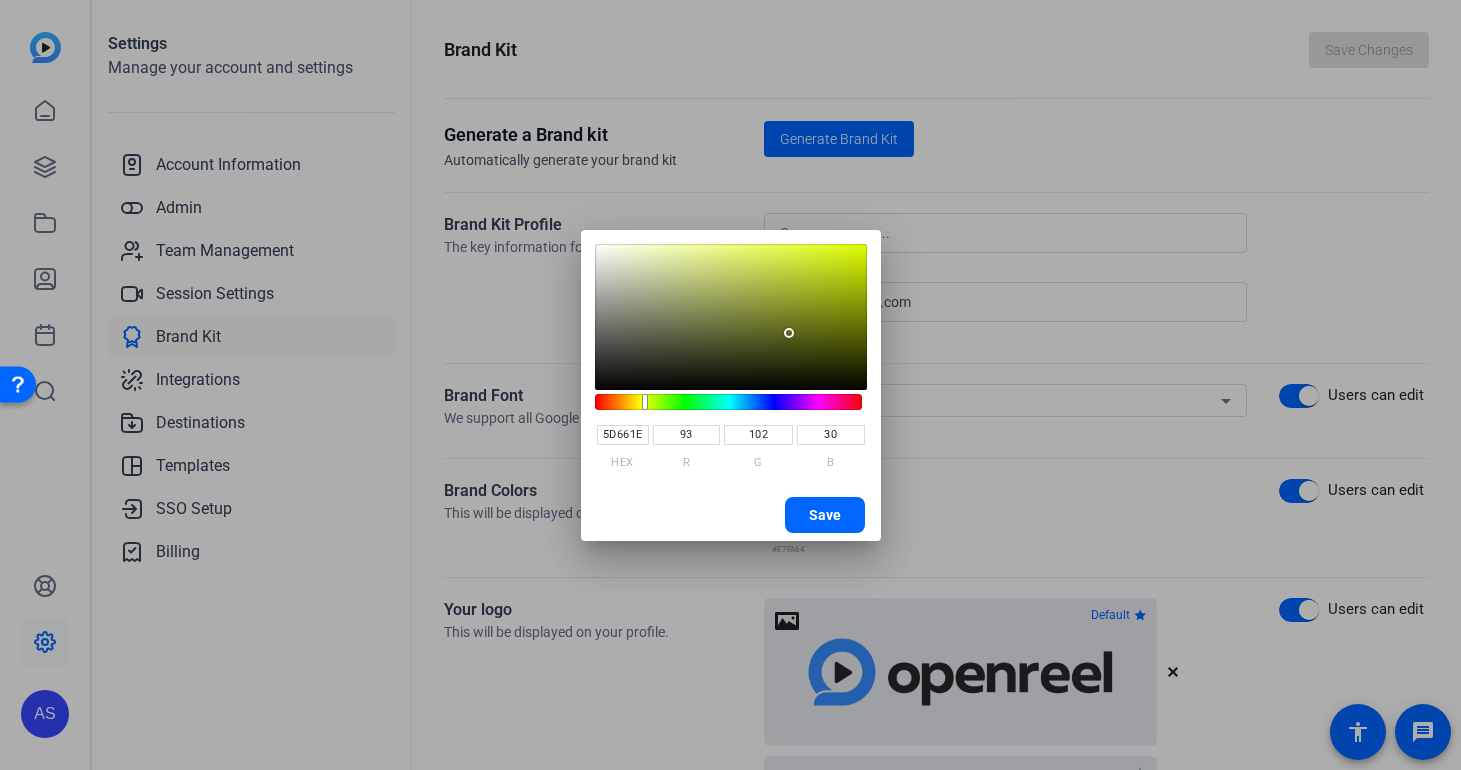 type on "5F681E" 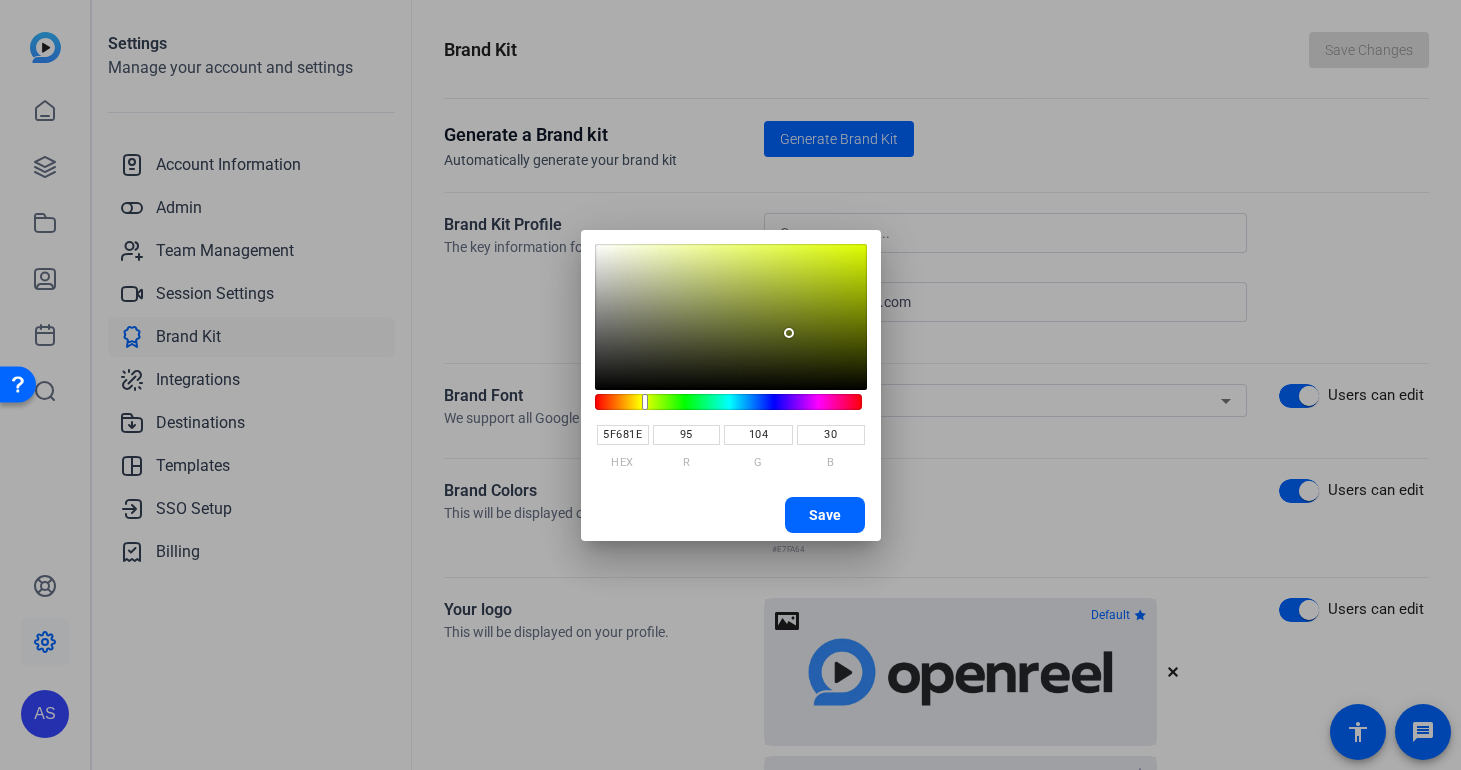 type on "5F681F" 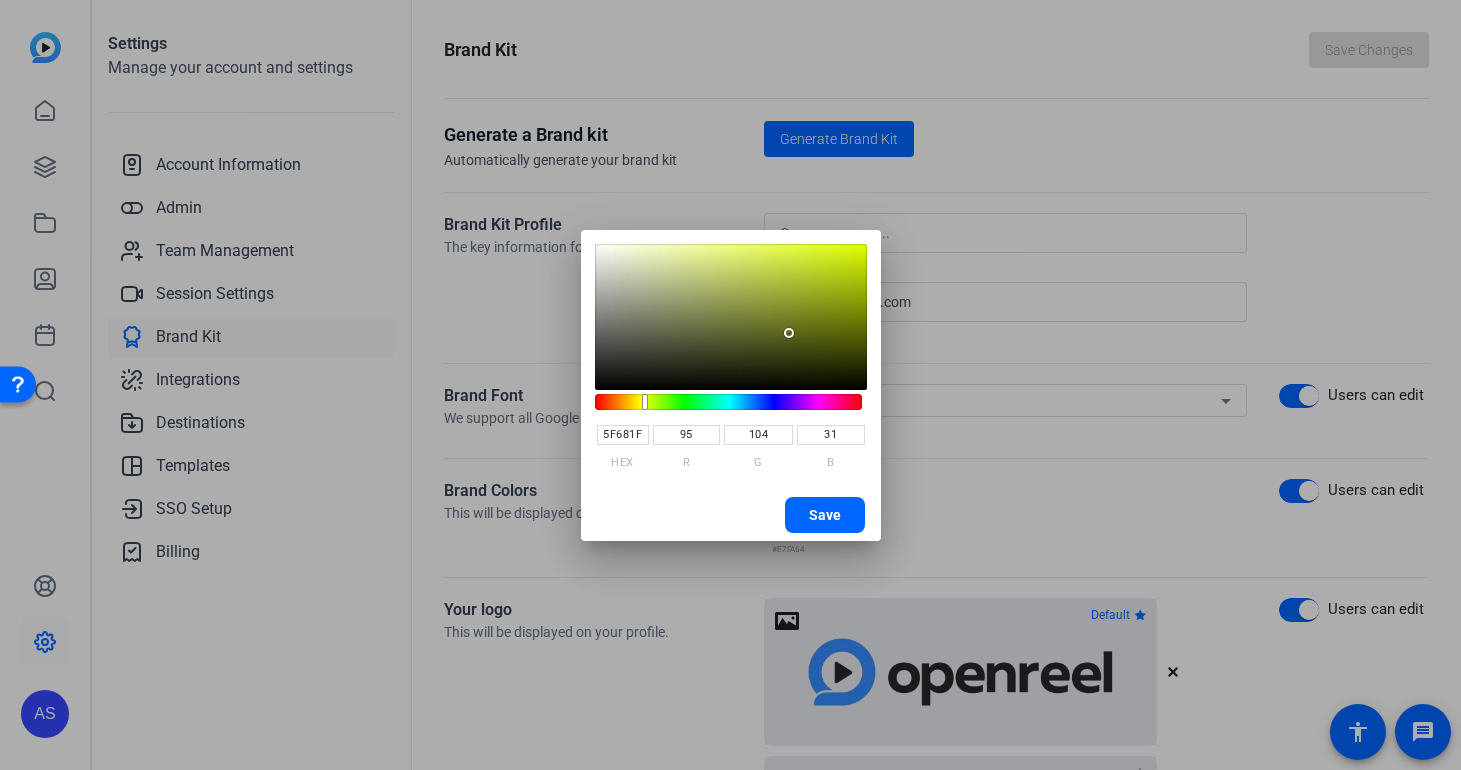 type on "606A1F" 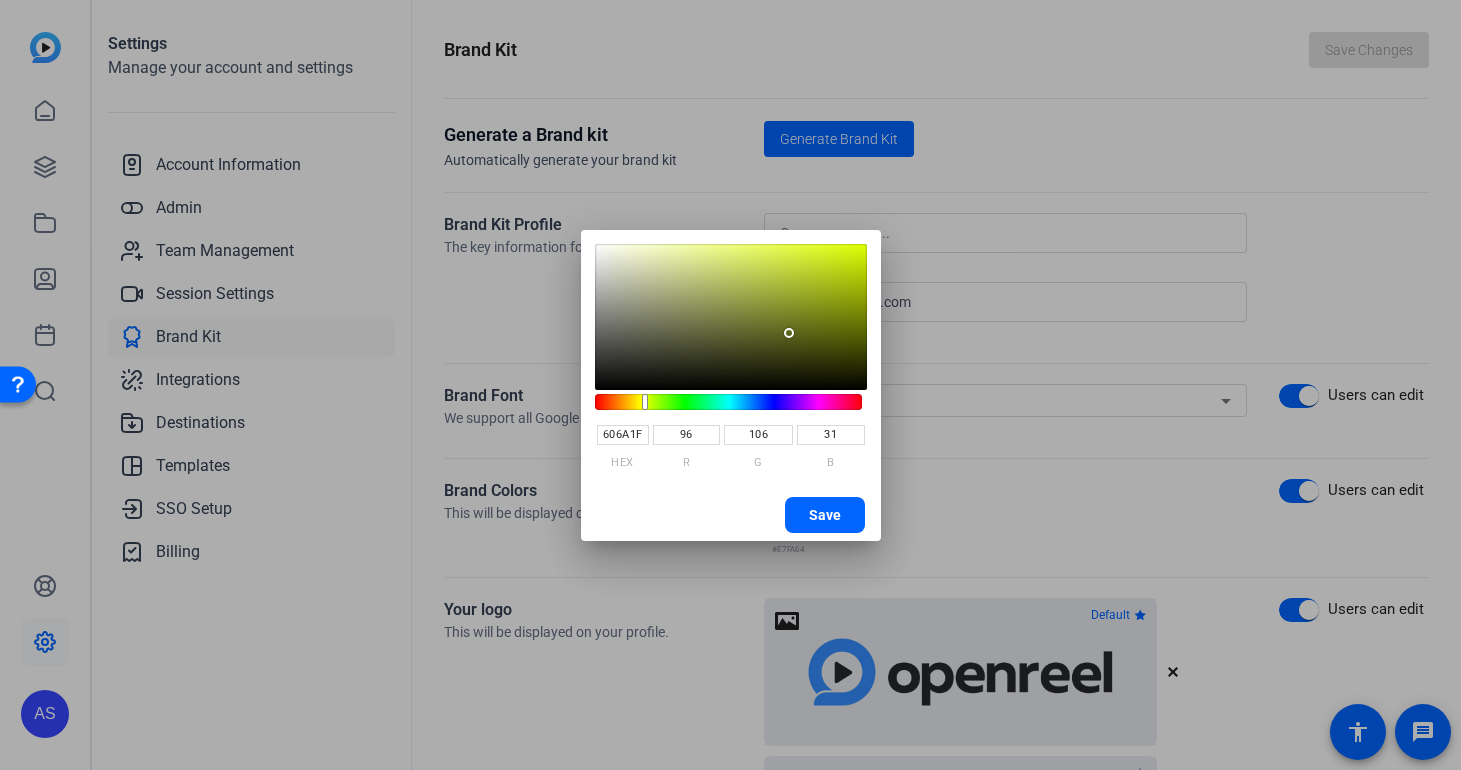 type on "636D21" 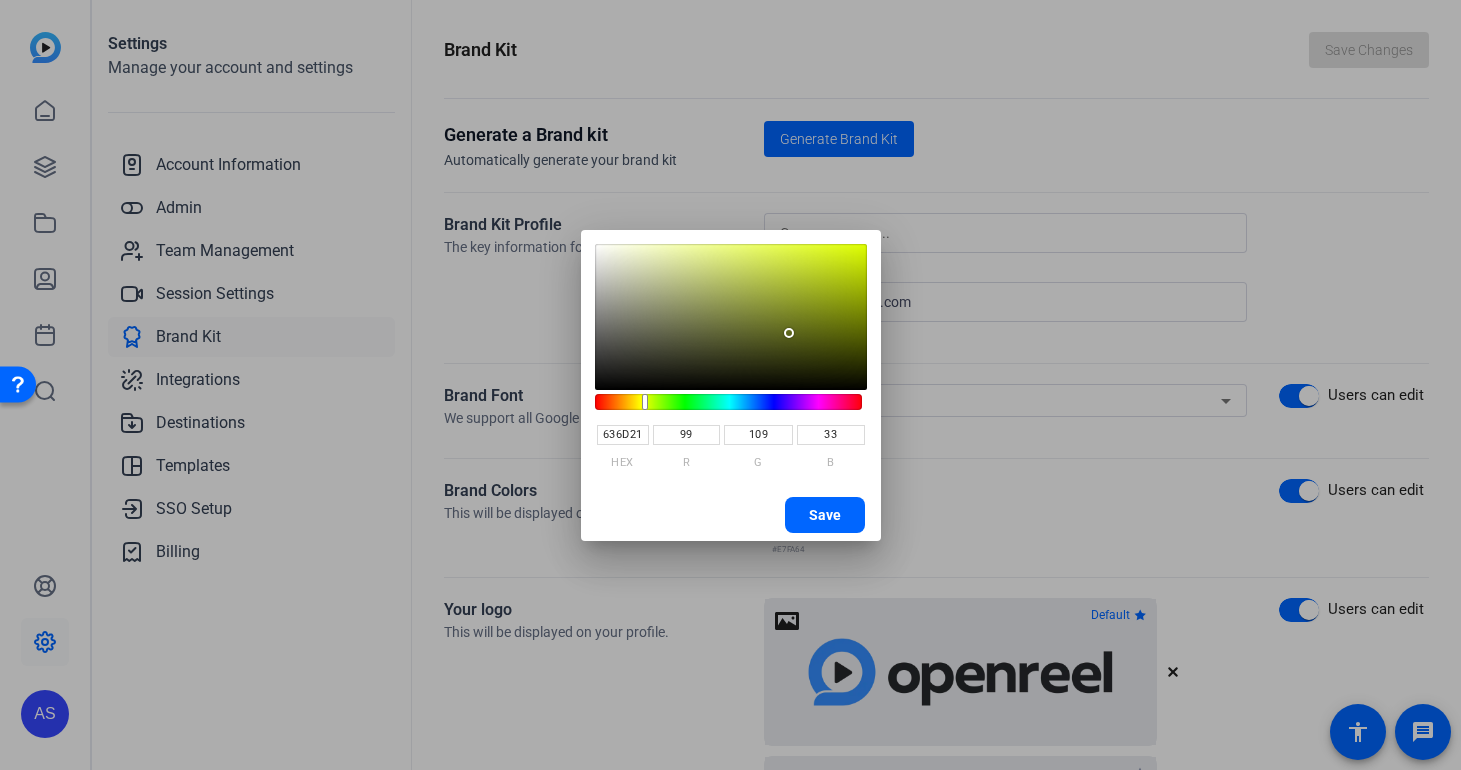 type on "656F22" 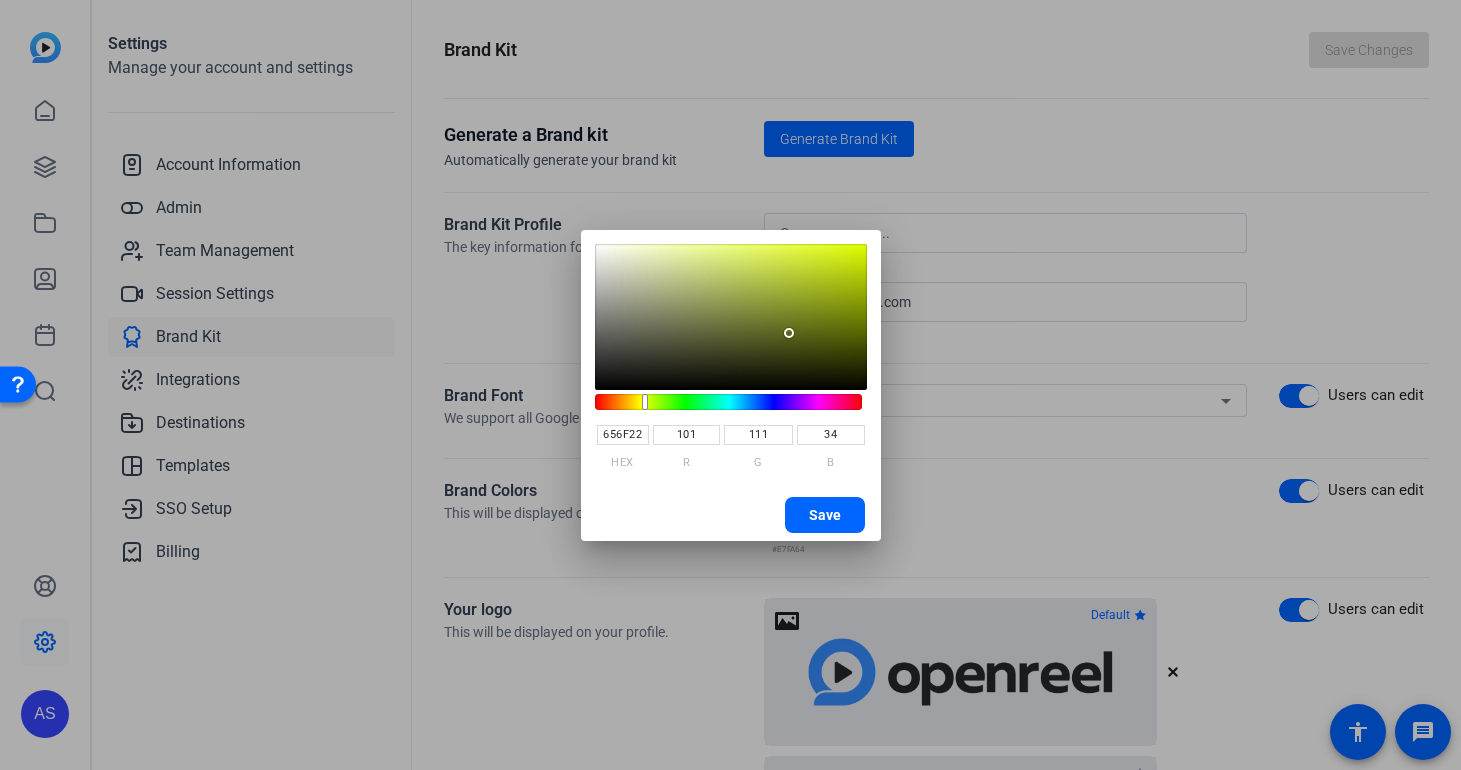 type on "687223" 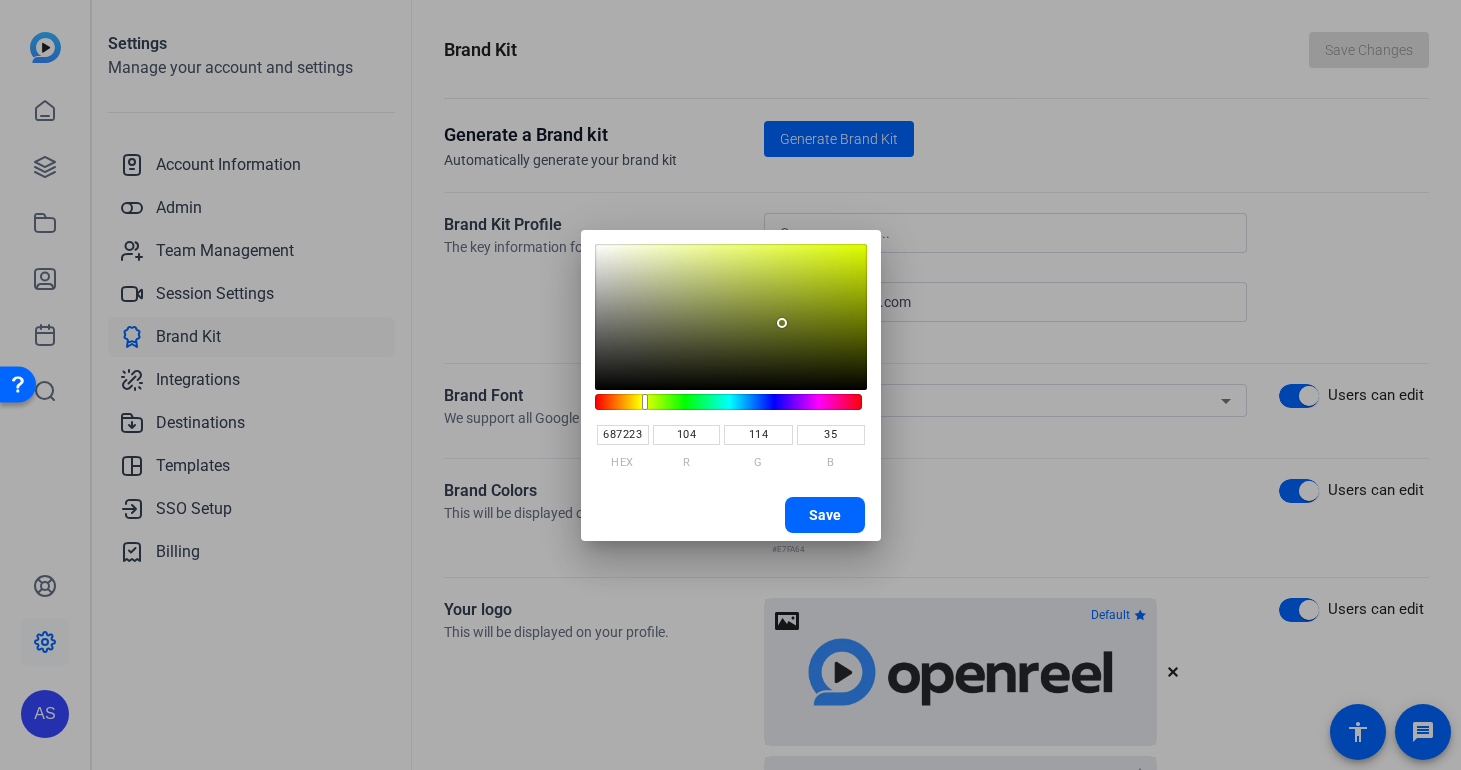 type on "6C7625" 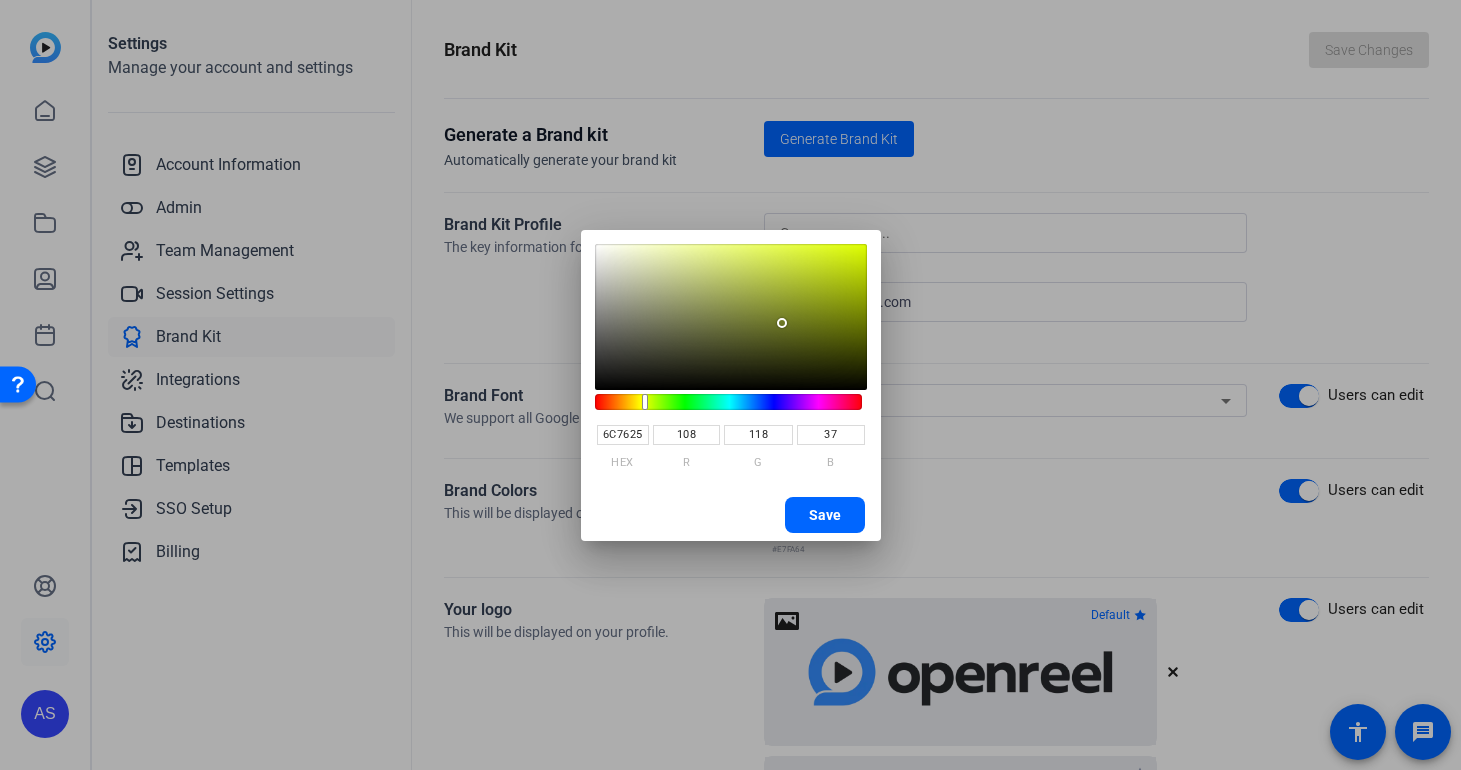 type on "6D7825" 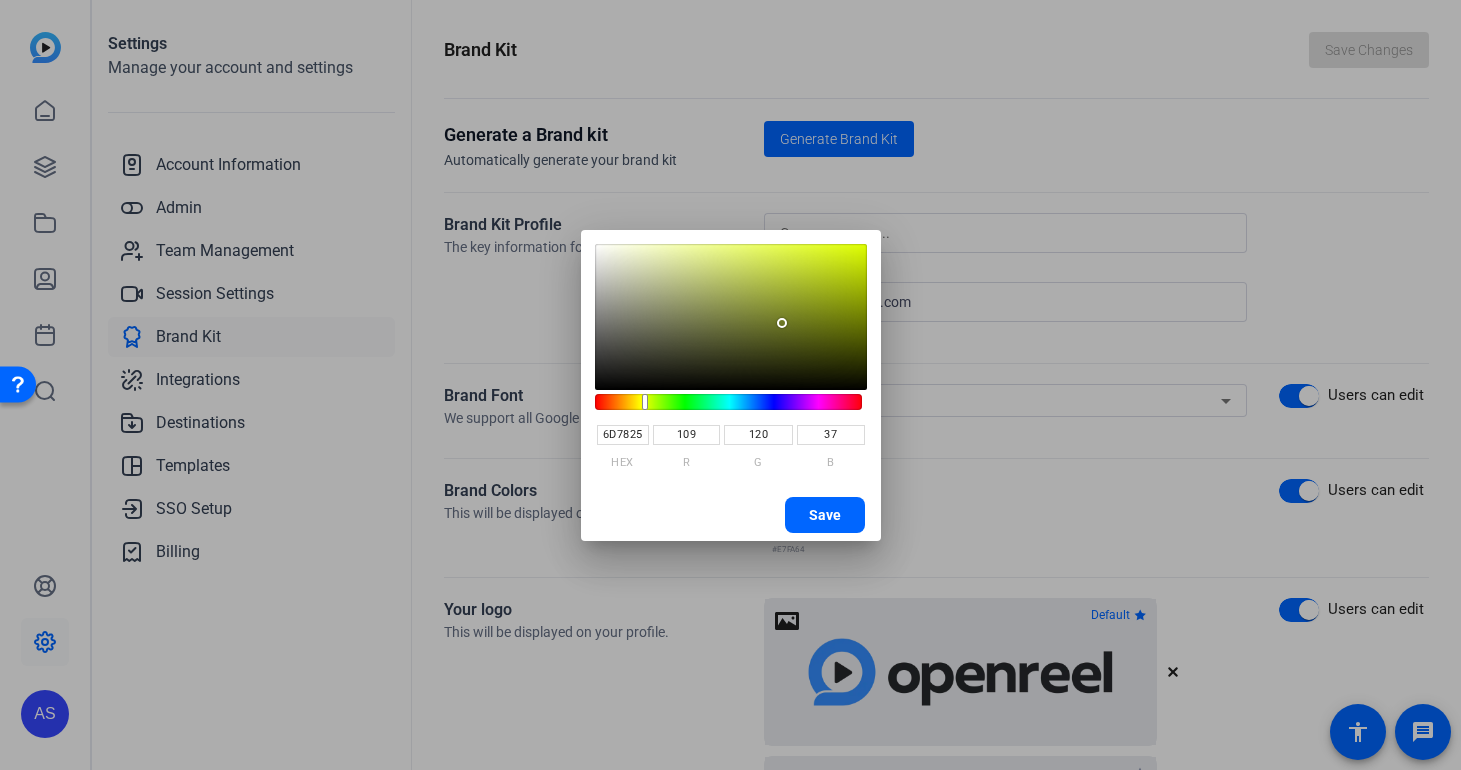 type on "6F7926" 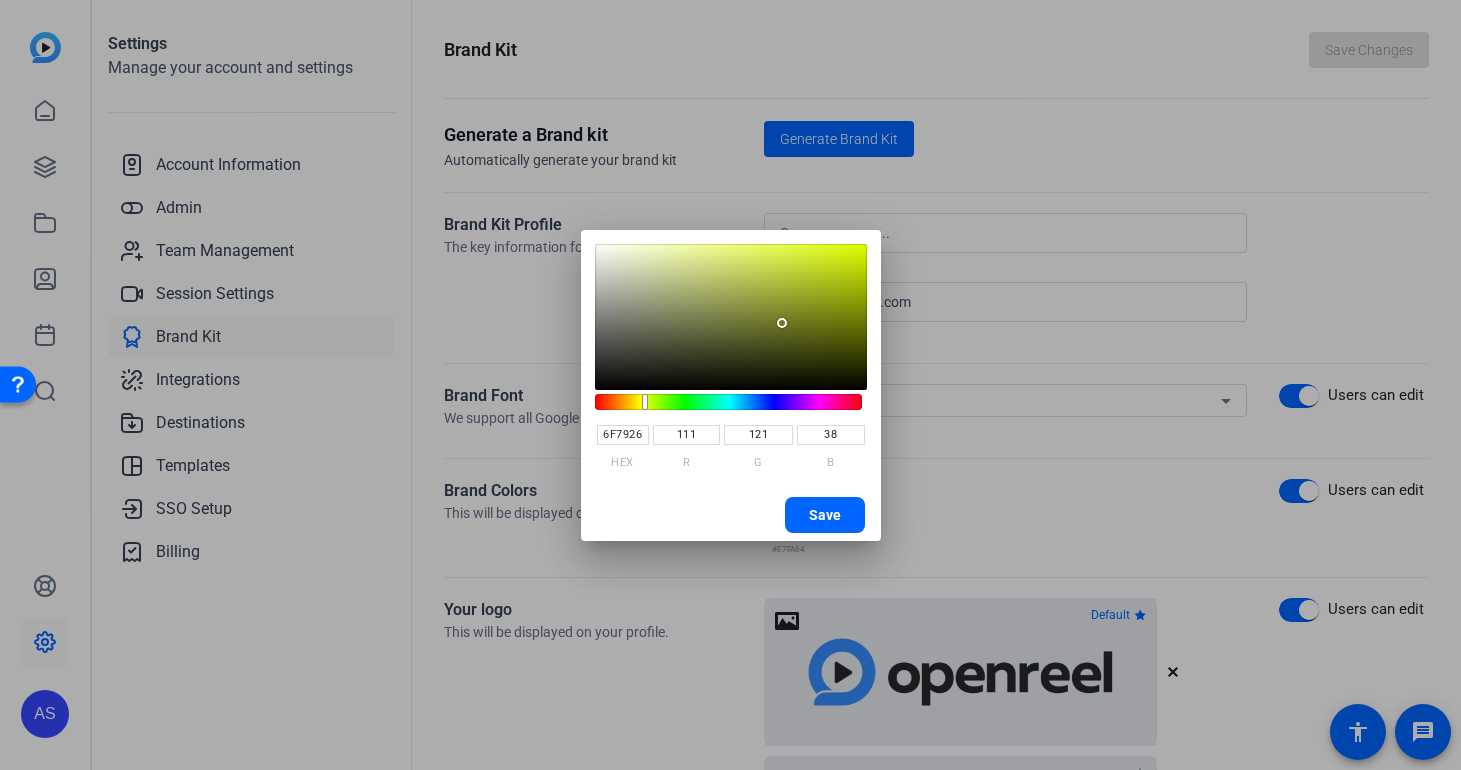 type on "707B27" 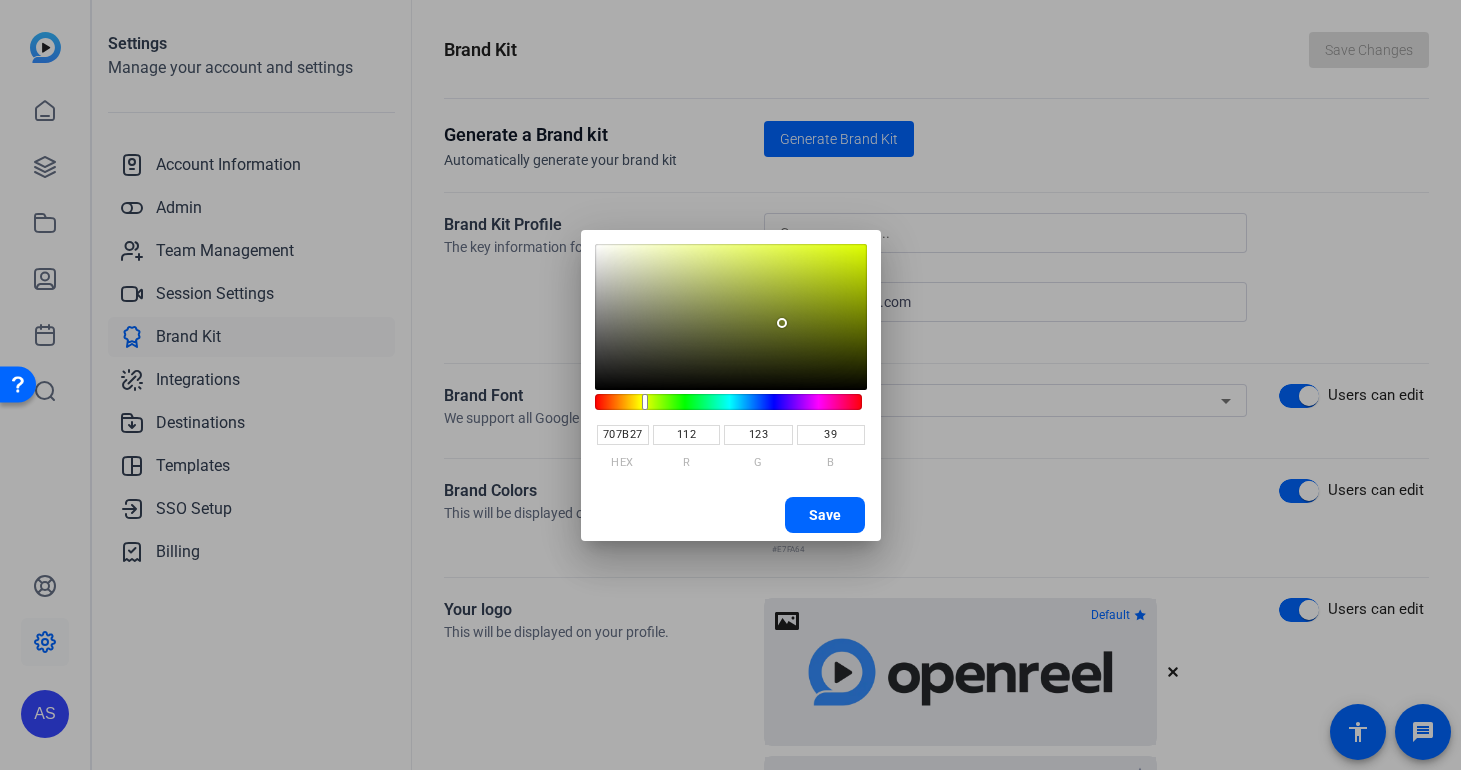 drag, startPoint x: 790, startPoint y: 334, endPoint x: 781, endPoint y: 319, distance: 17.492855 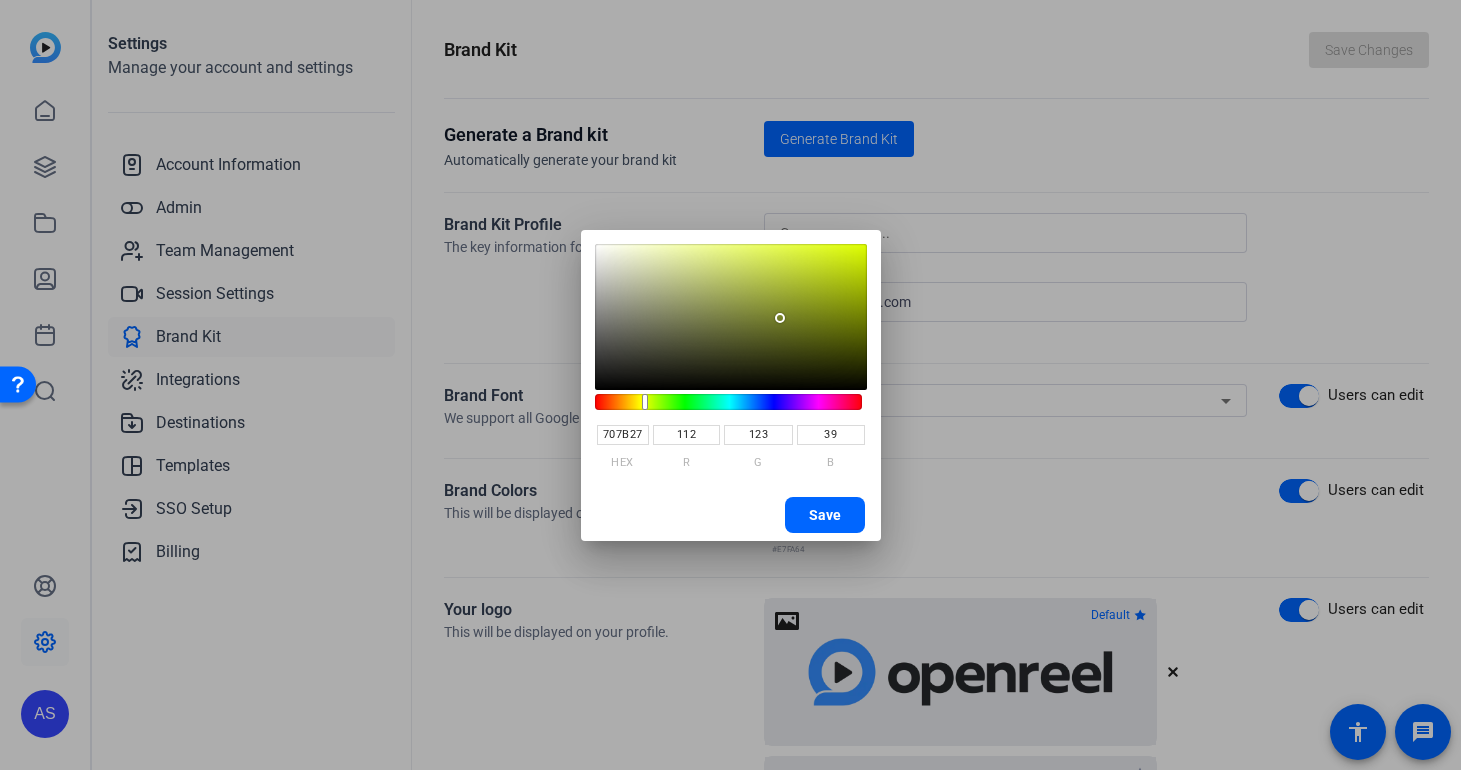 type on "272B7B" 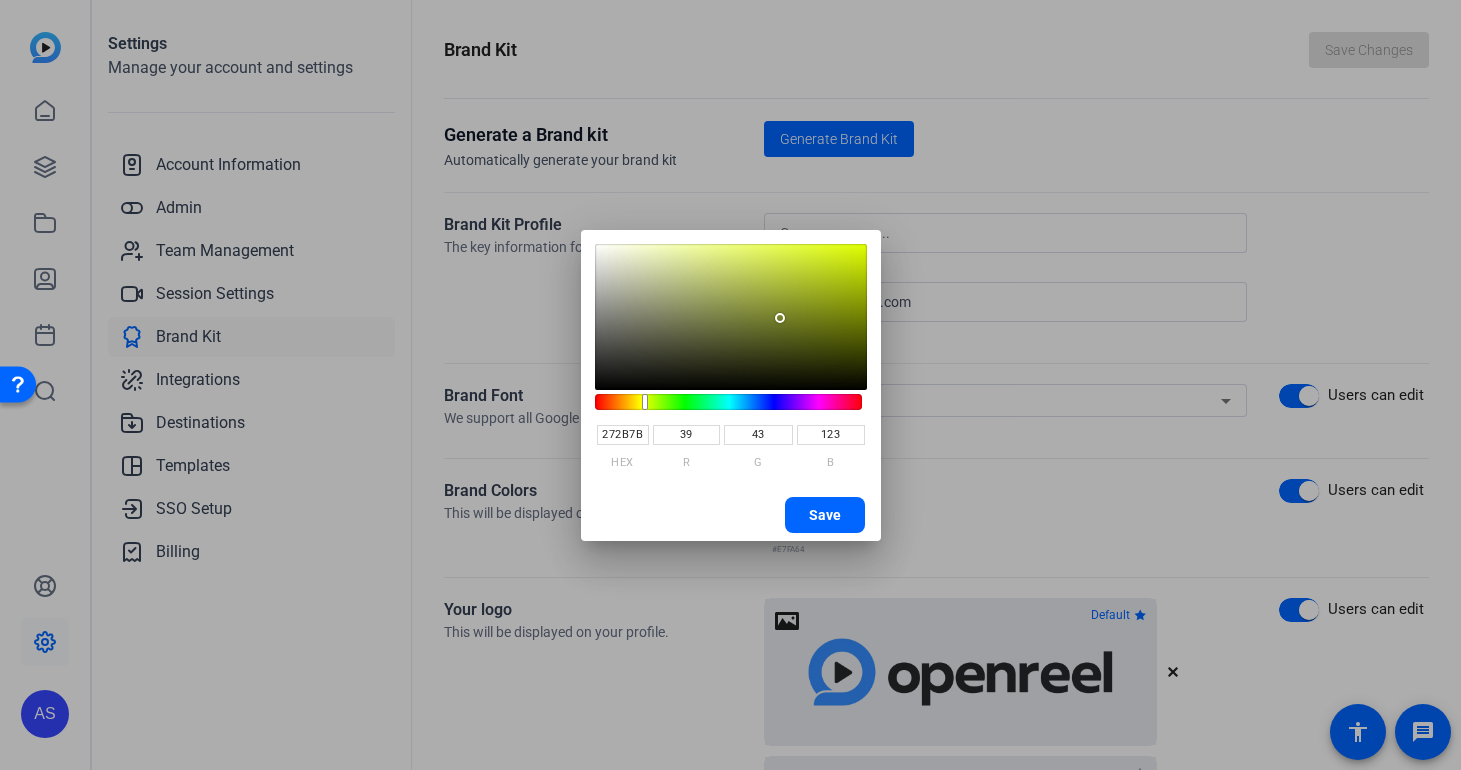 click at bounding box center [728, 402] 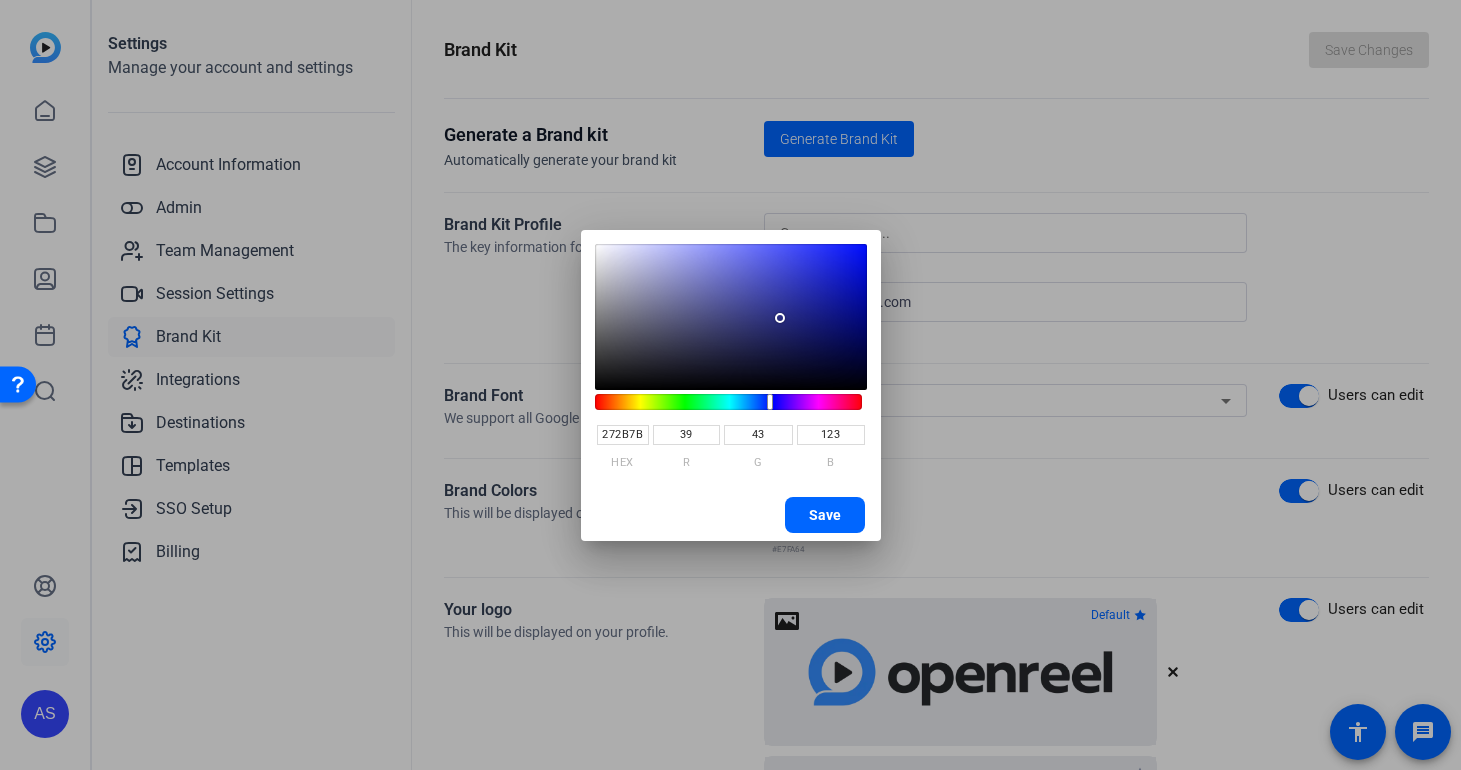 type on "3C46ED" 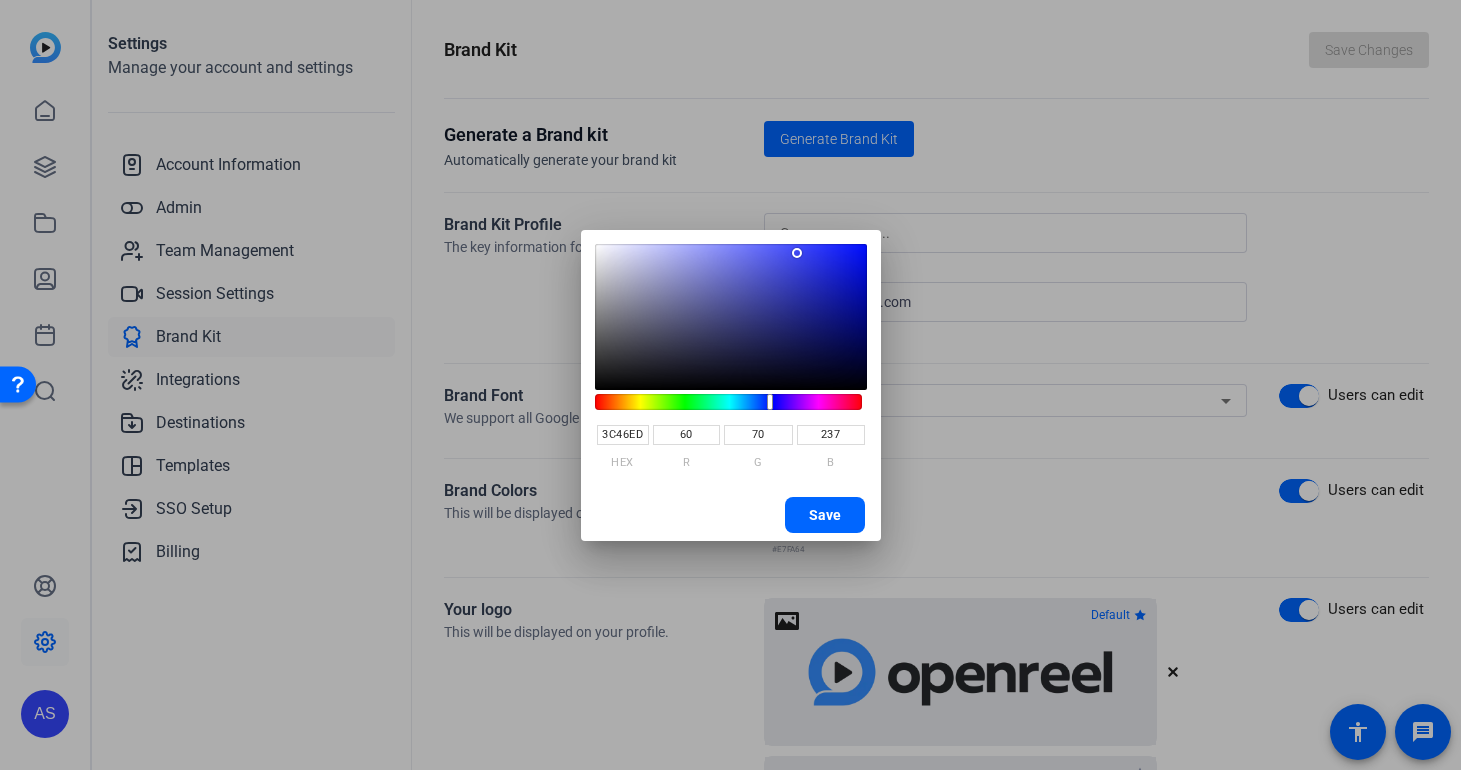 click at bounding box center [731, 317] 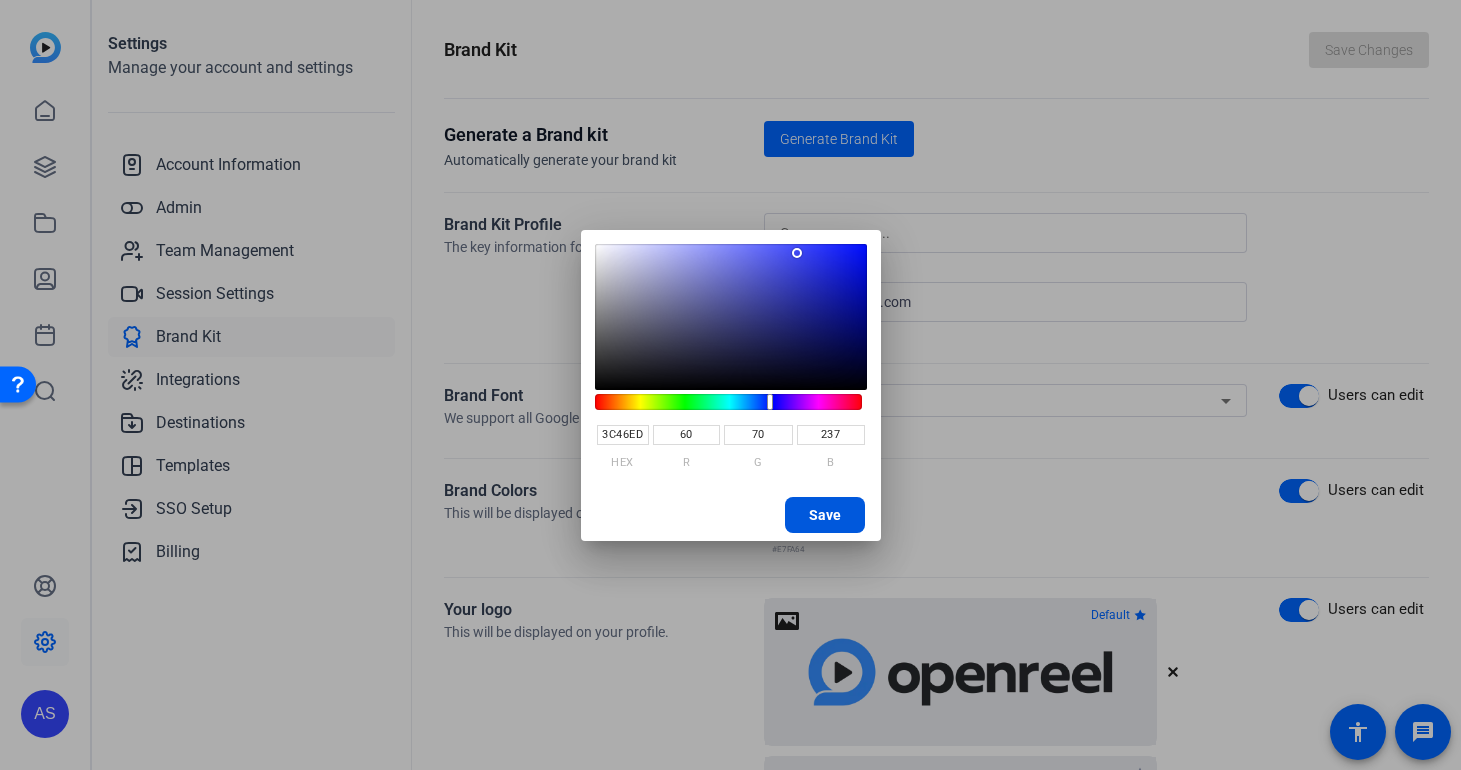 click on "Save" at bounding box center [825, 515] 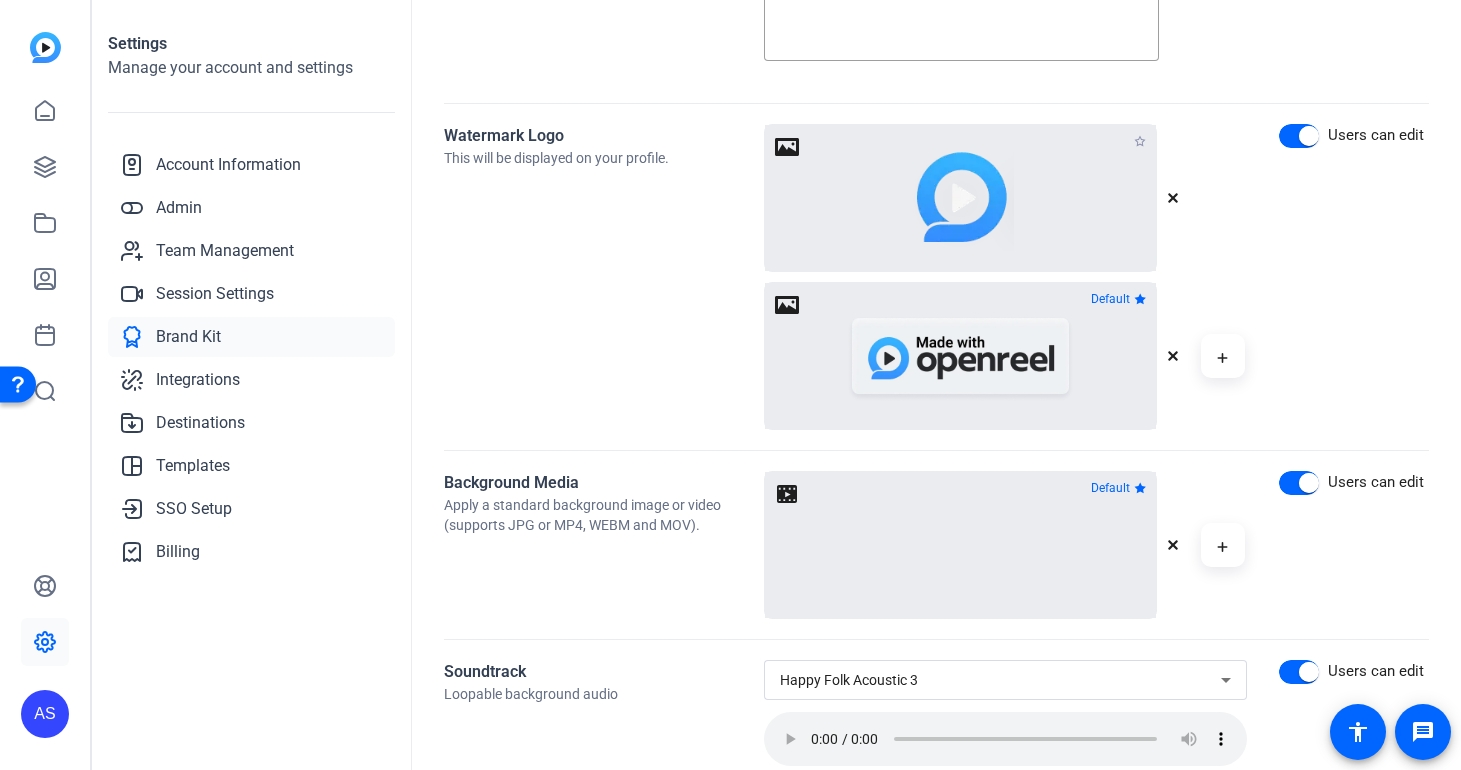 scroll, scrollTop: 1281, scrollLeft: 0, axis: vertical 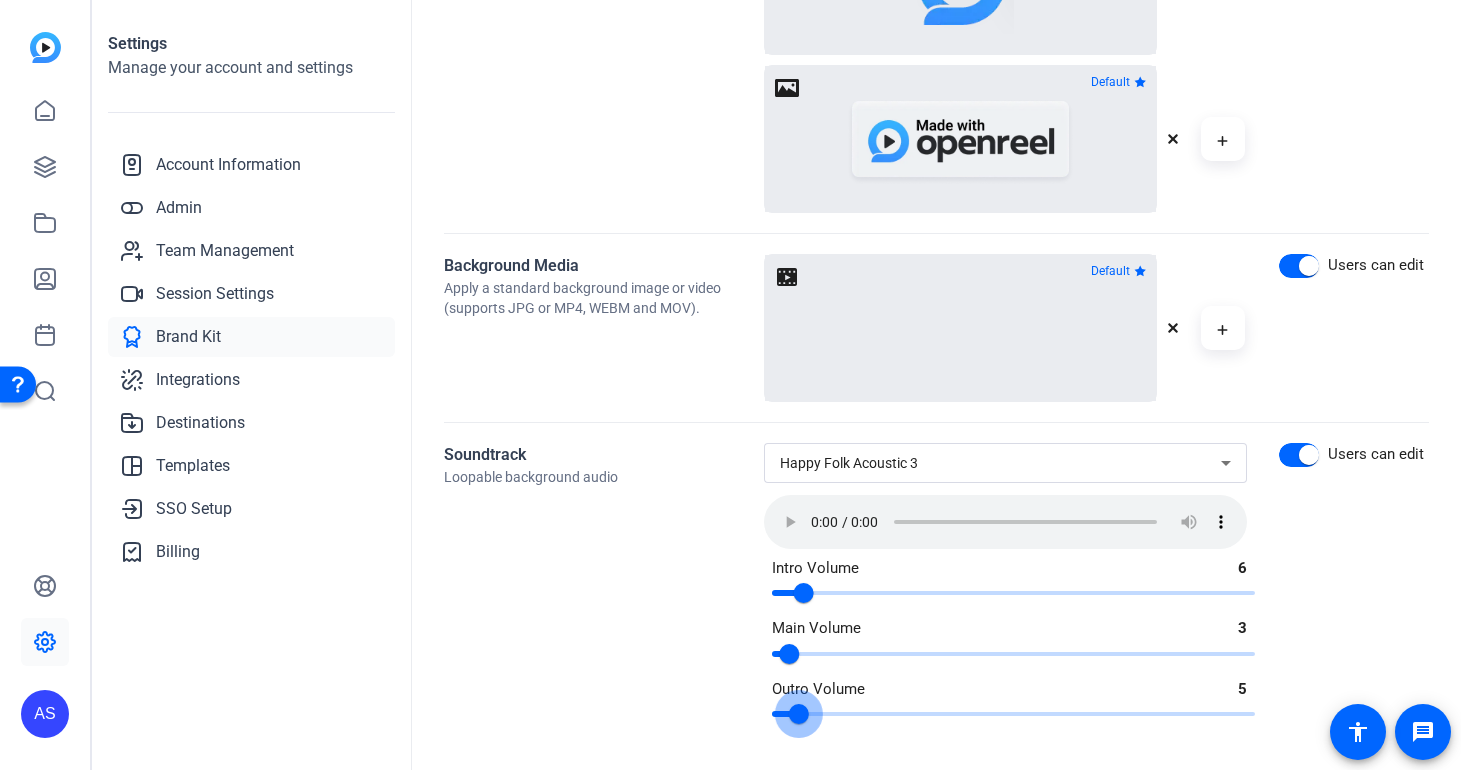 drag, startPoint x: 815, startPoint y: 714, endPoint x: 798, endPoint y: 716, distance: 17.117243 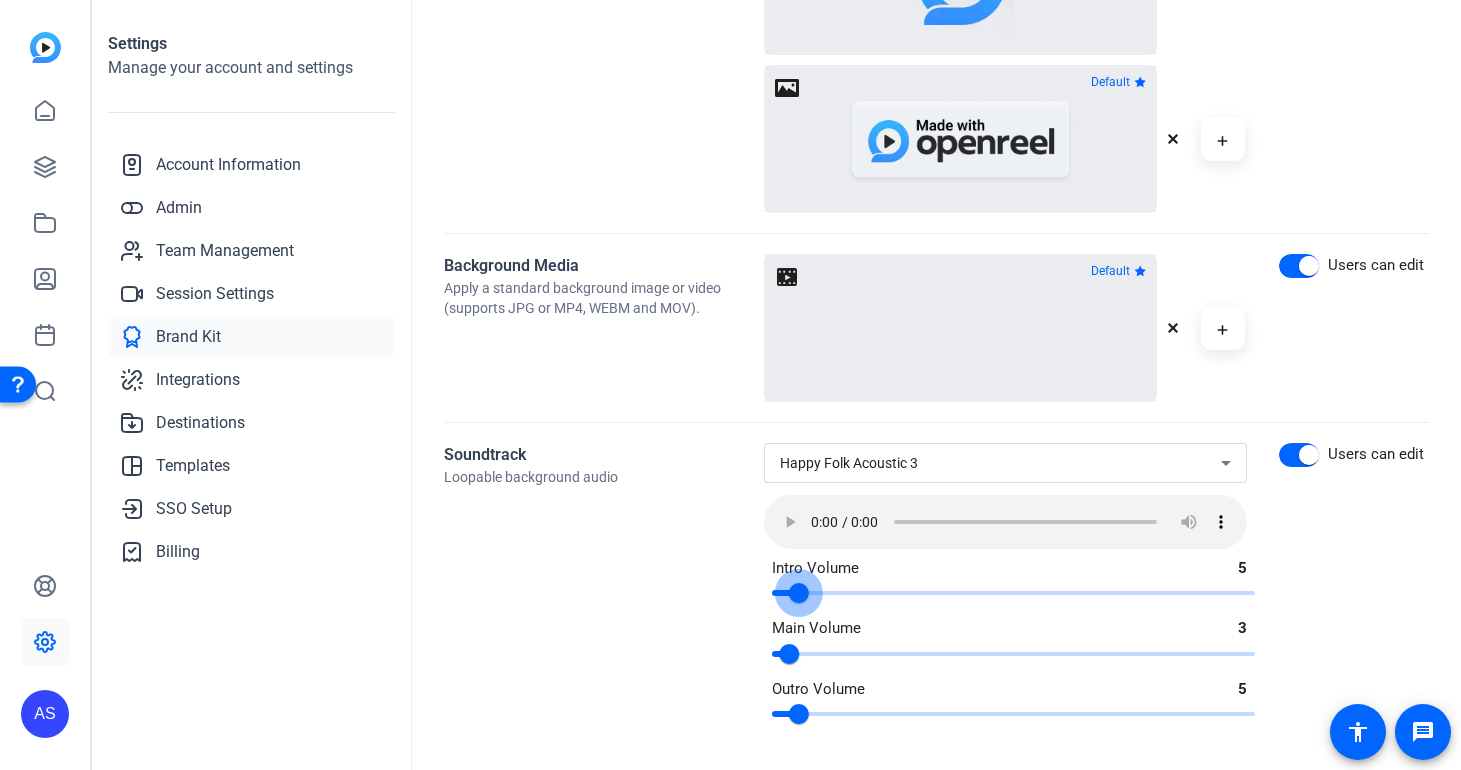 drag, startPoint x: 811, startPoint y: 590, endPoint x: 799, endPoint y: 590, distance: 12 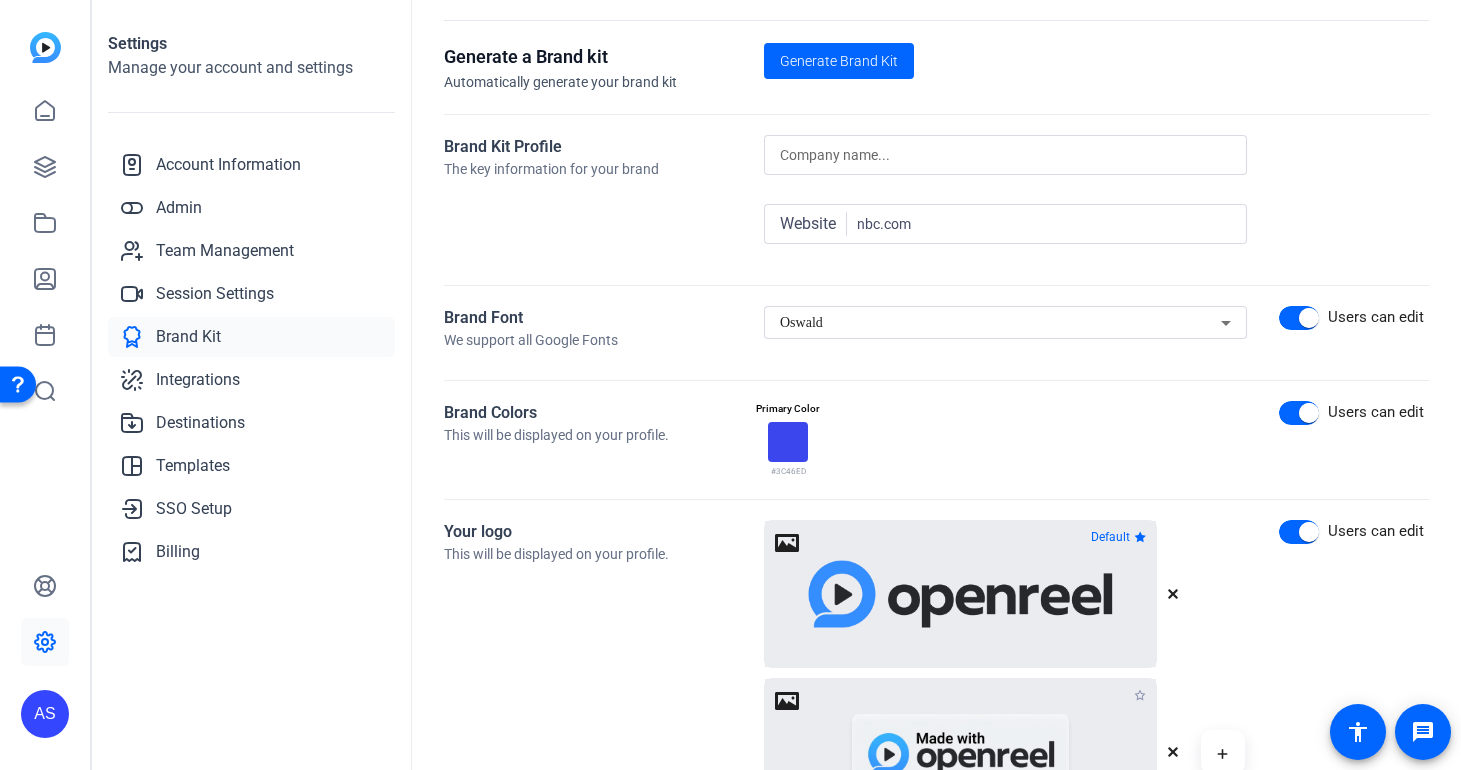 scroll, scrollTop: 0, scrollLeft: 0, axis: both 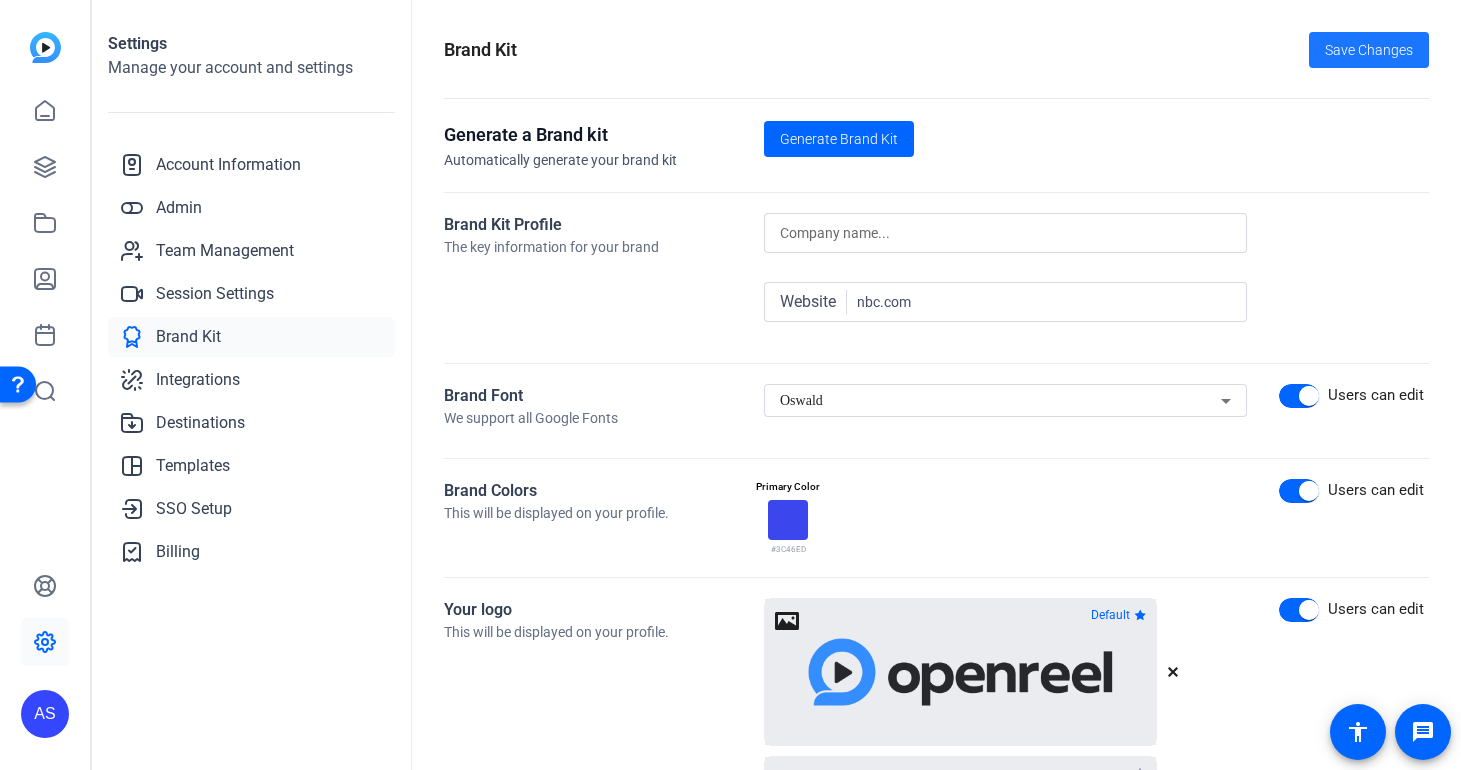 click on "Save Changes" 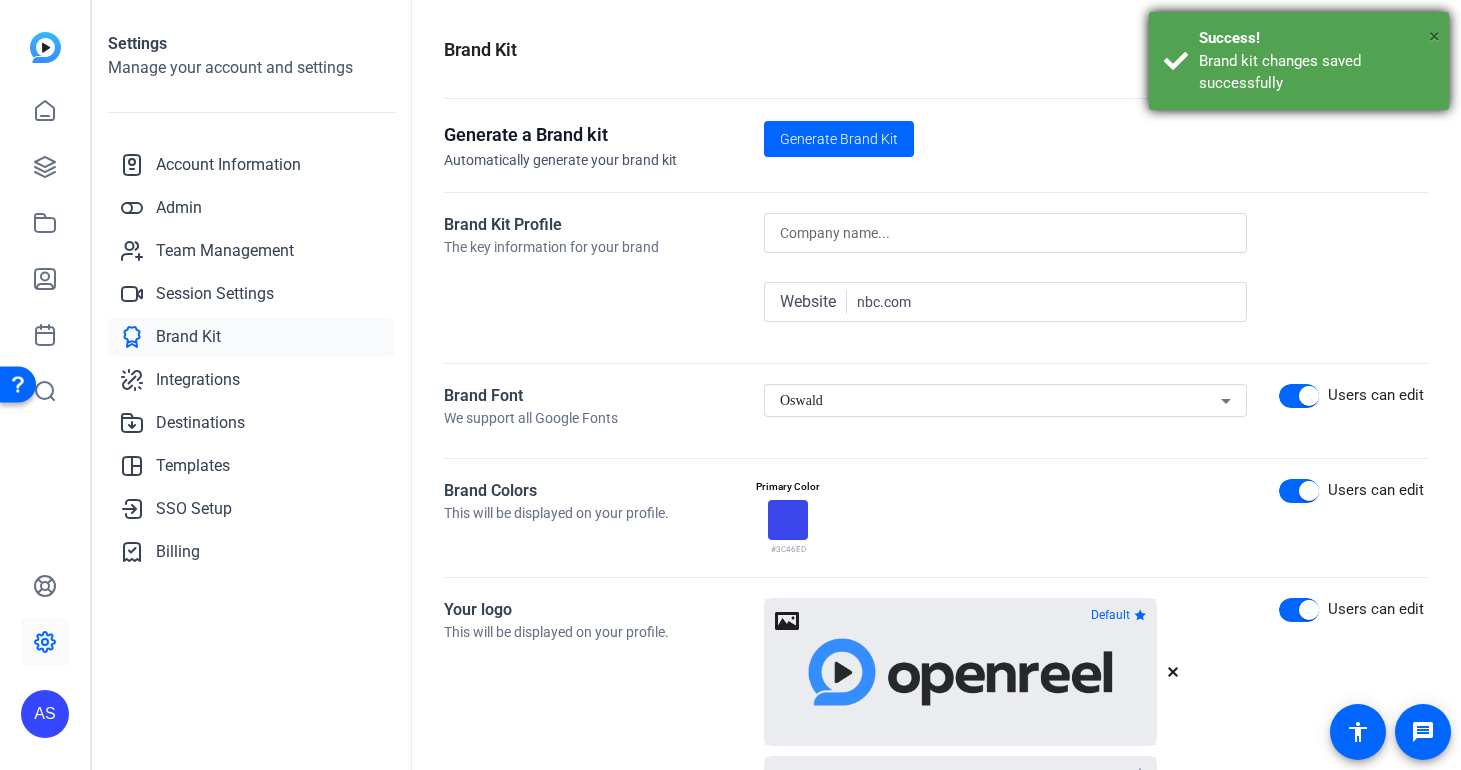 click on "×" at bounding box center (1434, 36) 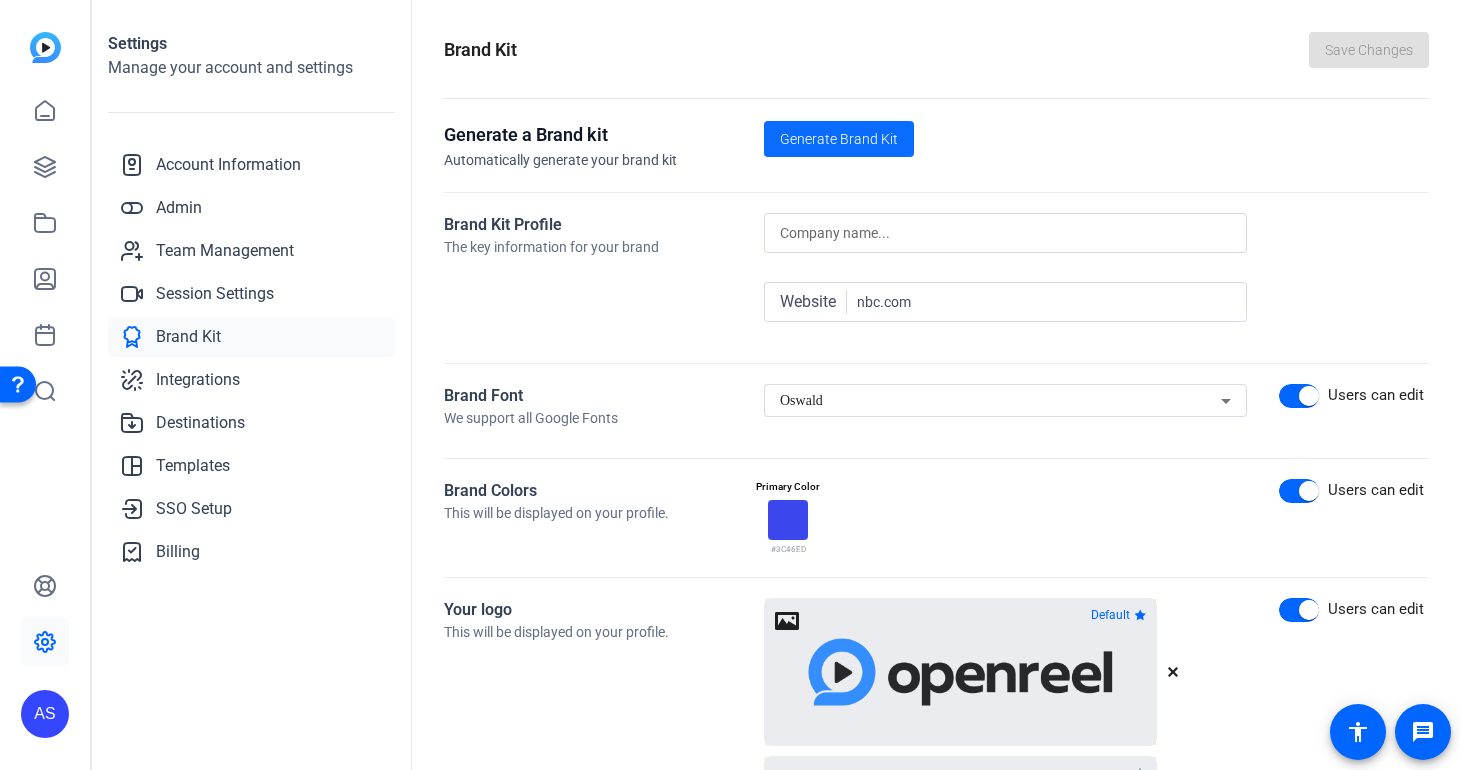click 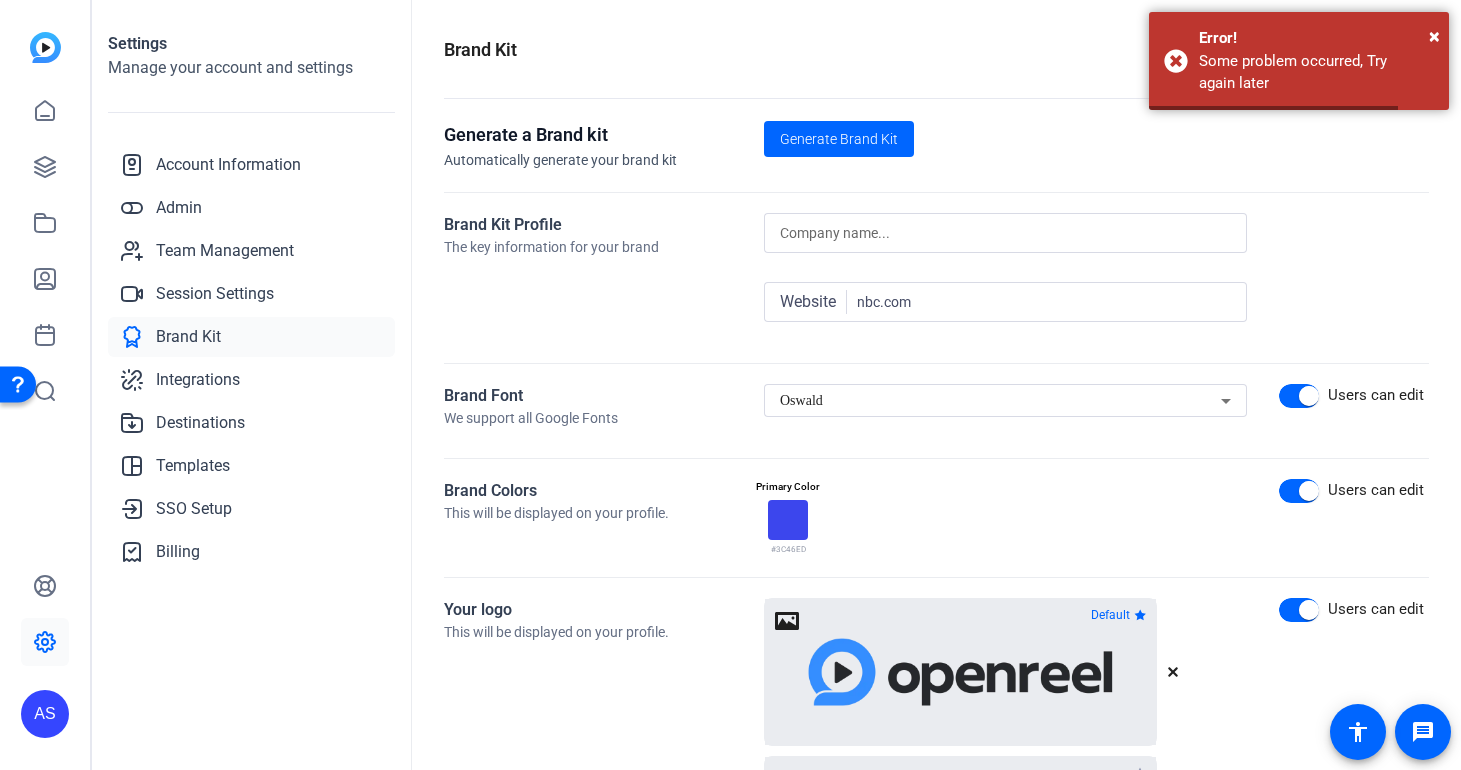 click at bounding box center [1005, 233] 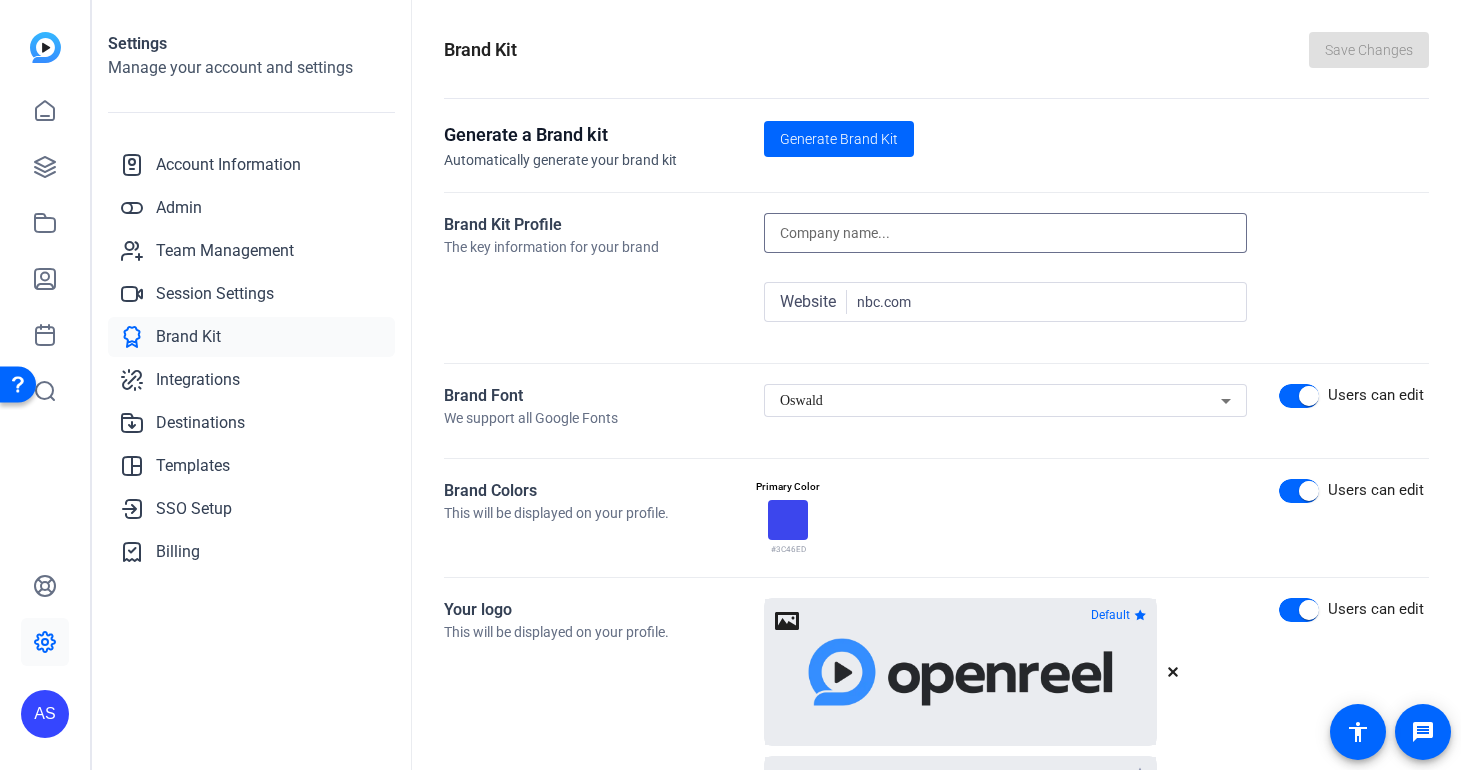 click on "Brand Kit  Save Changes" 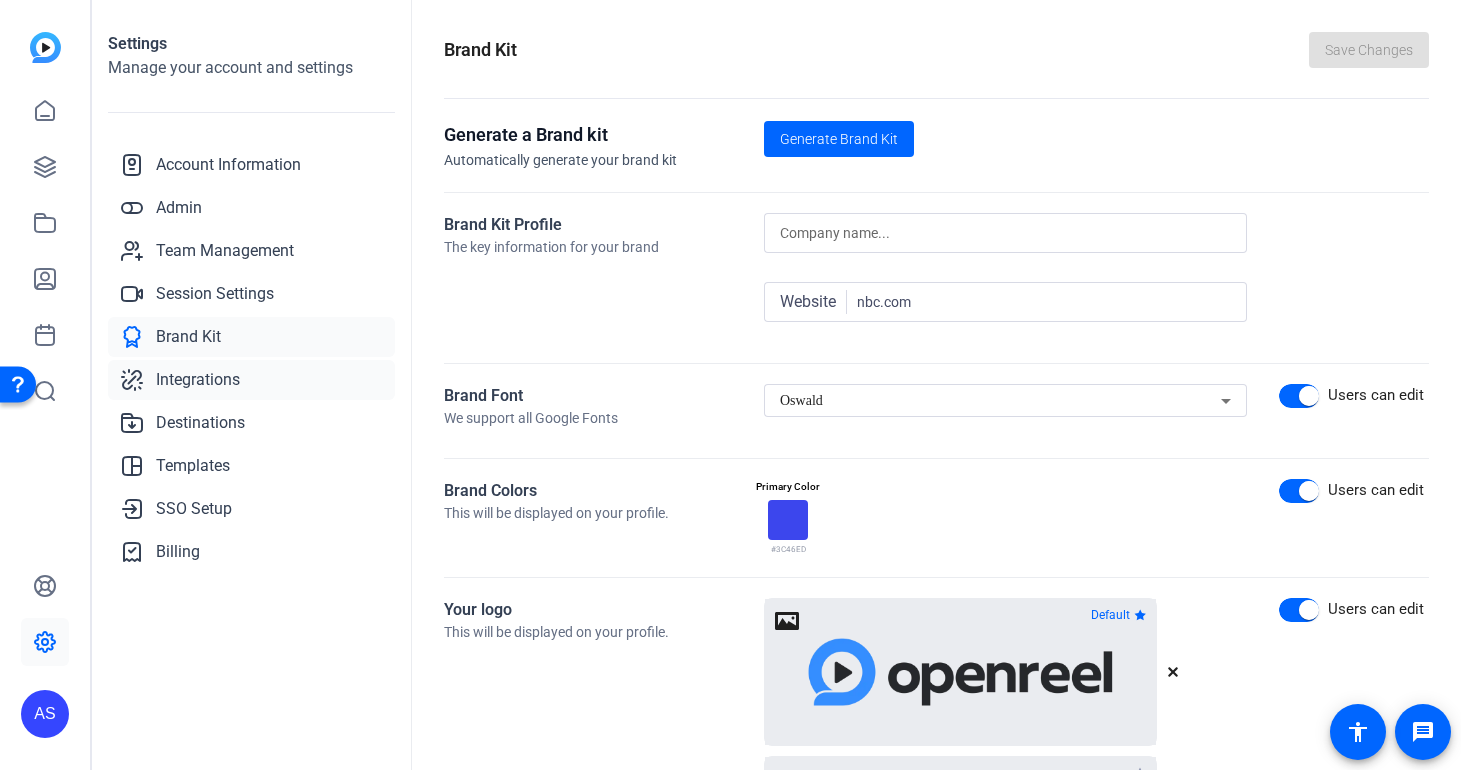 click on "Integrations" 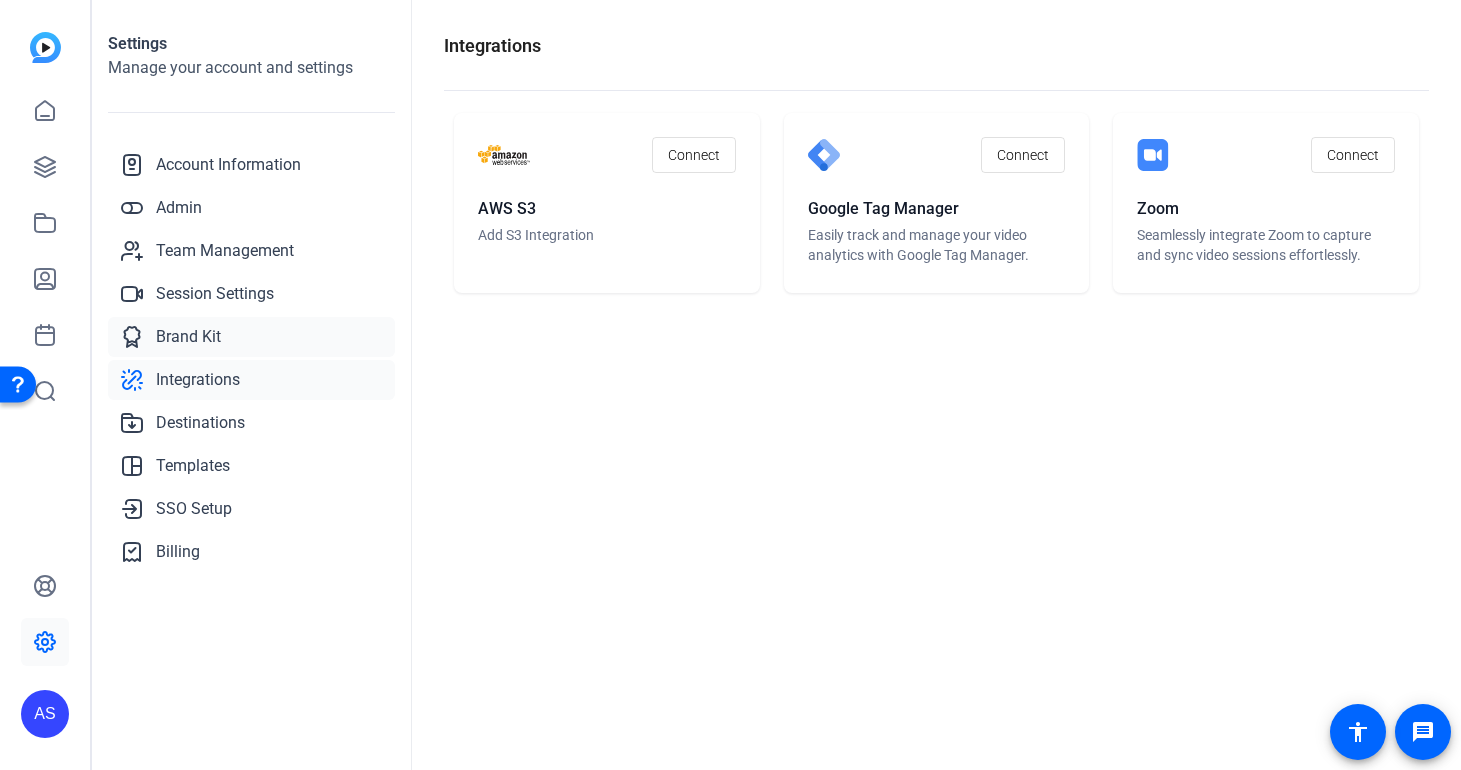 click on "Brand Kit" 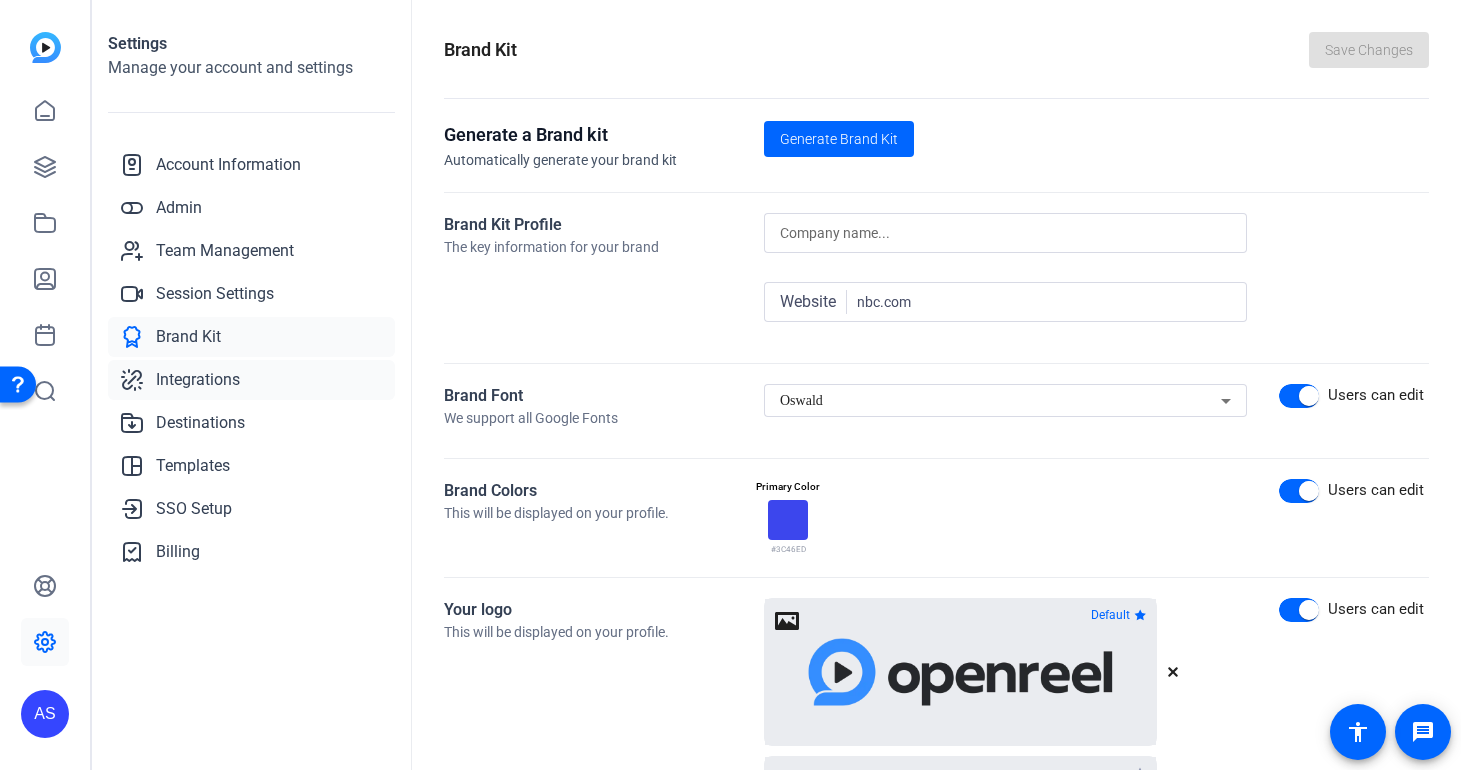 click on "Integrations" 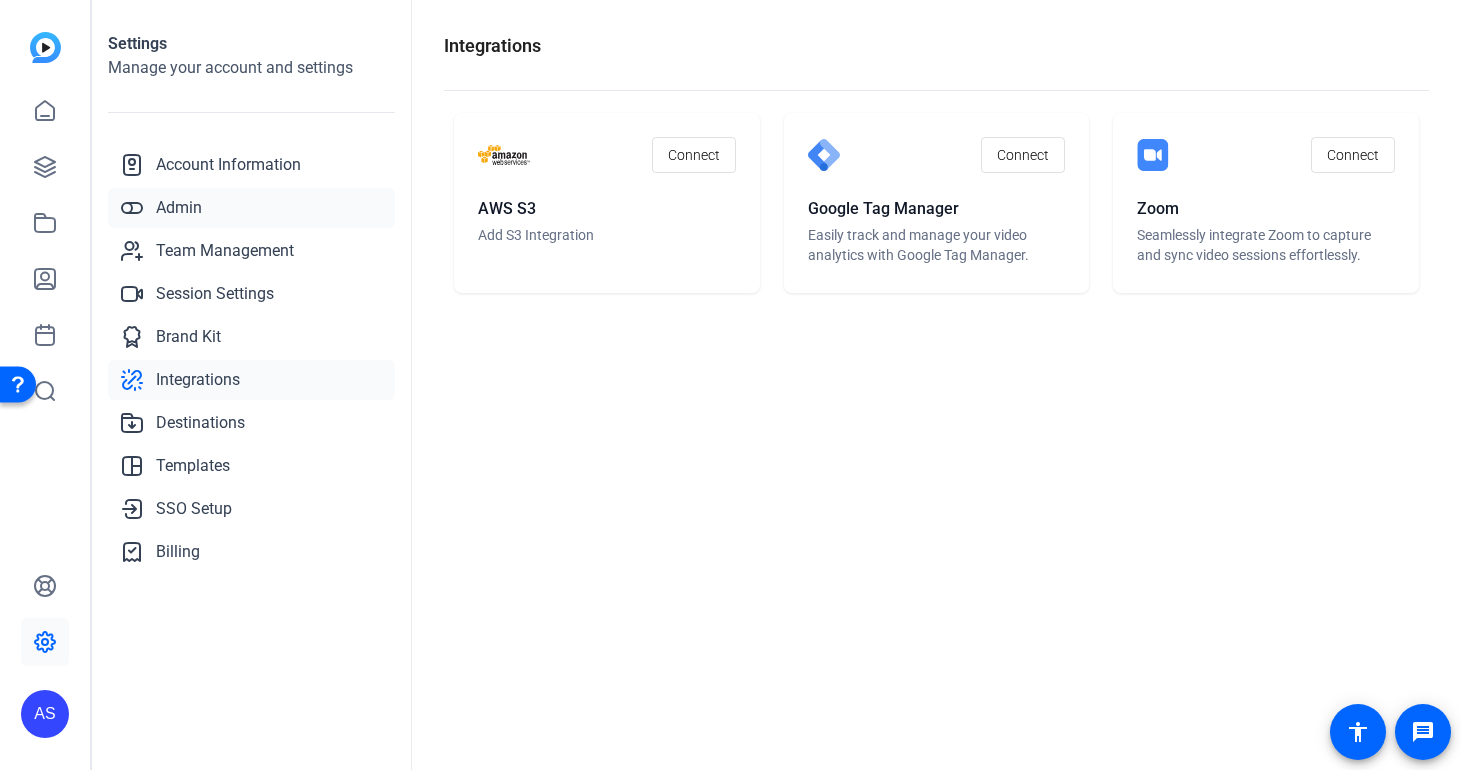 click on "Admin" 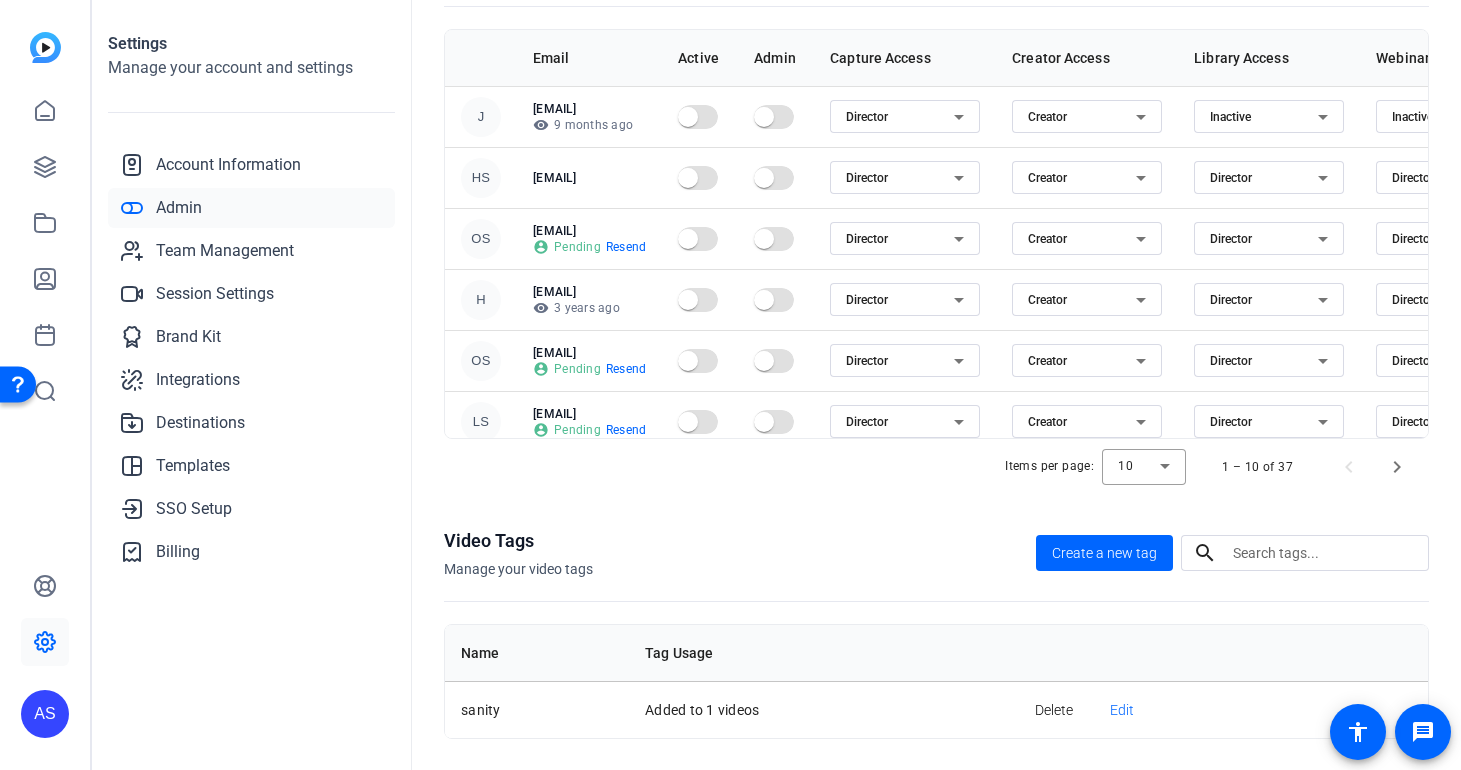 scroll, scrollTop: 0, scrollLeft: 0, axis: both 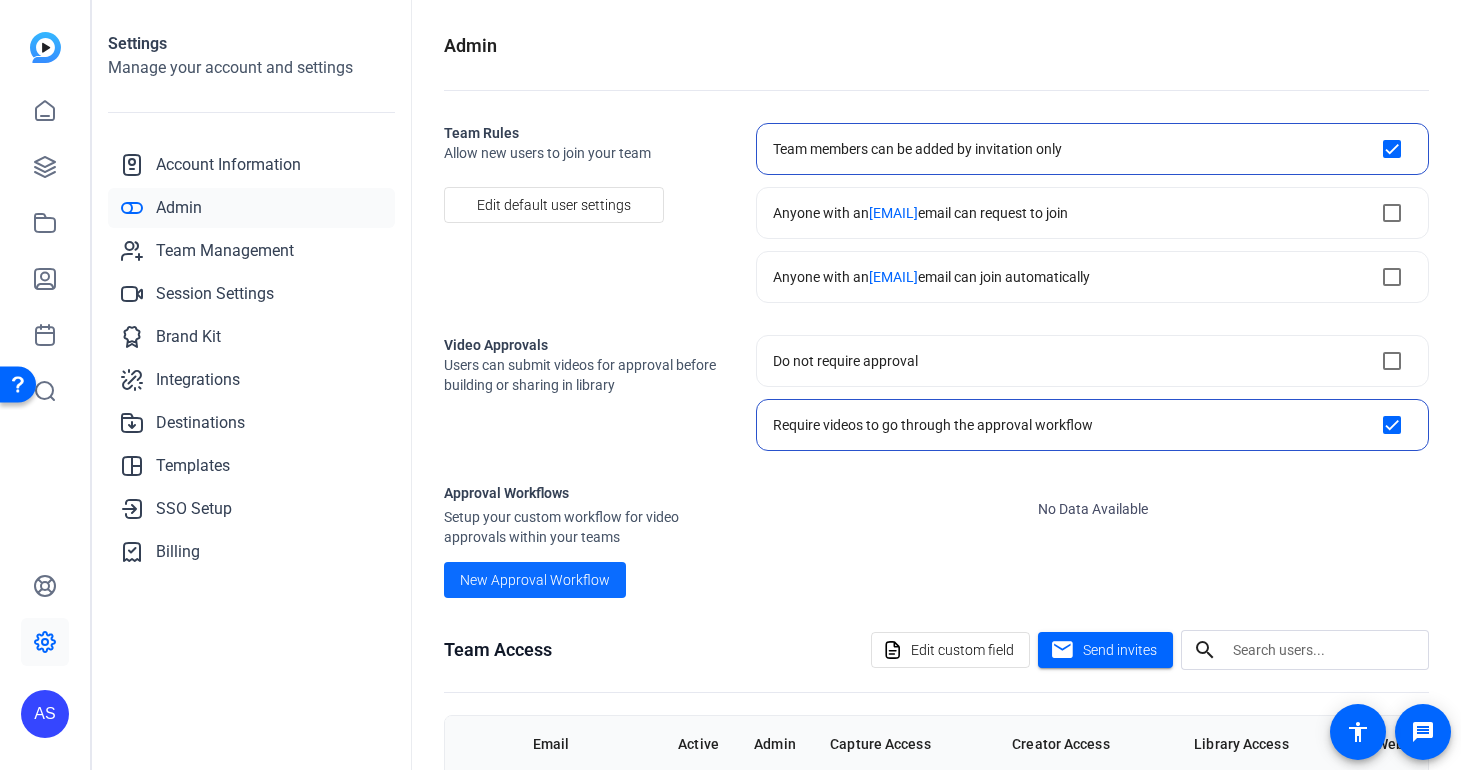 click on "New Approval Workflow" 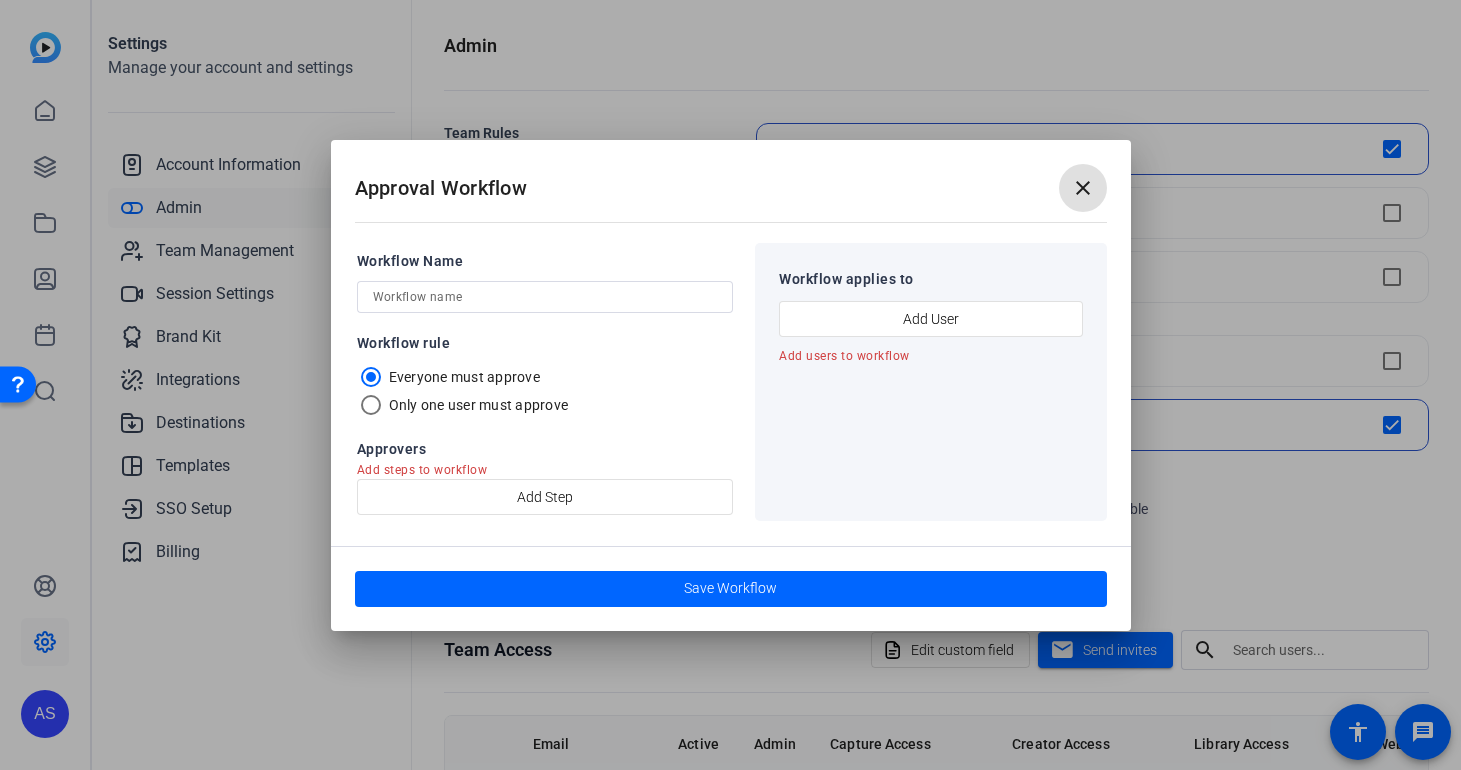 click on "close" at bounding box center [1083, 188] 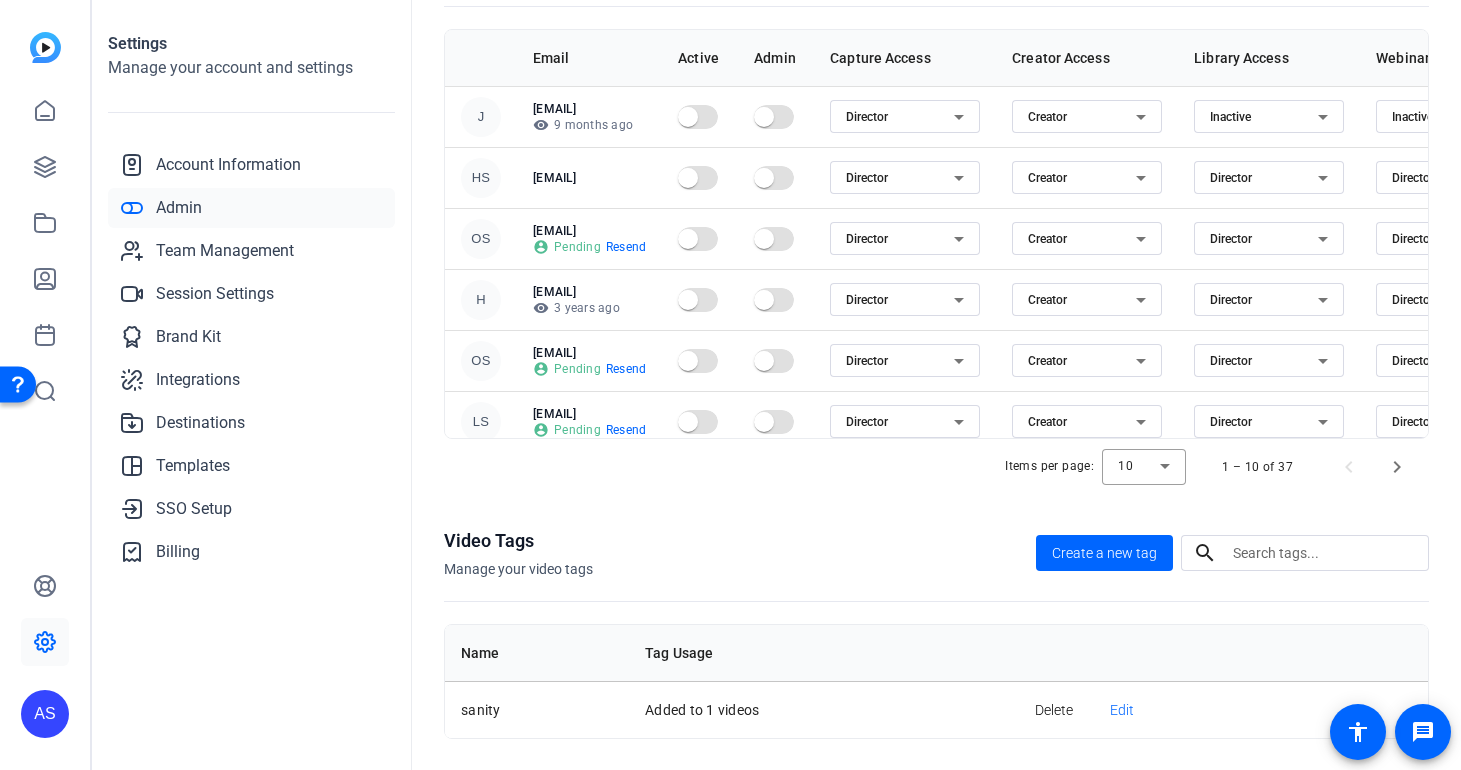 scroll, scrollTop: 533, scrollLeft: 0, axis: vertical 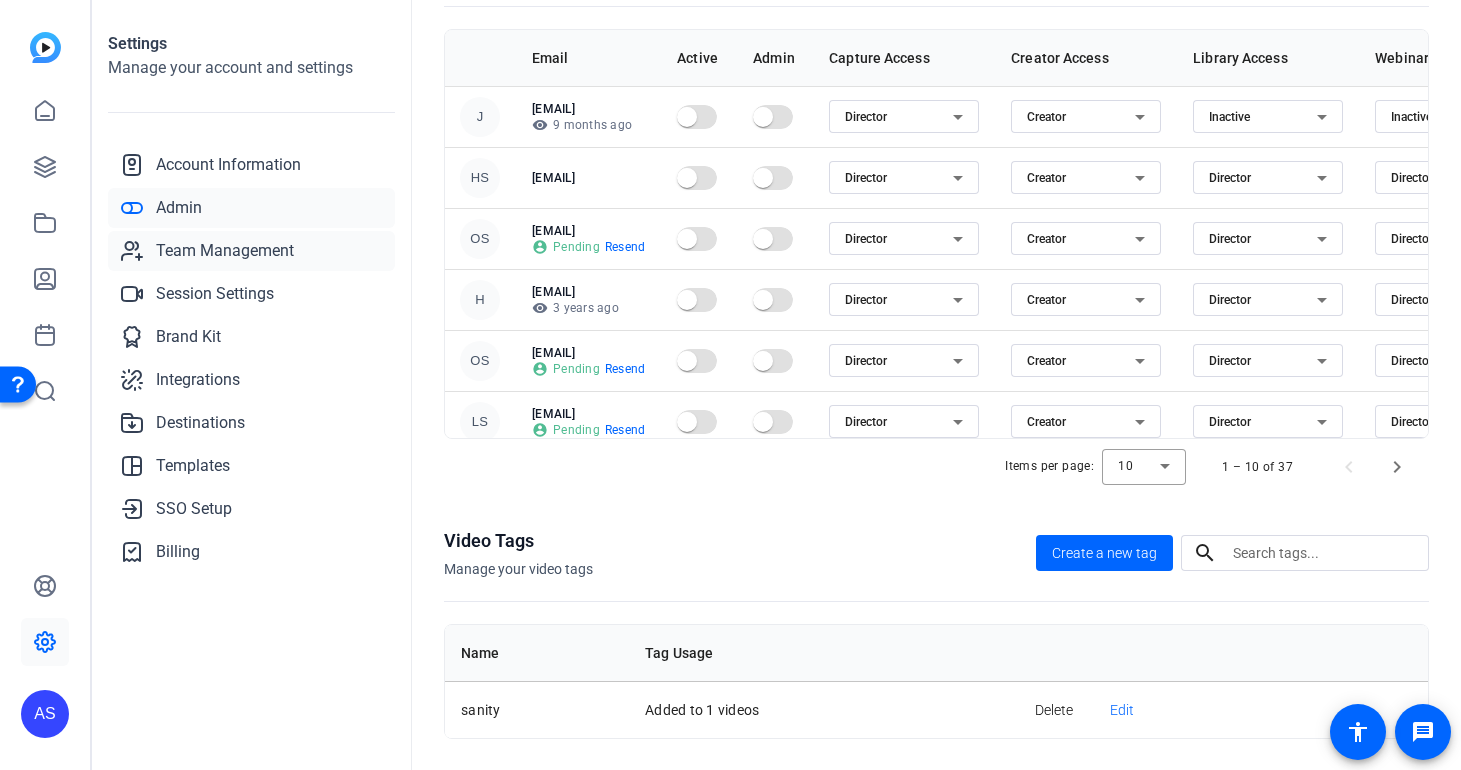 click on "Team Management" 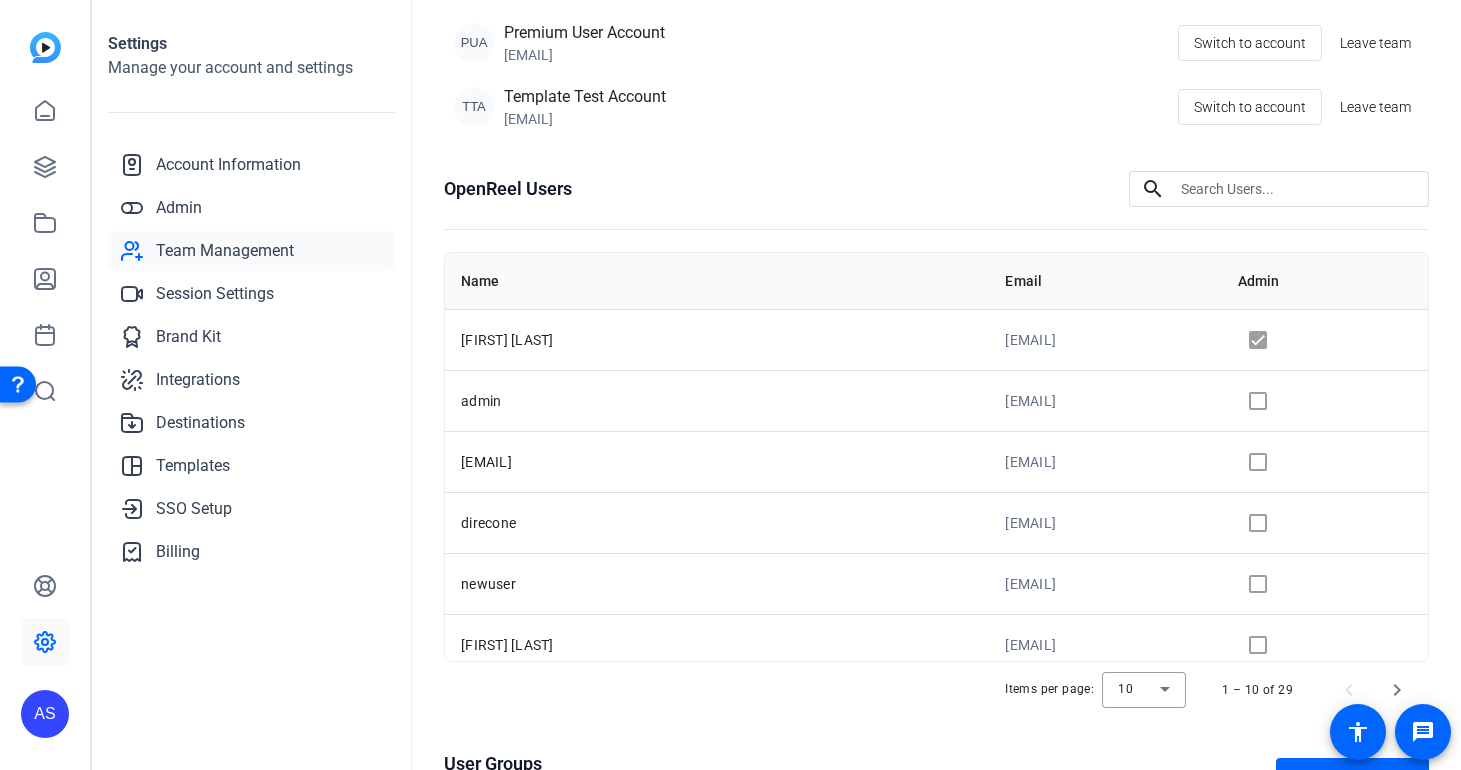 scroll, scrollTop: 0, scrollLeft: 0, axis: both 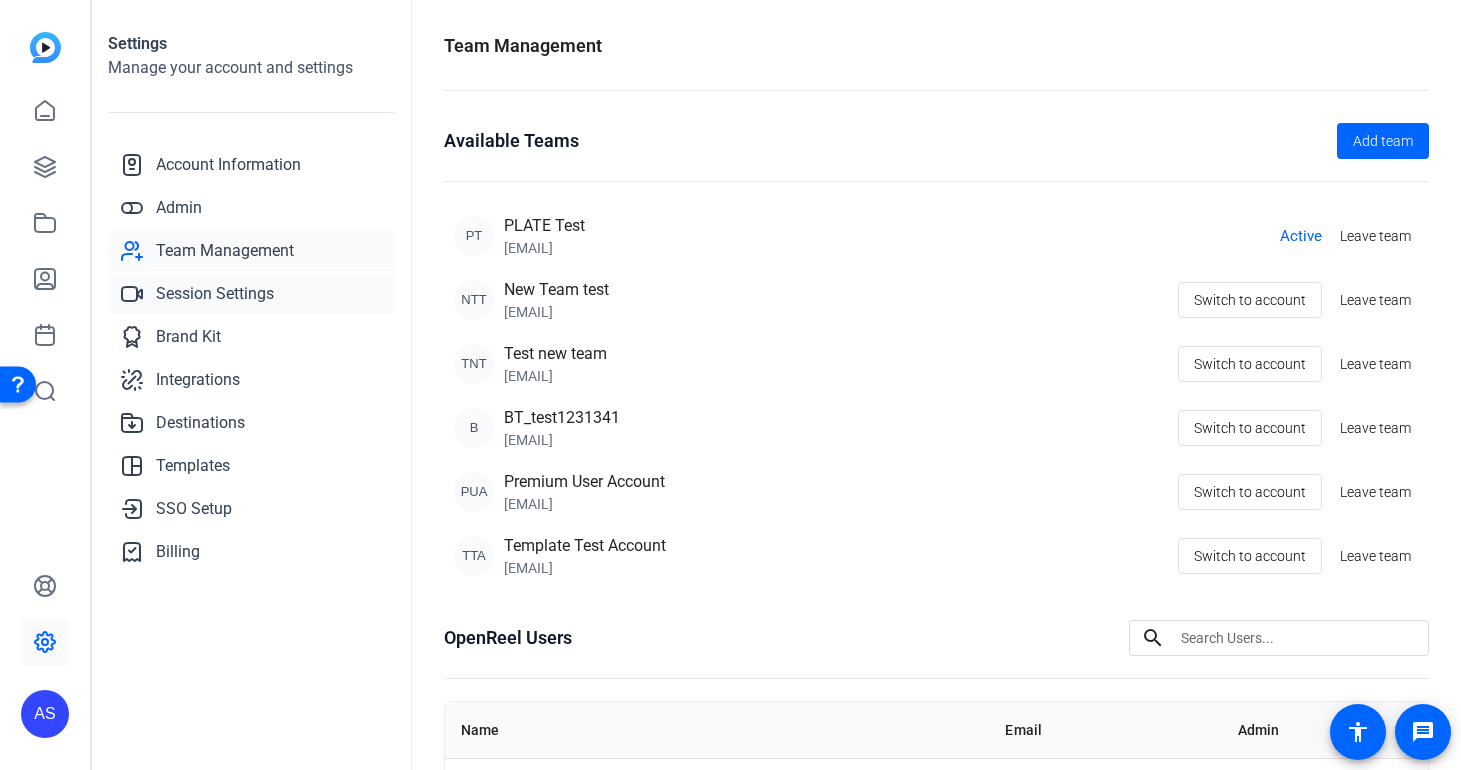 click on "Session Settings" 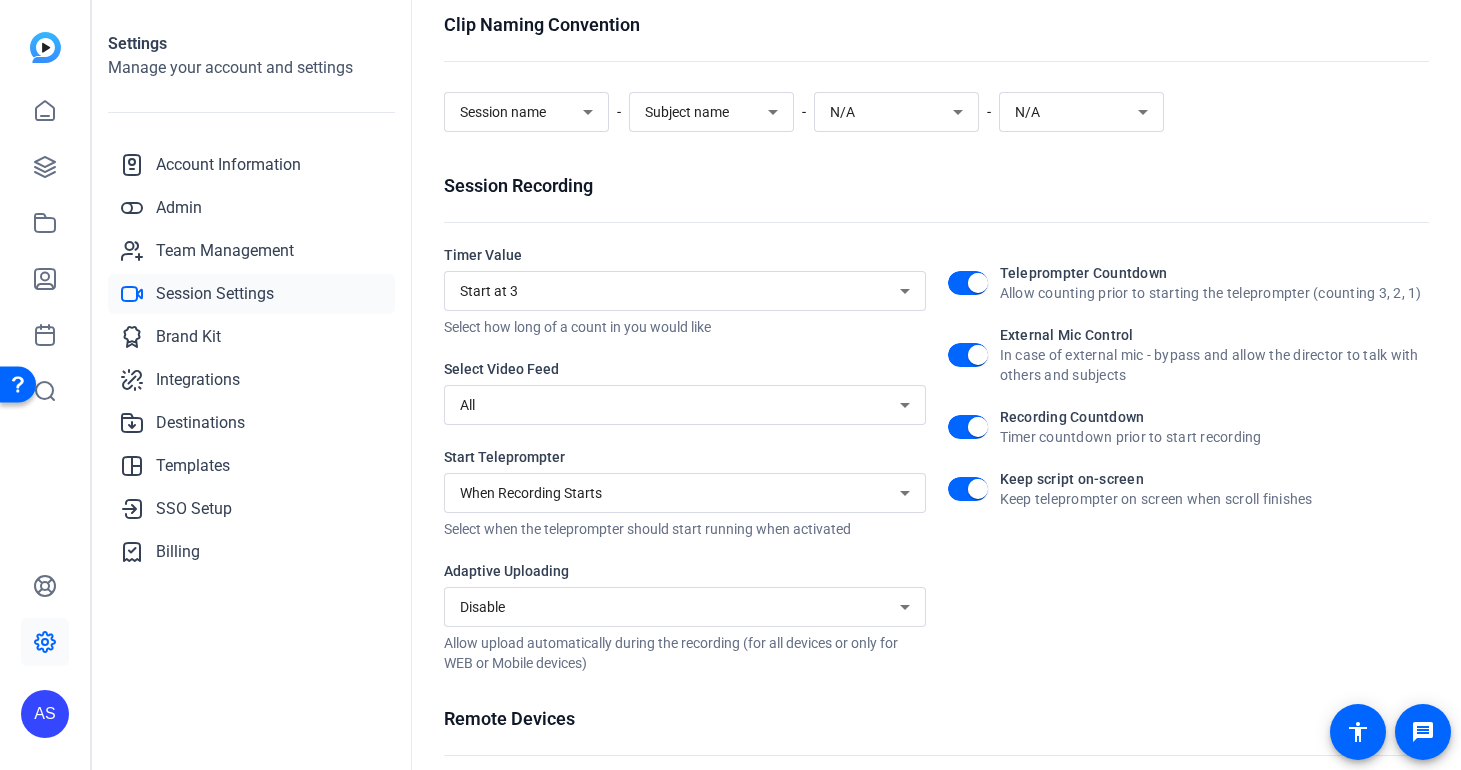 scroll, scrollTop: 0, scrollLeft: 0, axis: both 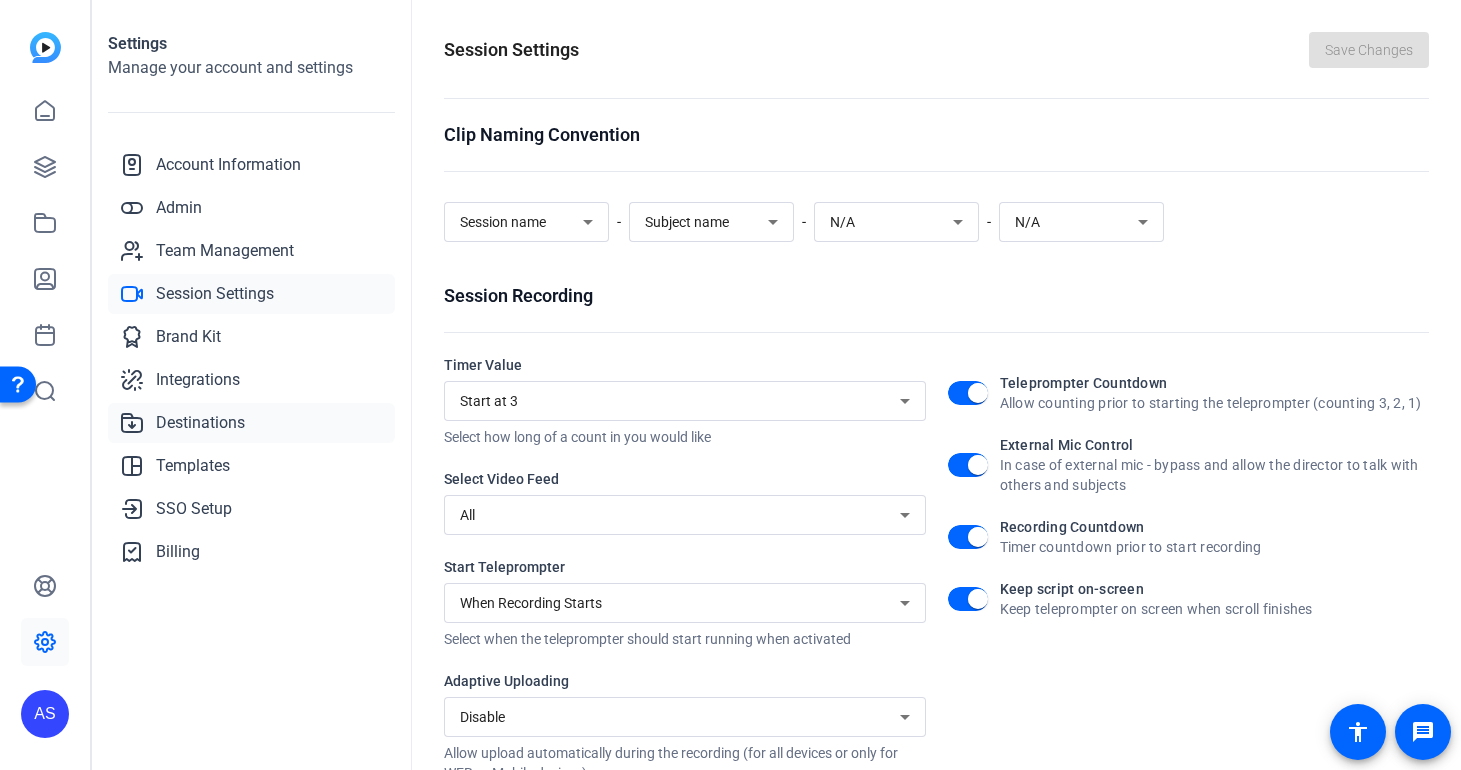 click on "Destinations" 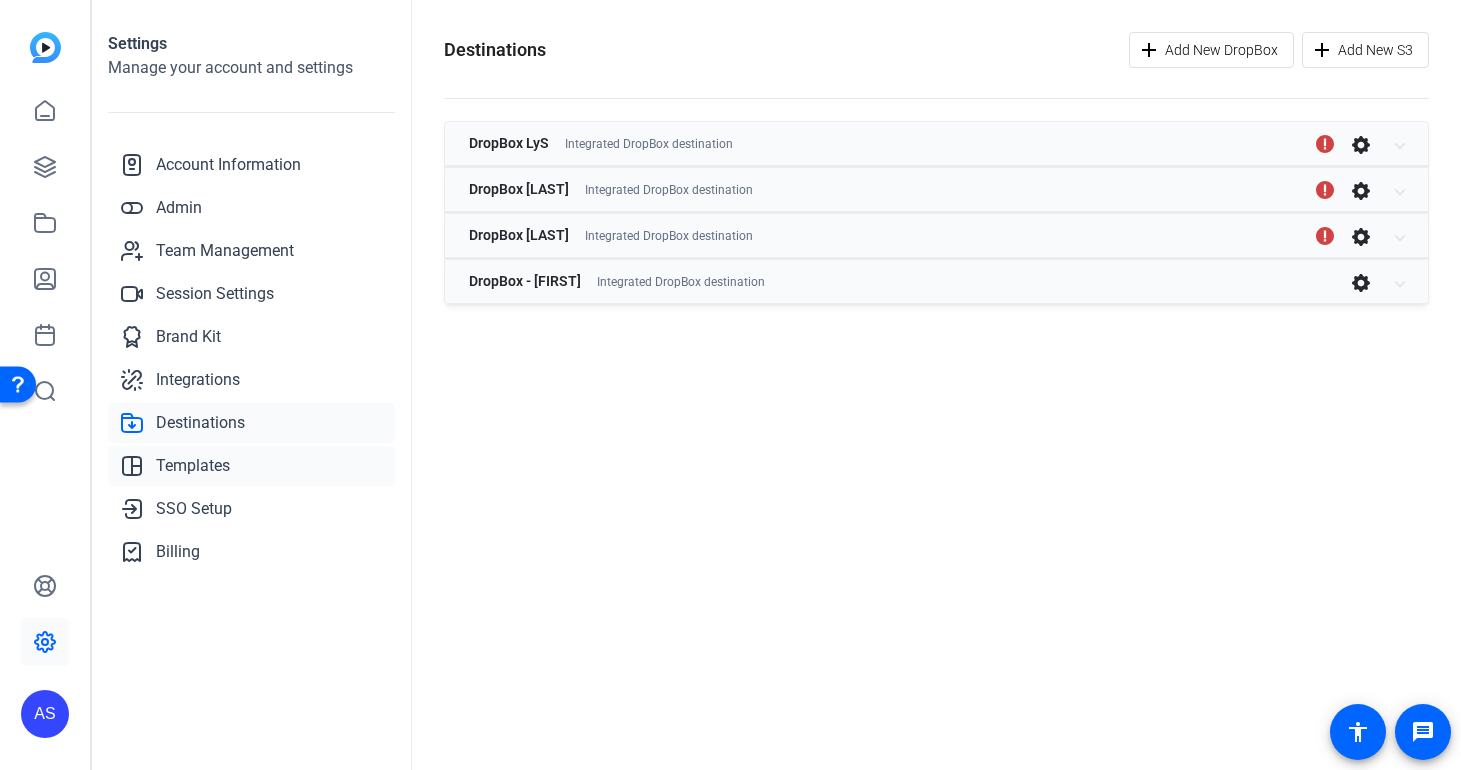 click on "Templates" 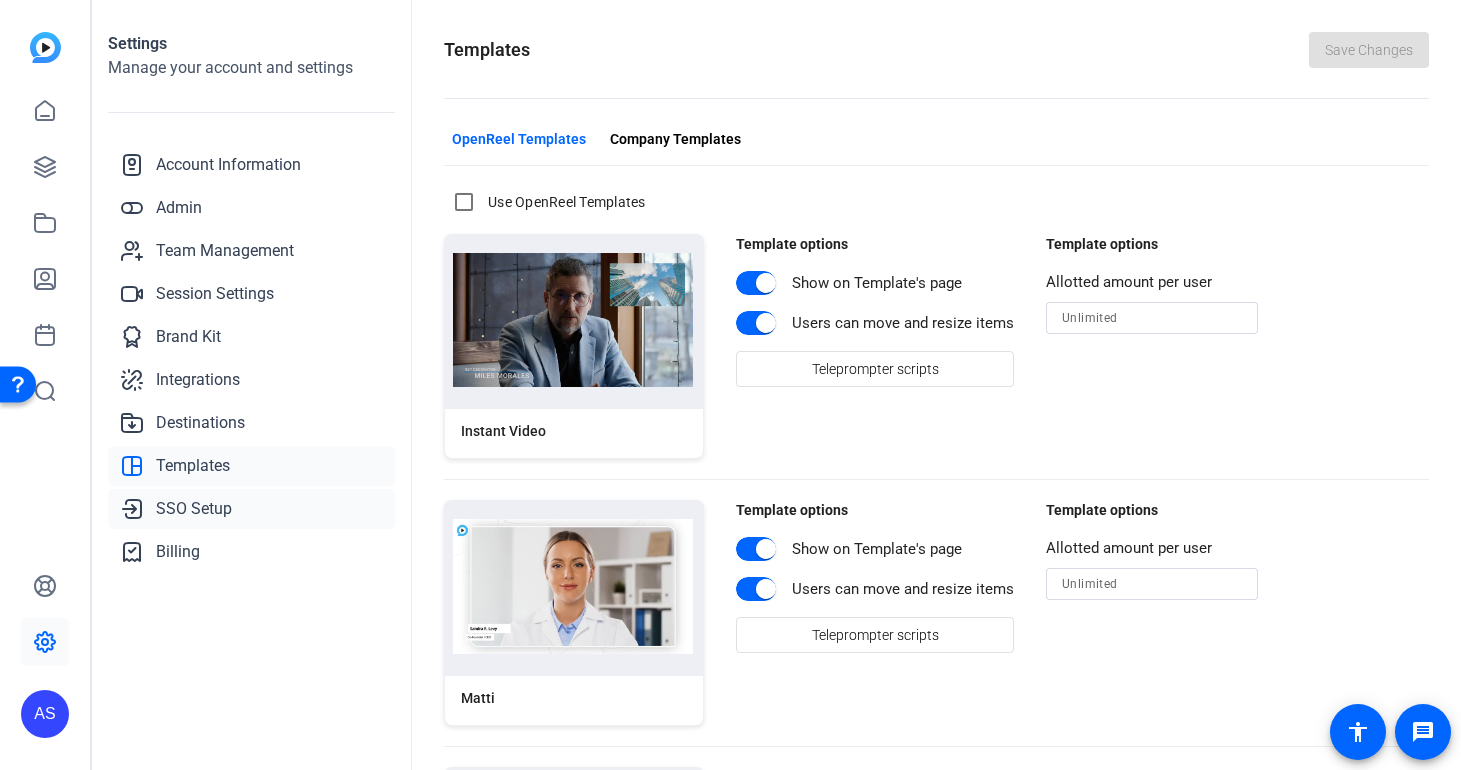 click on "SSO Setup" 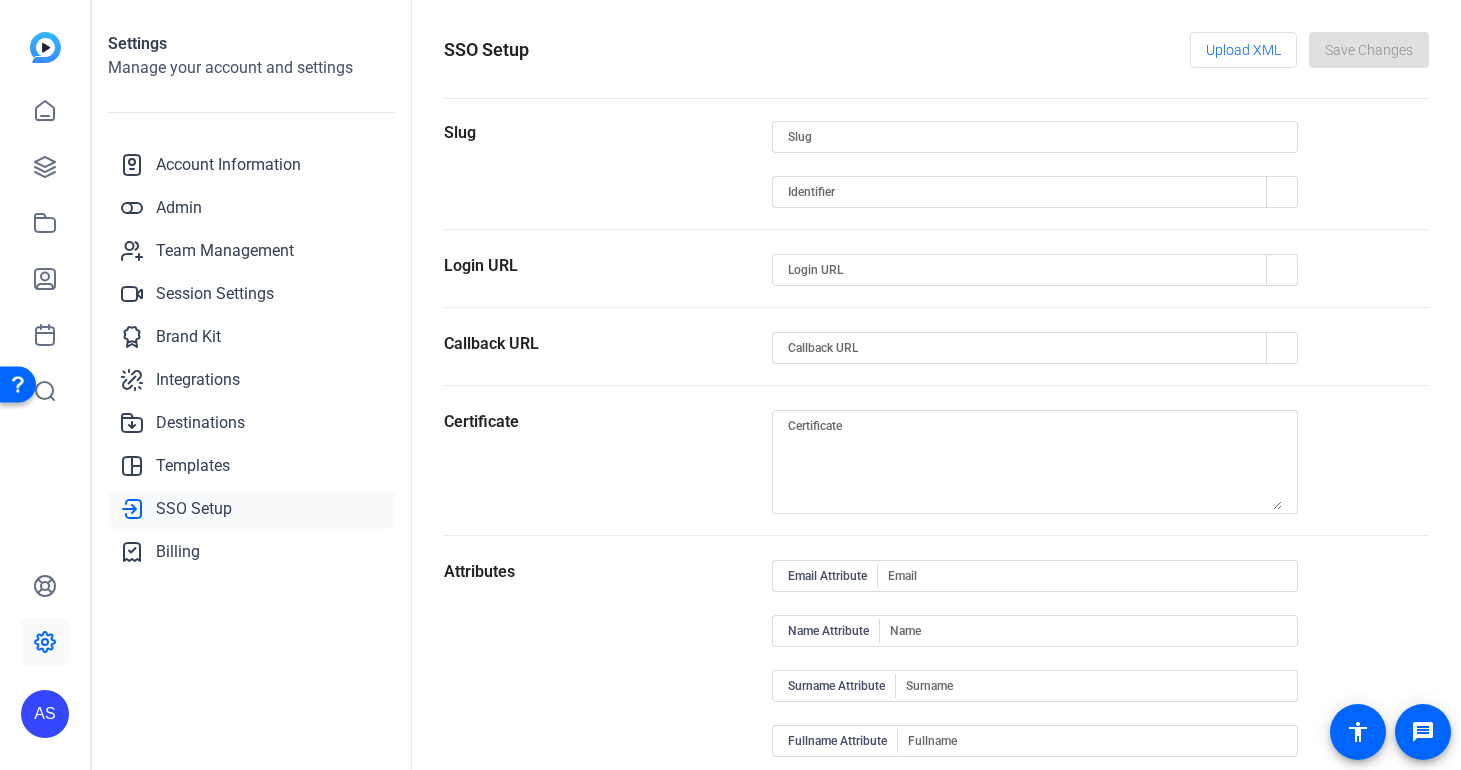 type on "plate-test" 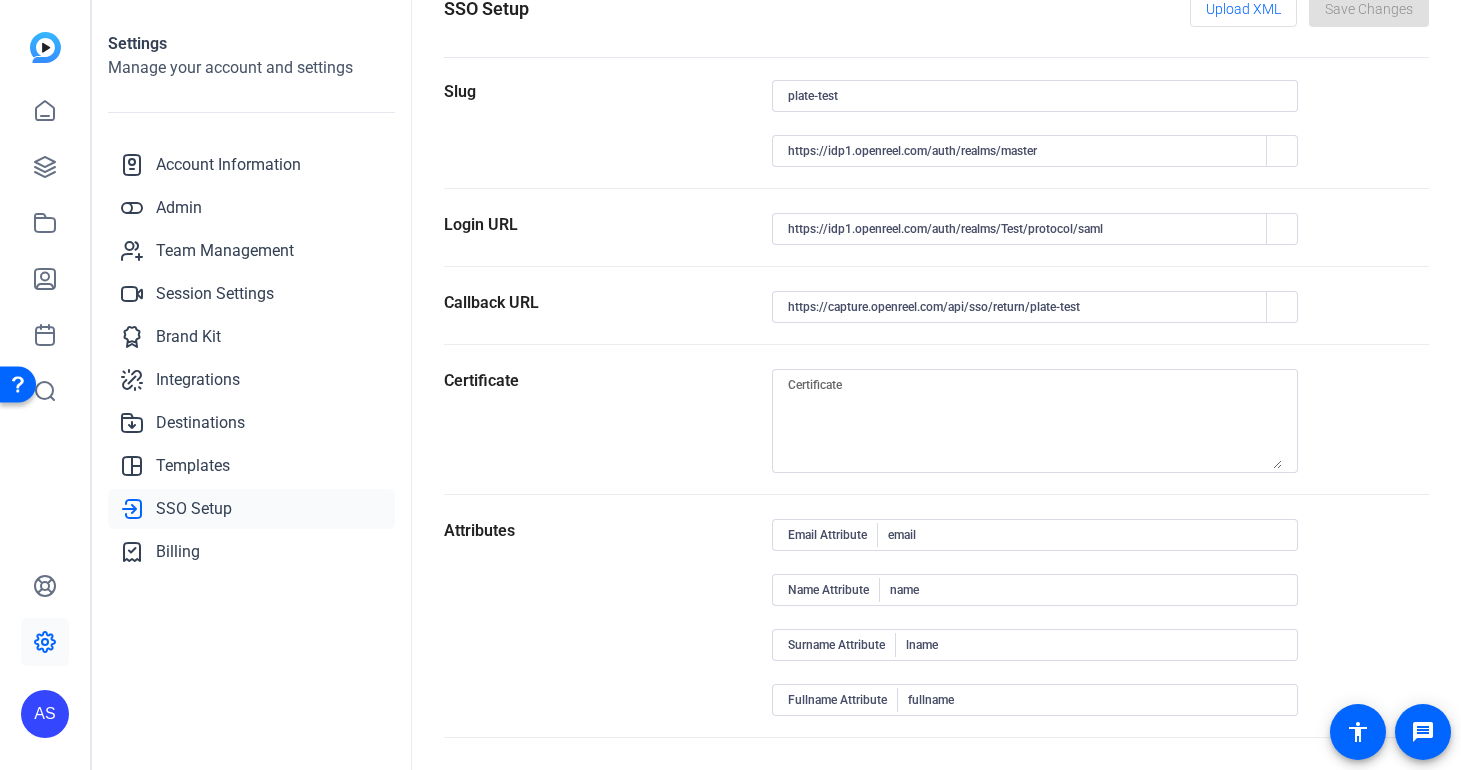scroll, scrollTop: 0, scrollLeft: 0, axis: both 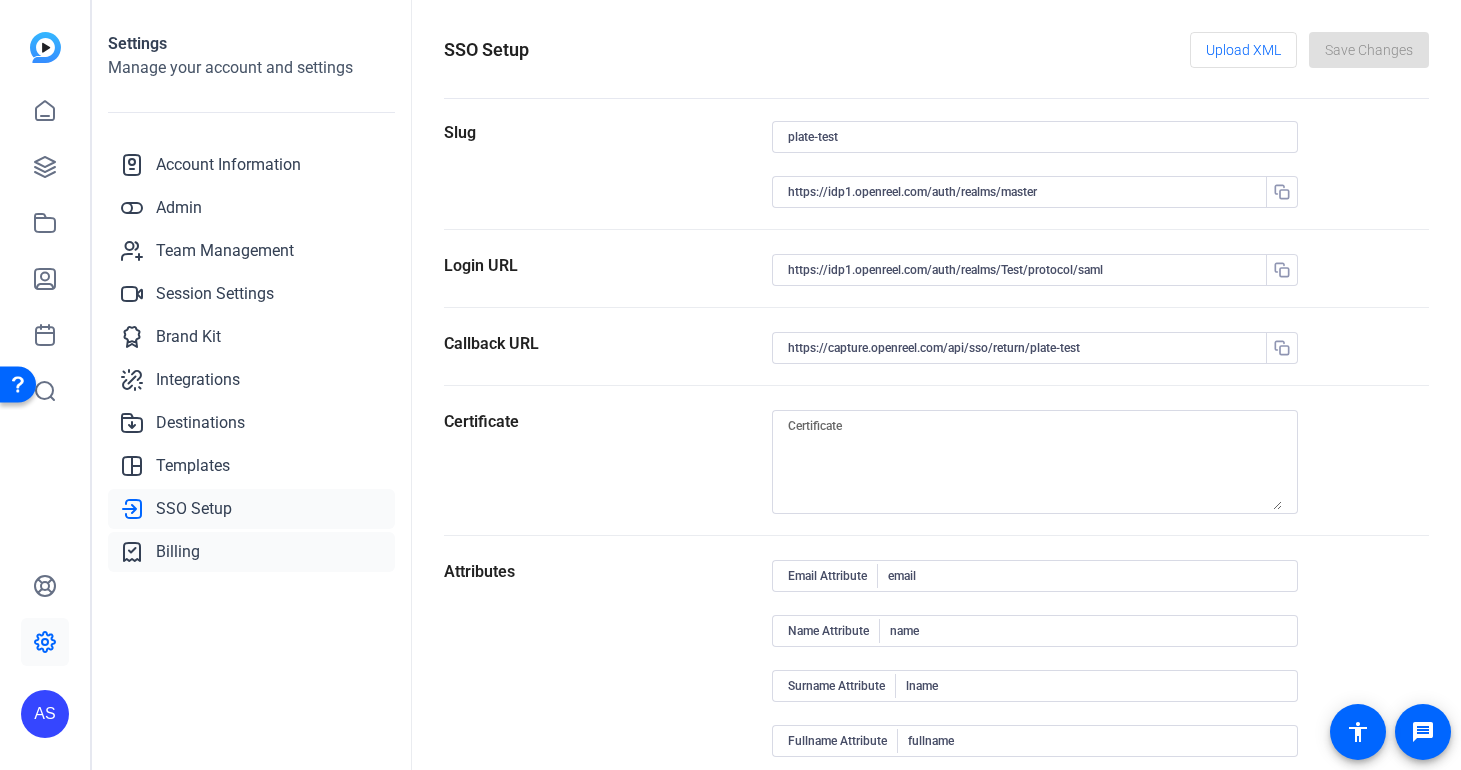 click on "Billing" 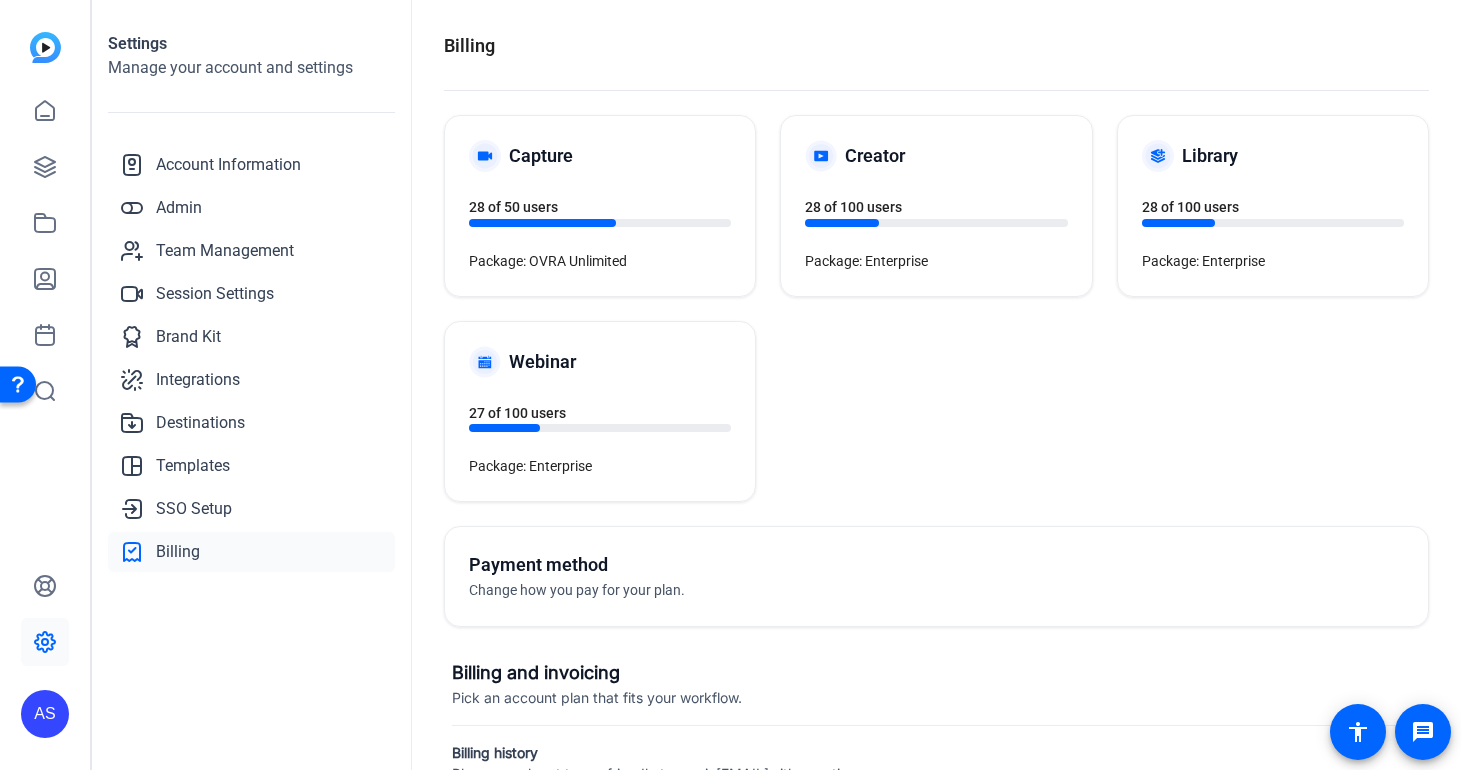 scroll, scrollTop: 183, scrollLeft: 0, axis: vertical 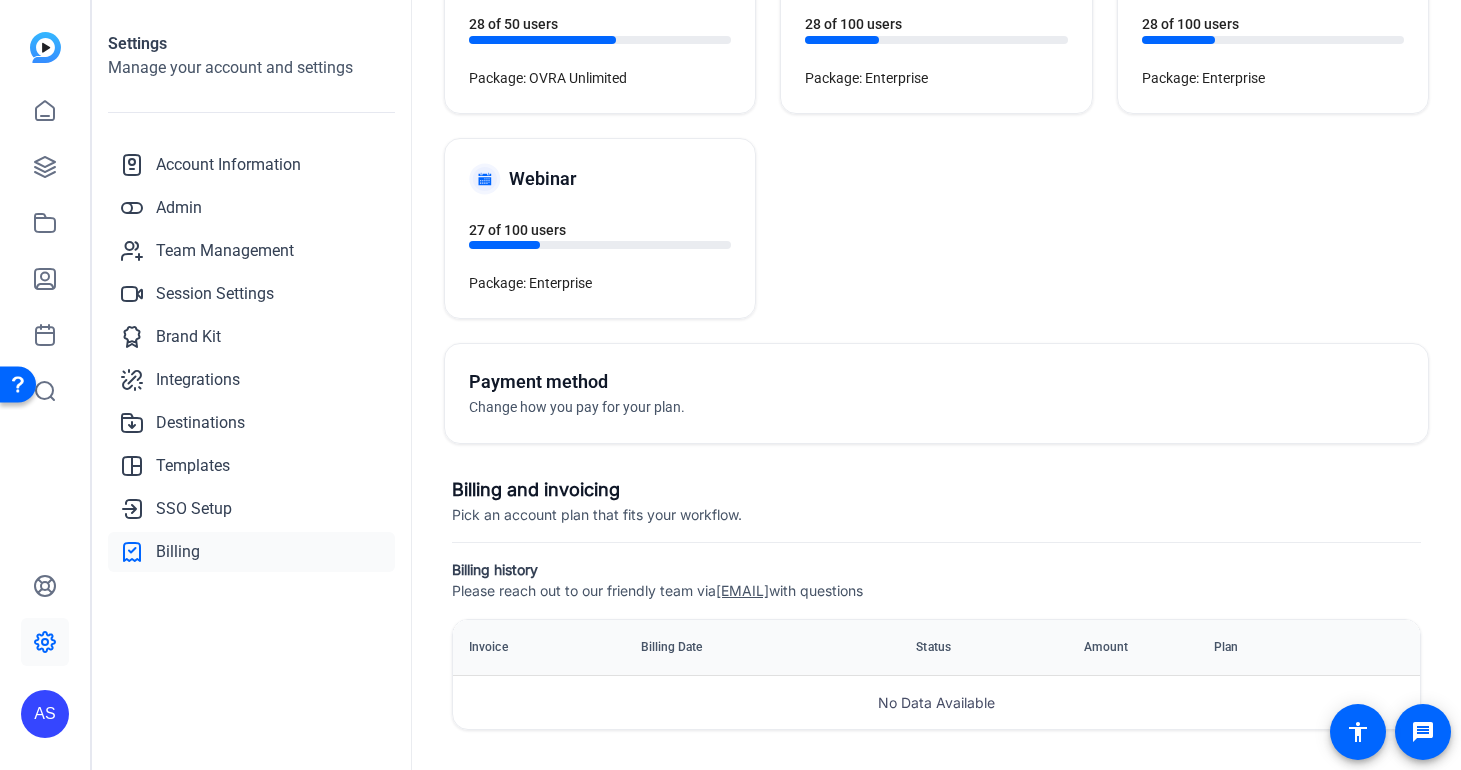 click on "Payment method" 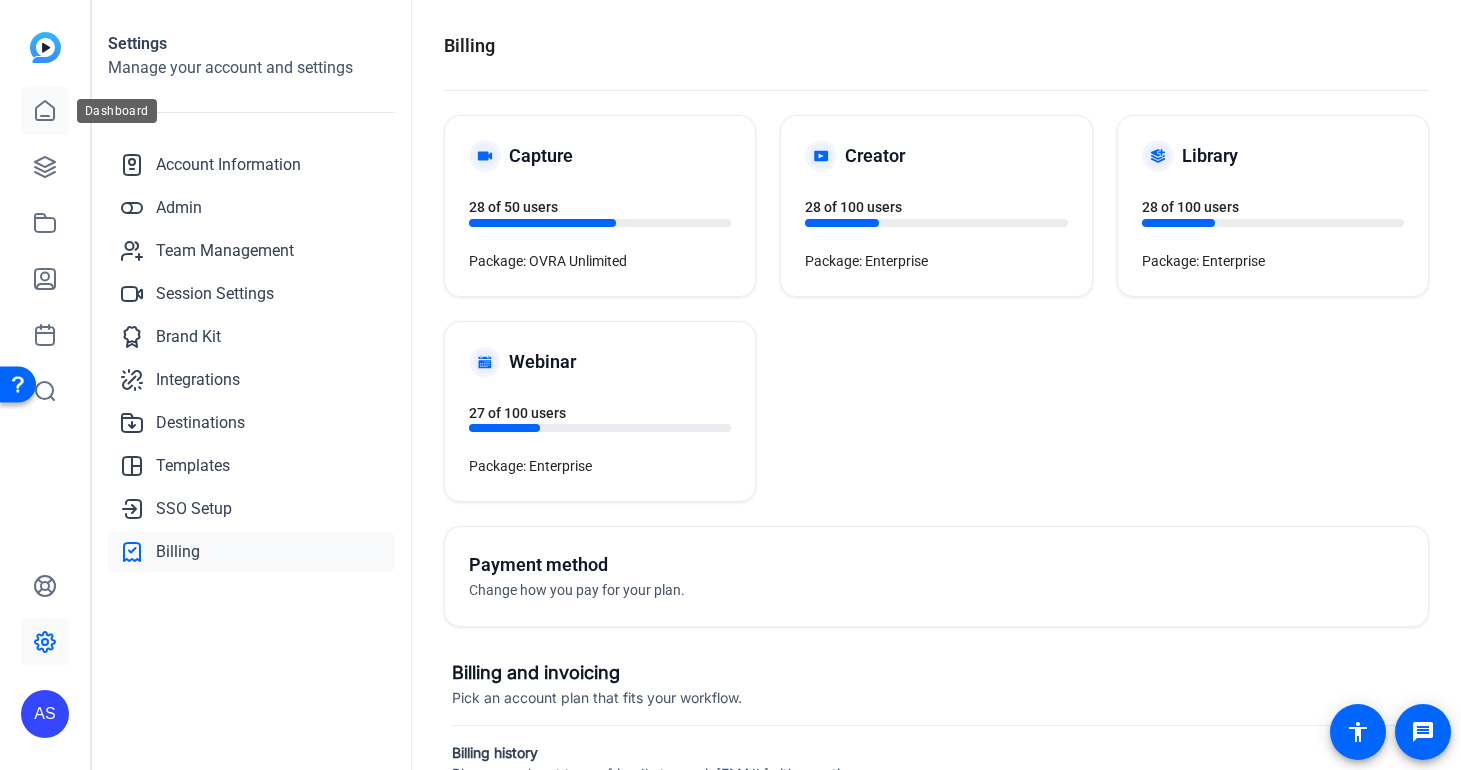 click 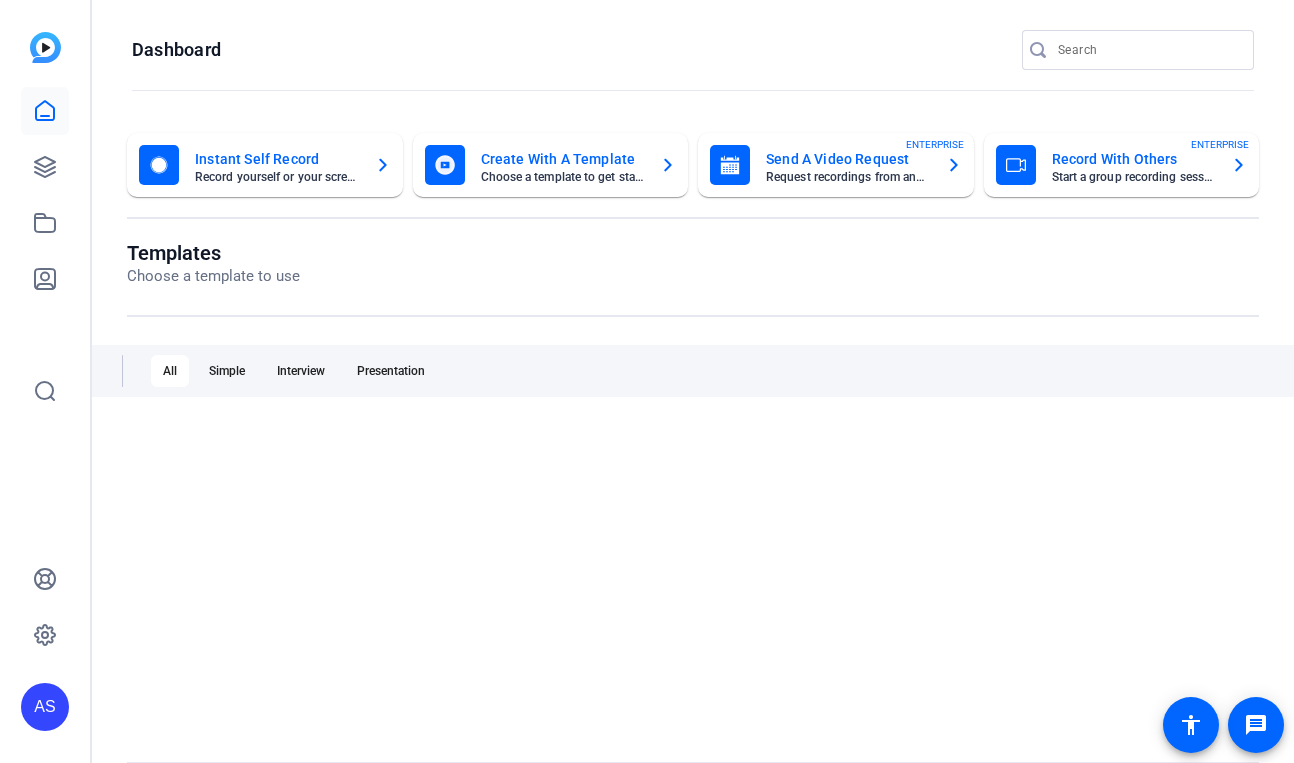 scroll, scrollTop: 0, scrollLeft: 0, axis: both 